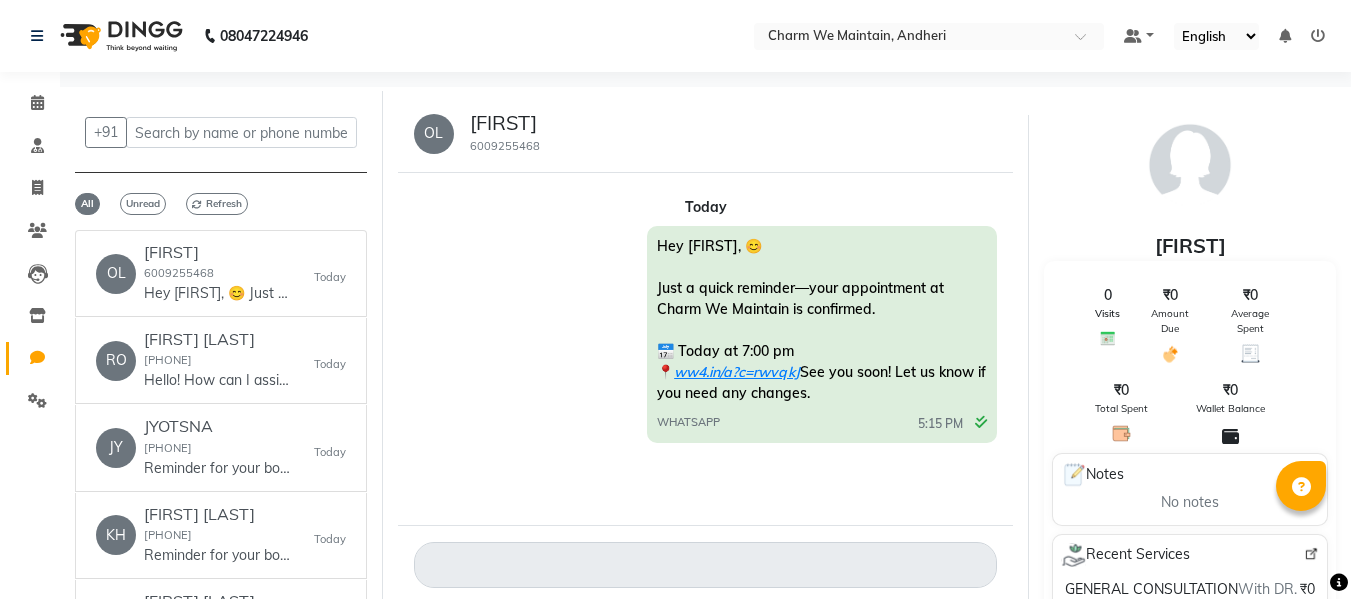 scroll, scrollTop: 0, scrollLeft: 0, axis: both 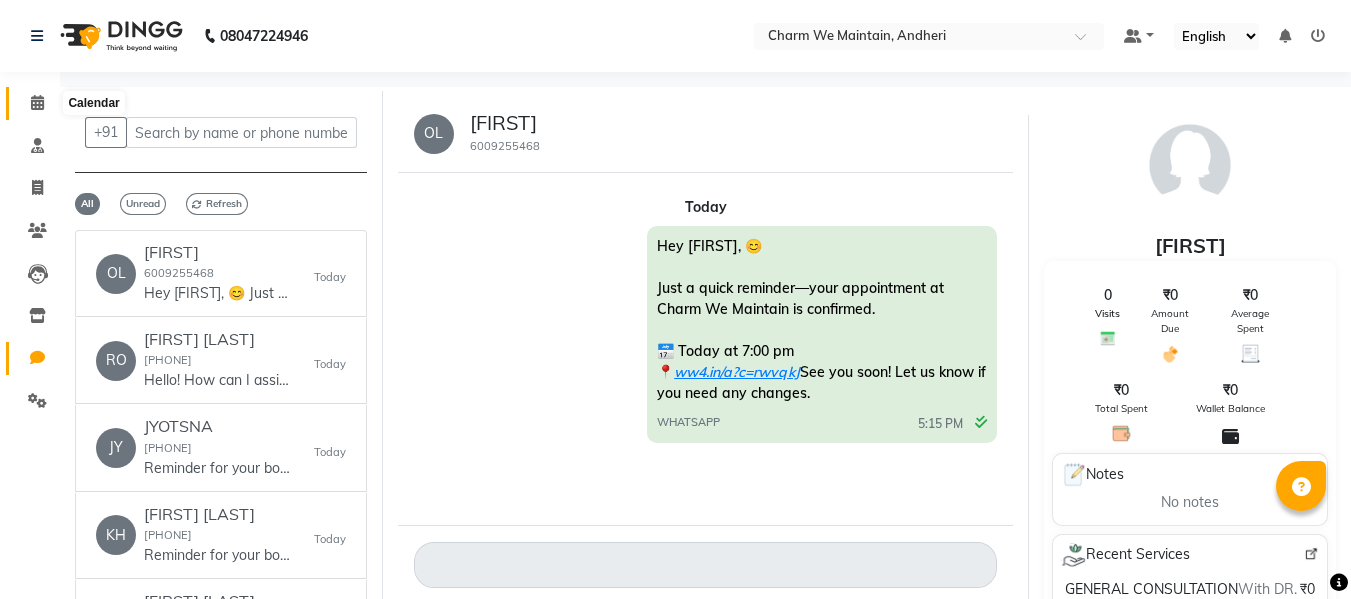click 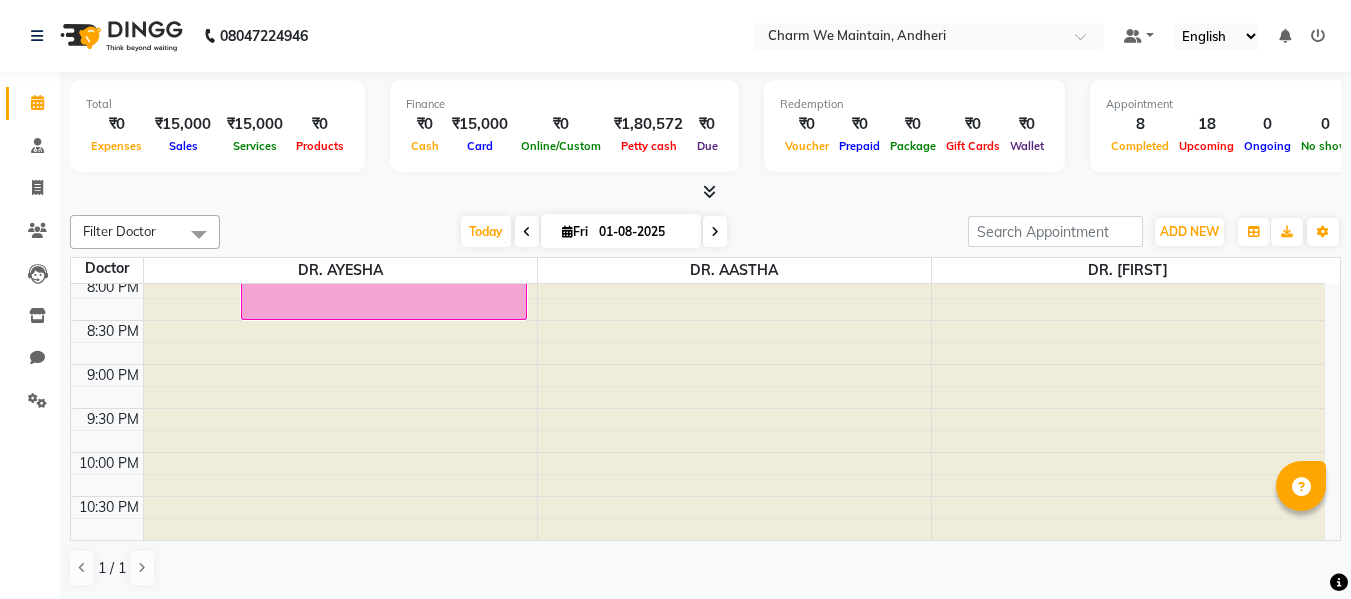 scroll, scrollTop: 763, scrollLeft: 0, axis: vertical 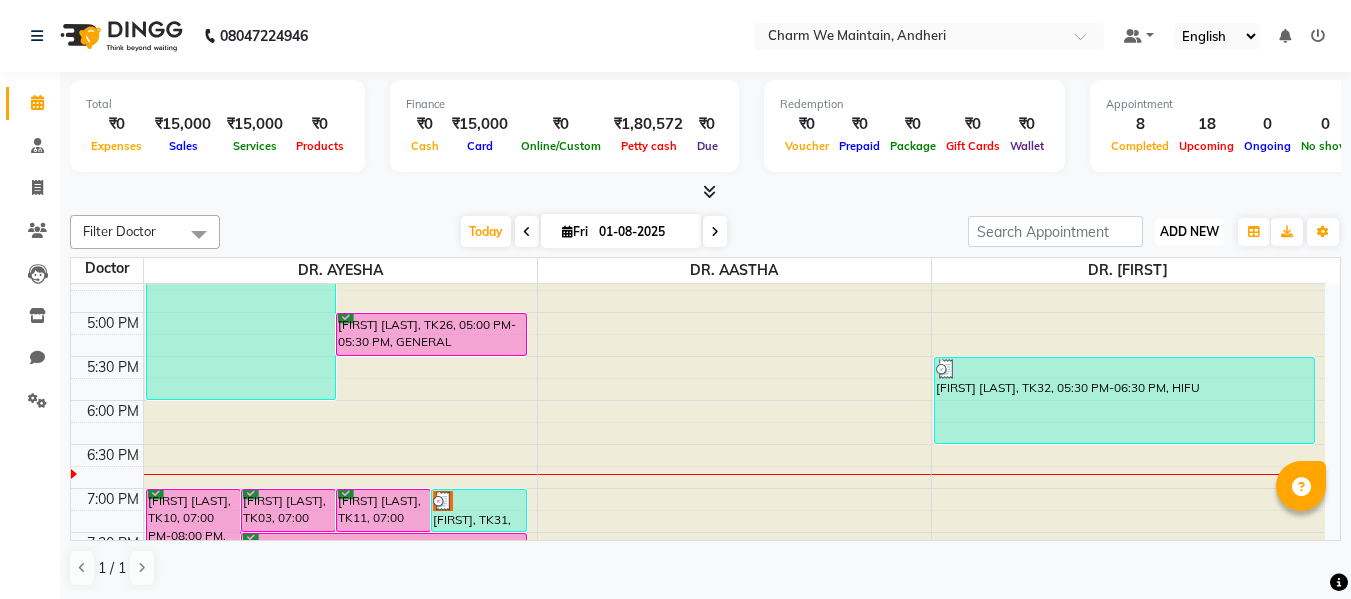 click on "ADD NEW Toggle Dropdown" at bounding box center (1189, 232) 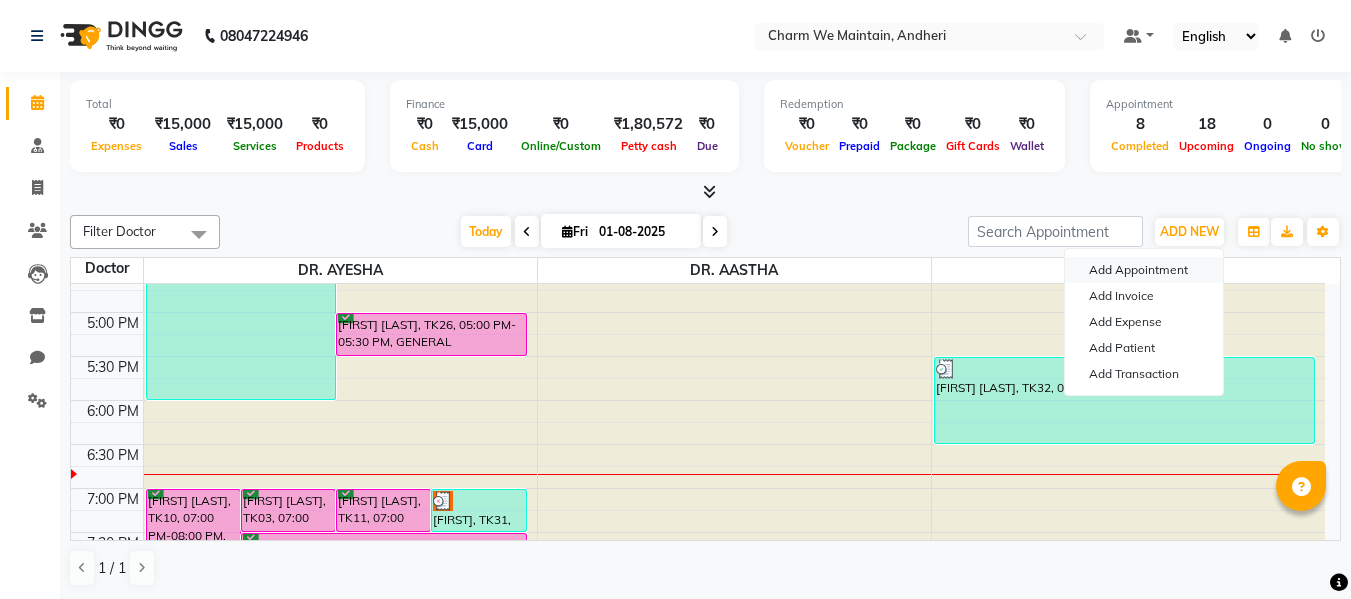 click on "Add Appointment" at bounding box center [1144, 270] 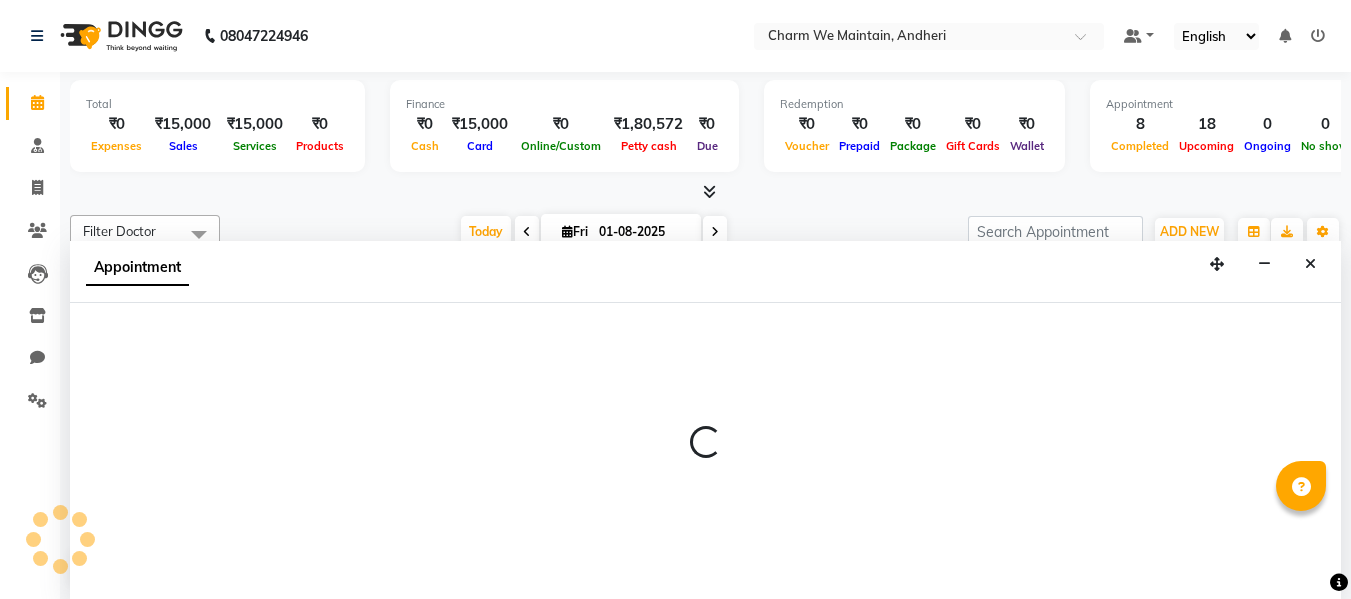 select on "540" 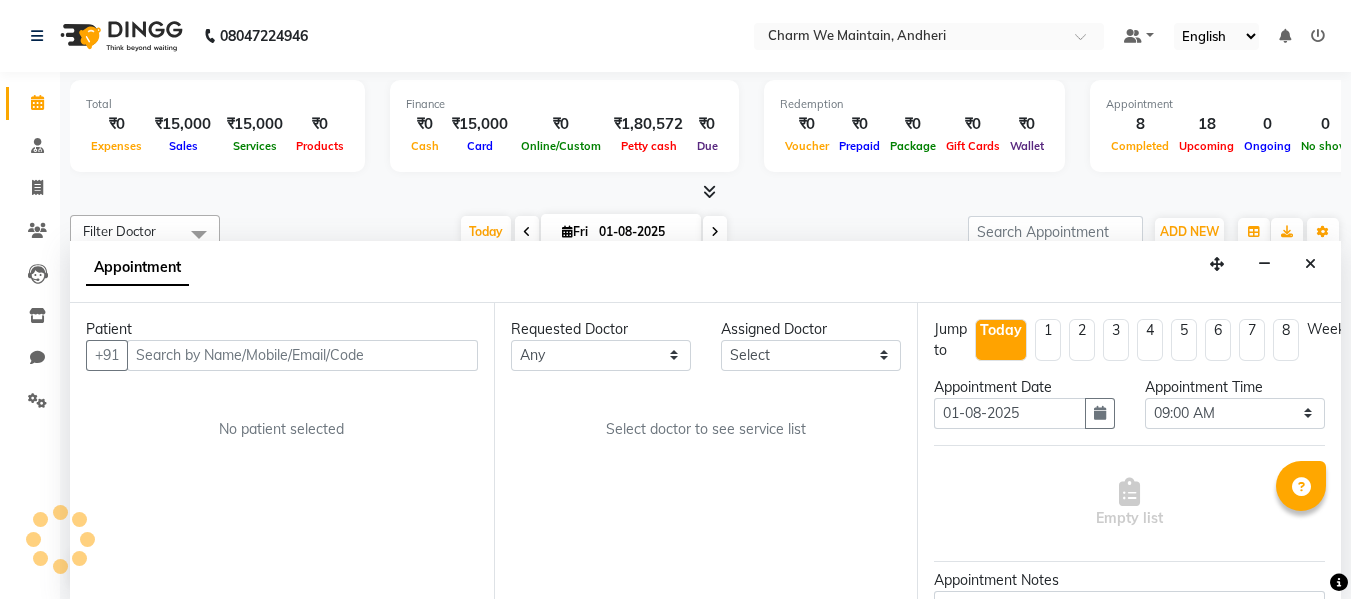 scroll, scrollTop: 1, scrollLeft: 0, axis: vertical 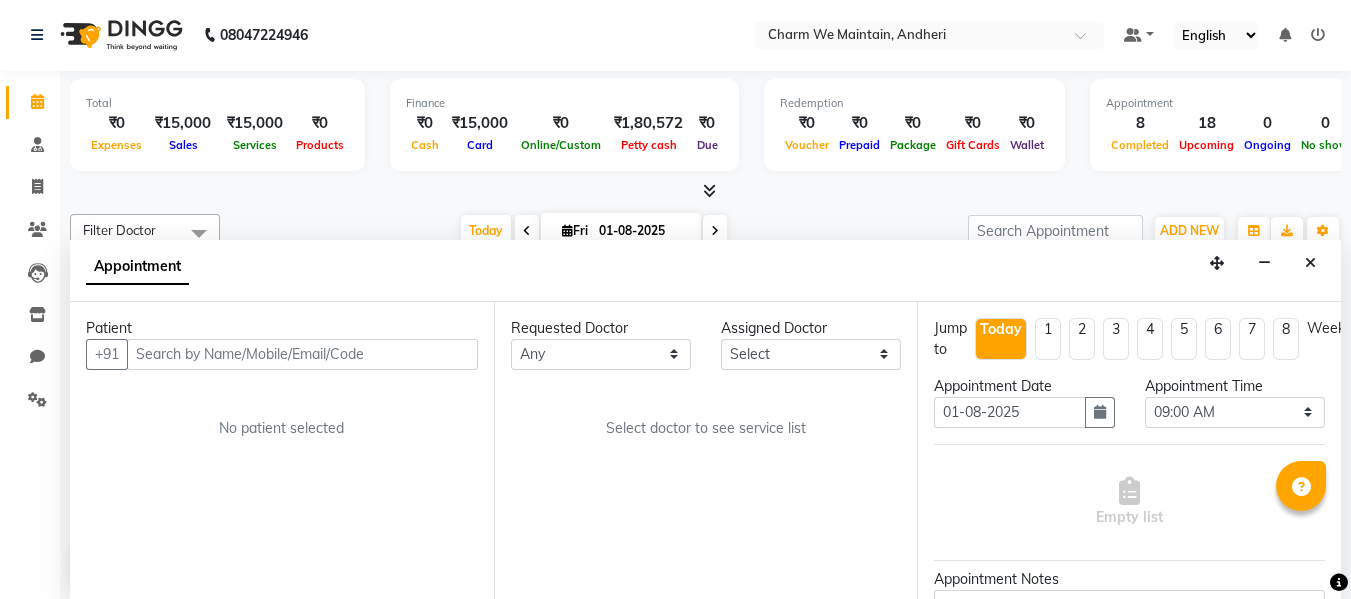 click at bounding box center [302, 354] 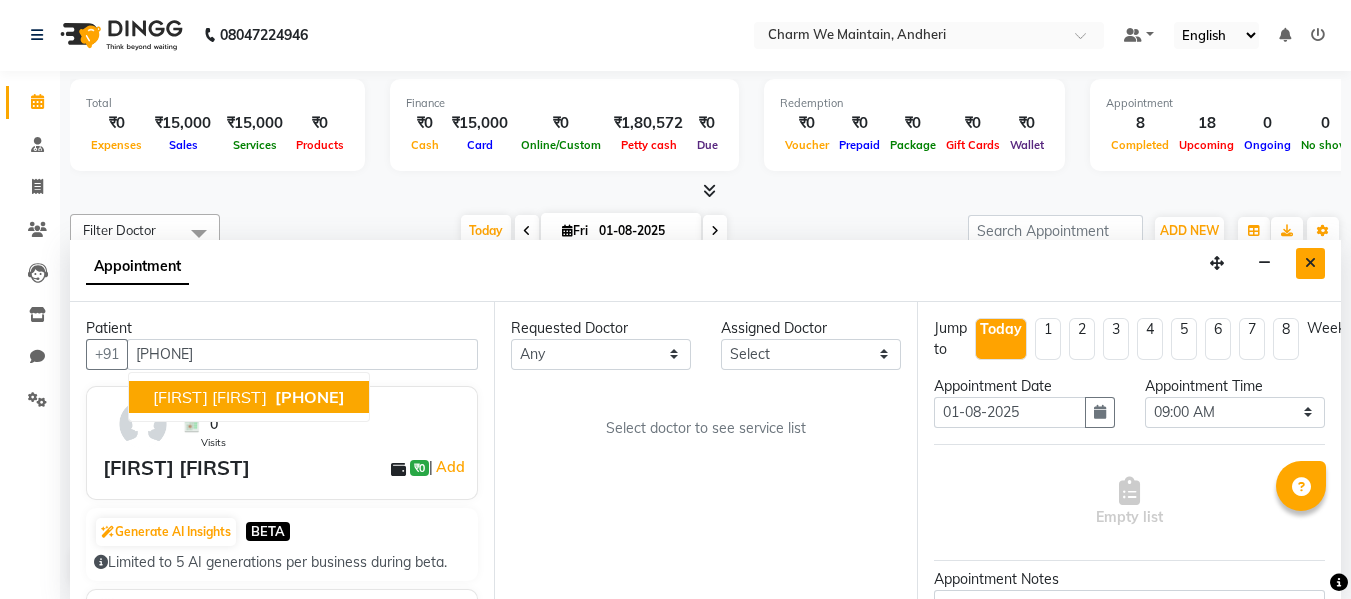 type on "[PHONE]" 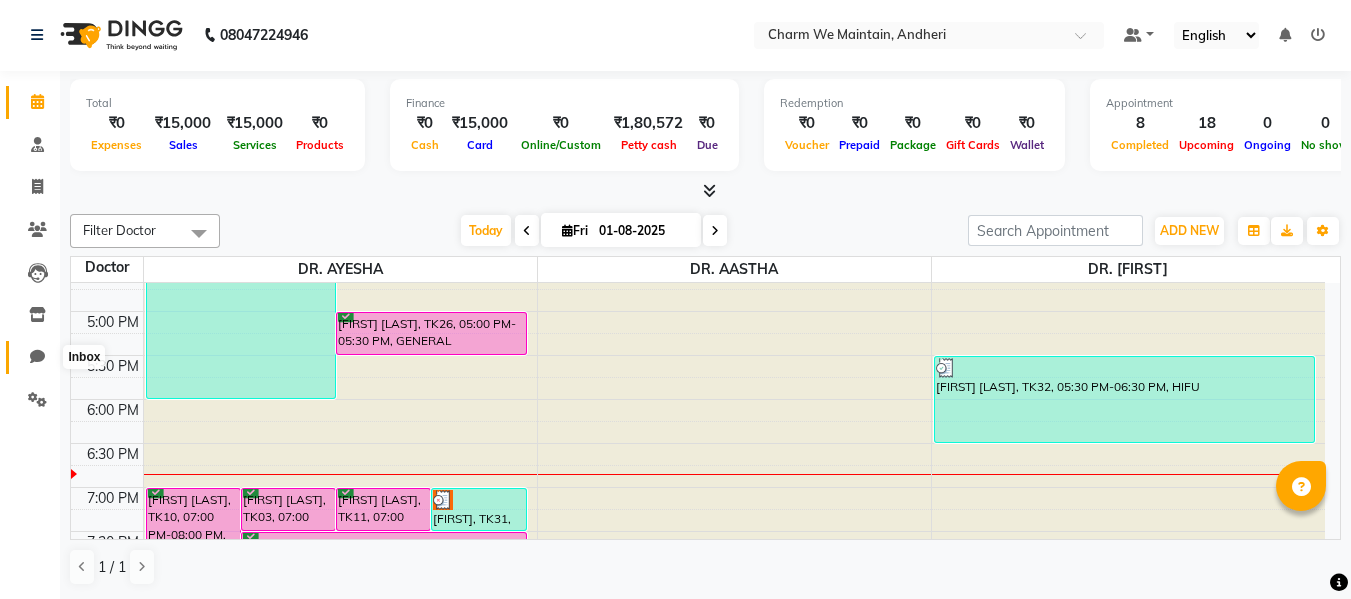 click 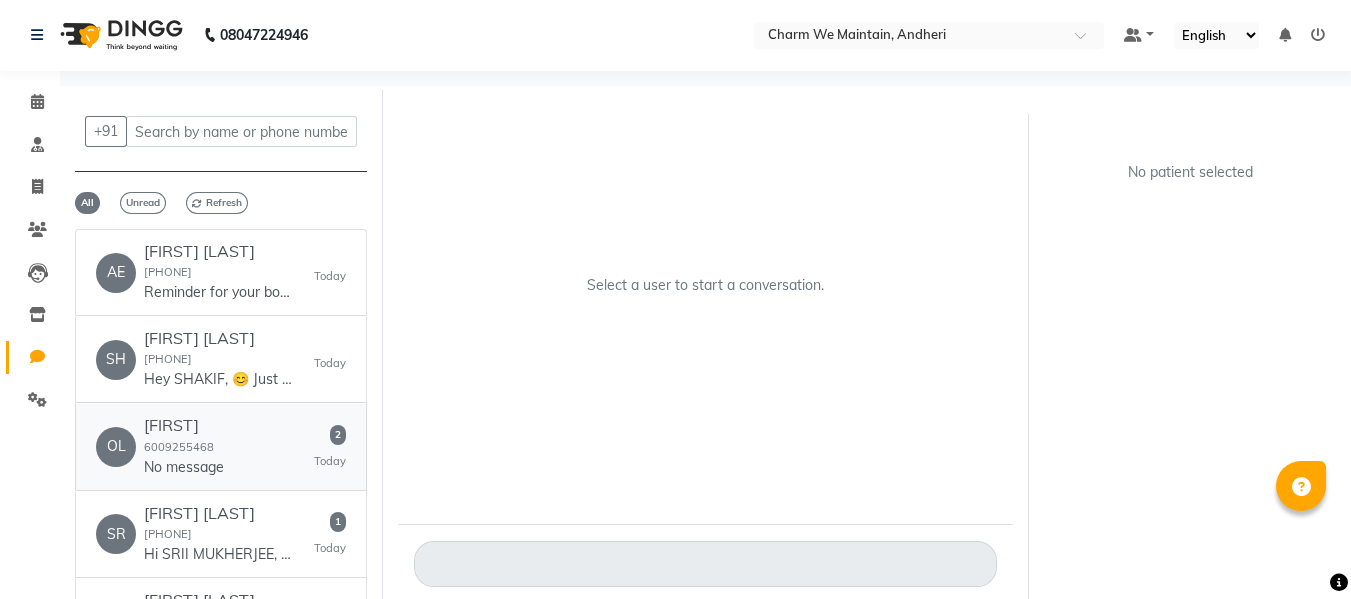 click on "OL [FIRST] [NUMBER] No message   2   Today" 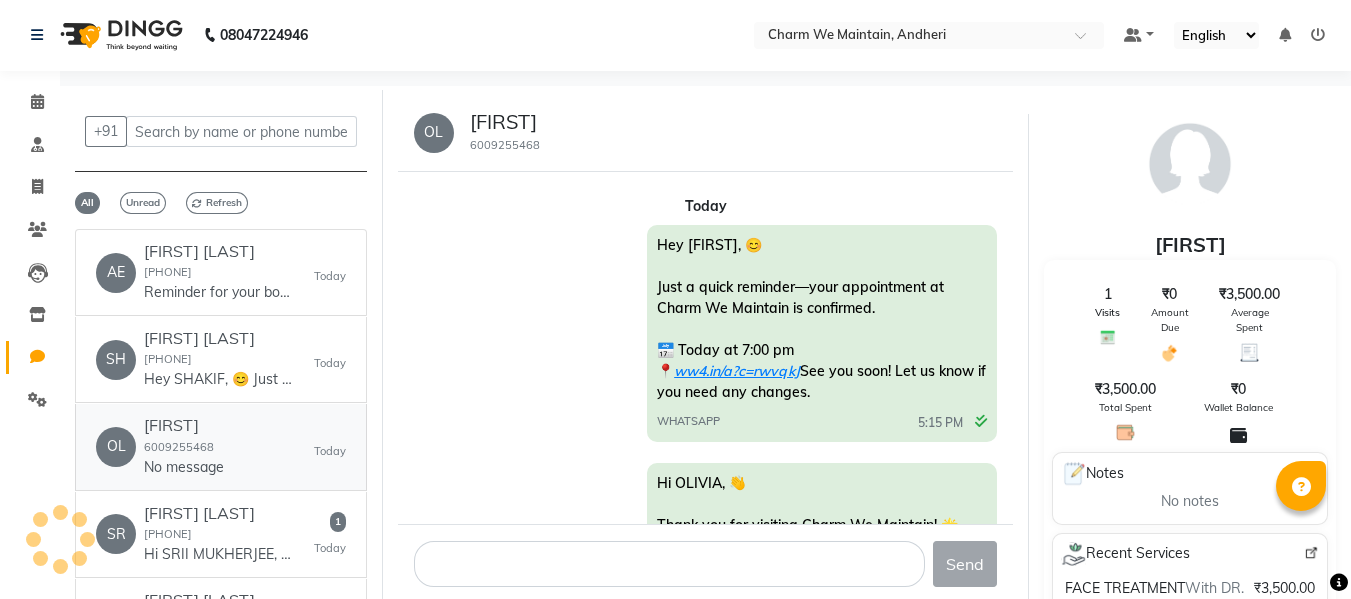 scroll, scrollTop: 362, scrollLeft: 0, axis: vertical 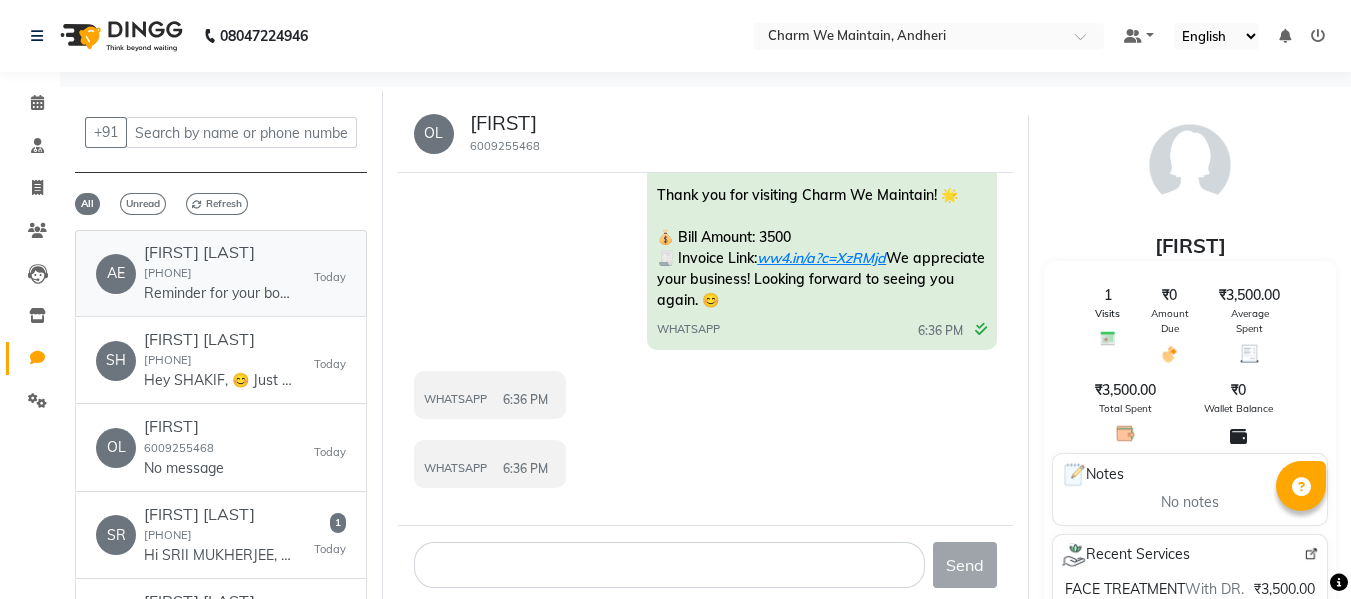 click on "AE AE [FIRST] [LAST] [PHONE] Reminder for your booking for GENERAL CONSULTATION at Charm We Maintain, Andheri on 02-08-2025 at 07:00 PM. Call [PHONE] Address ww4.in/a?c=rwvqkJ - DINGG Today" 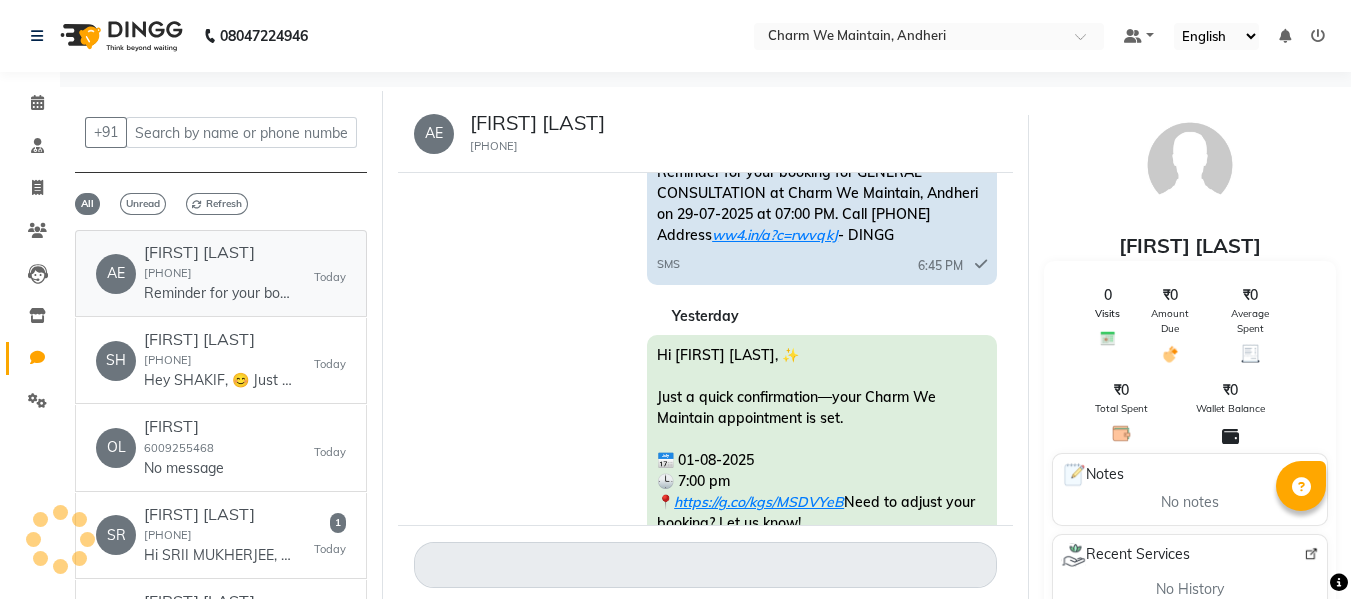 scroll, scrollTop: 640, scrollLeft: 0, axis: vertical 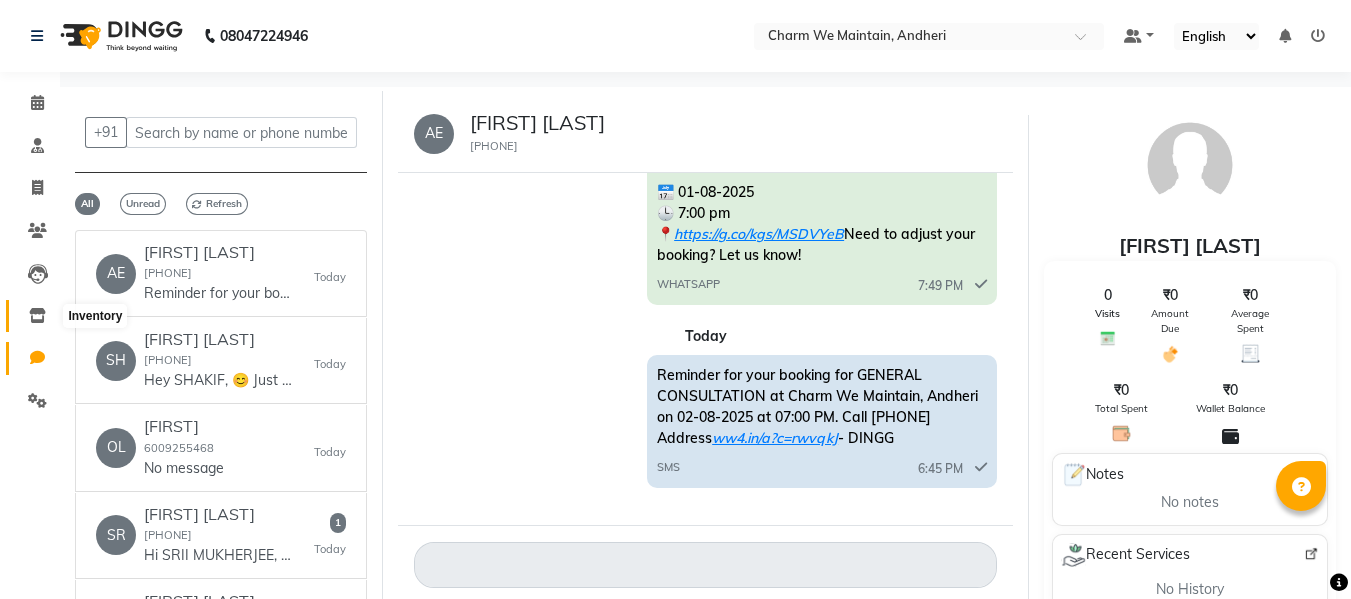 click 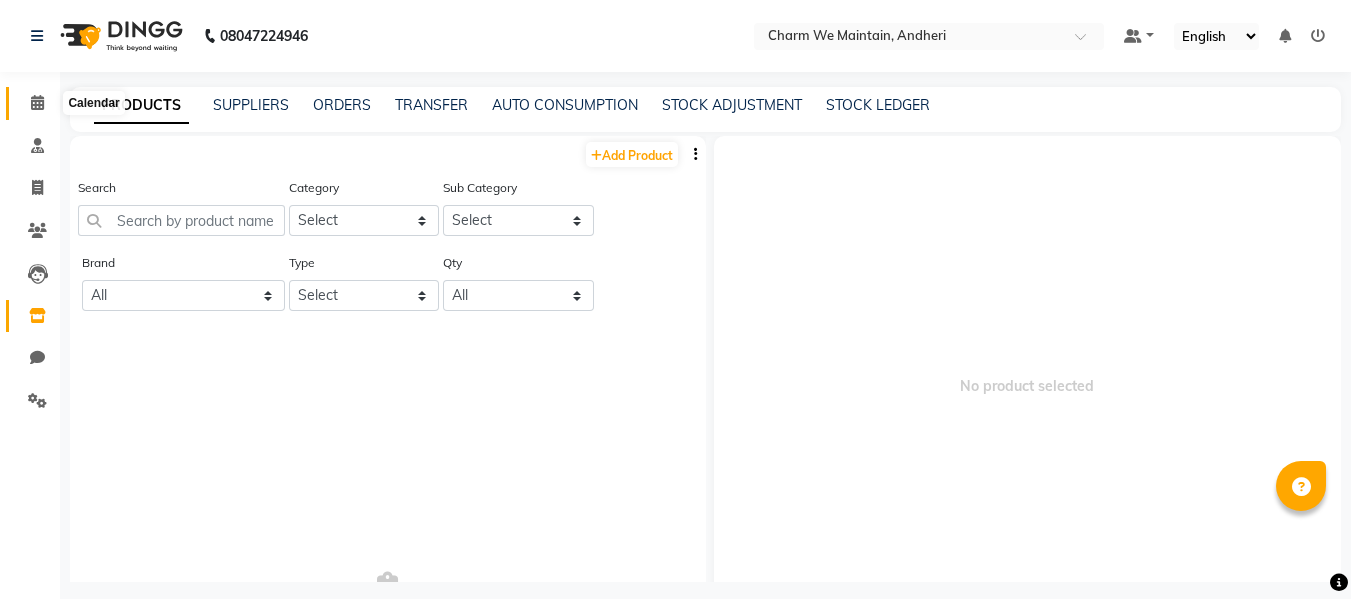 click 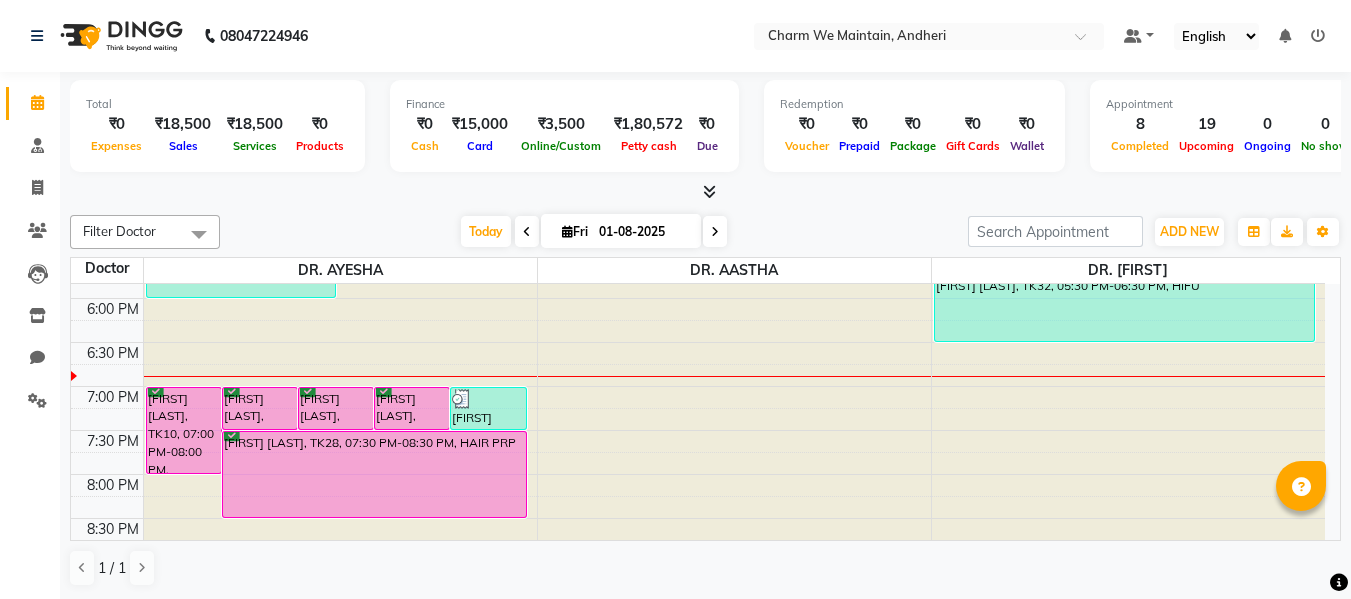scroll, scrollTop: 900, scrollLeft: 0, axis: vertical 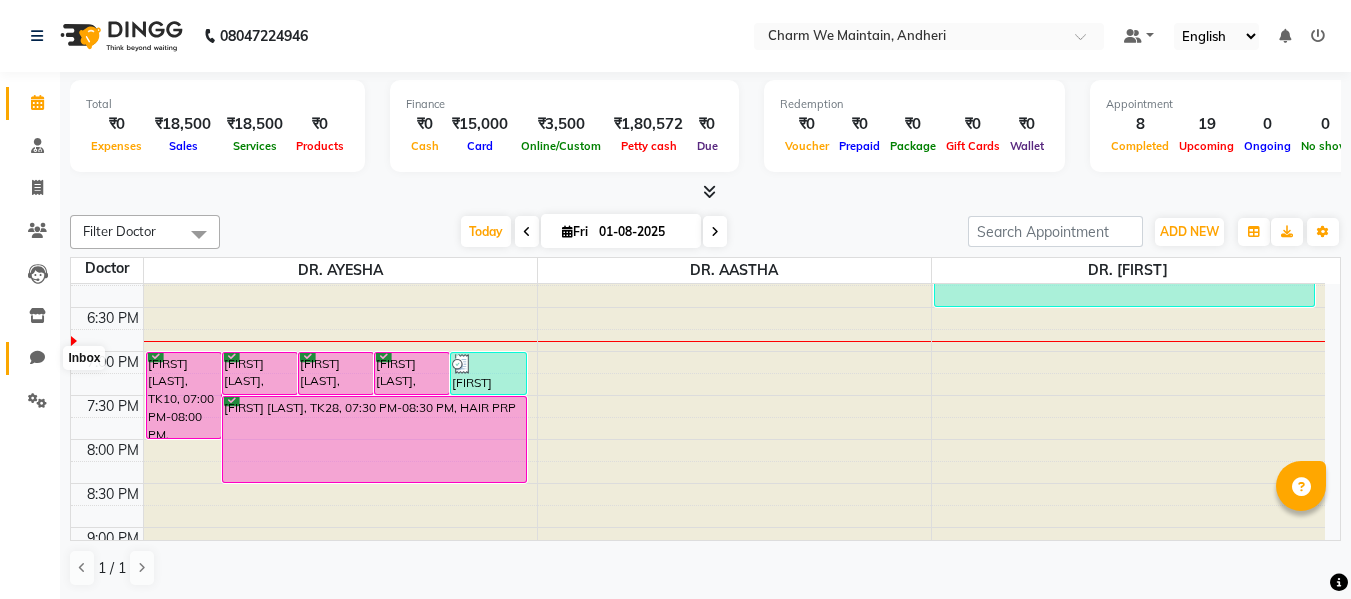 click 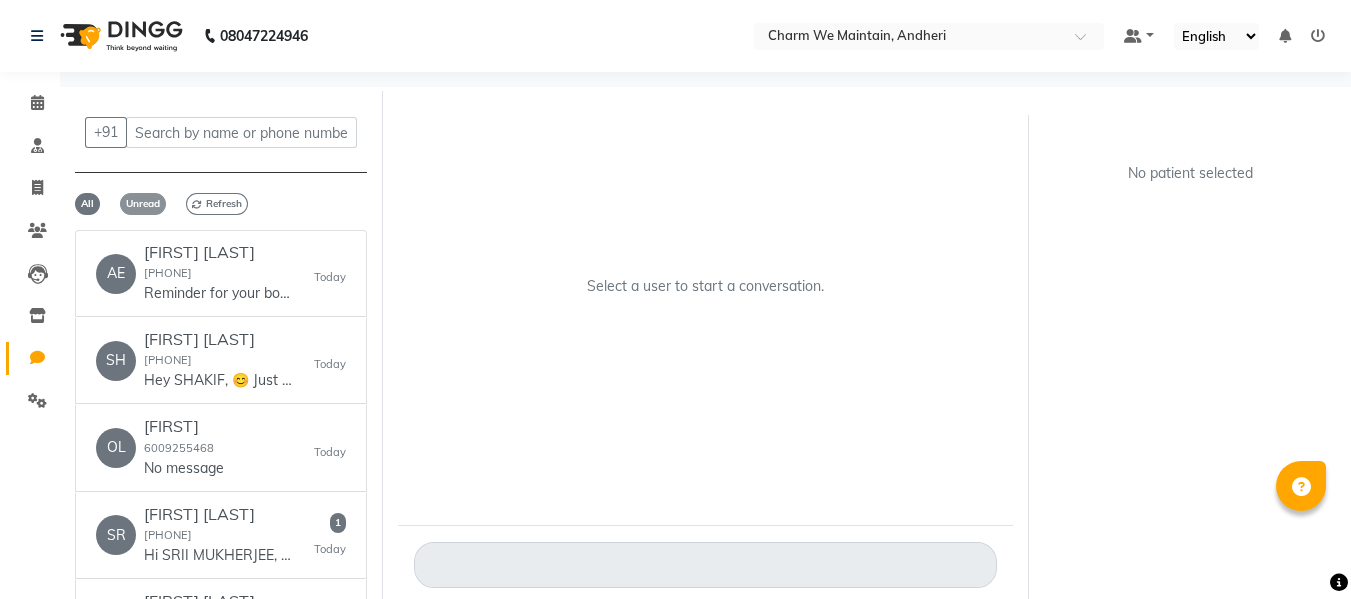 click on "Unread" 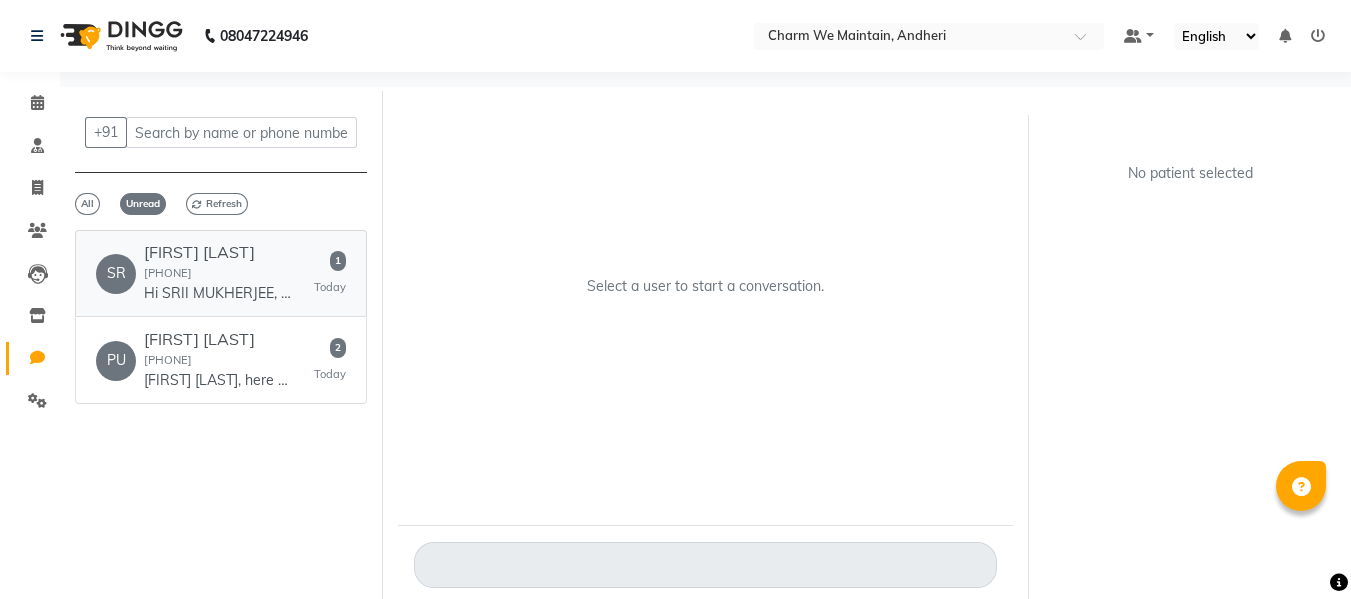 click on "Hi SRII  MUKHERJEE, 👋
Thank you for visiting Charm We Maintain! 🌟
💰 Bill Amount: 15000
🧾 Invoice Link: ww4.in/a?c=nVLGwu
We appreciate your business! Looking forward to seeing you again. 😊" 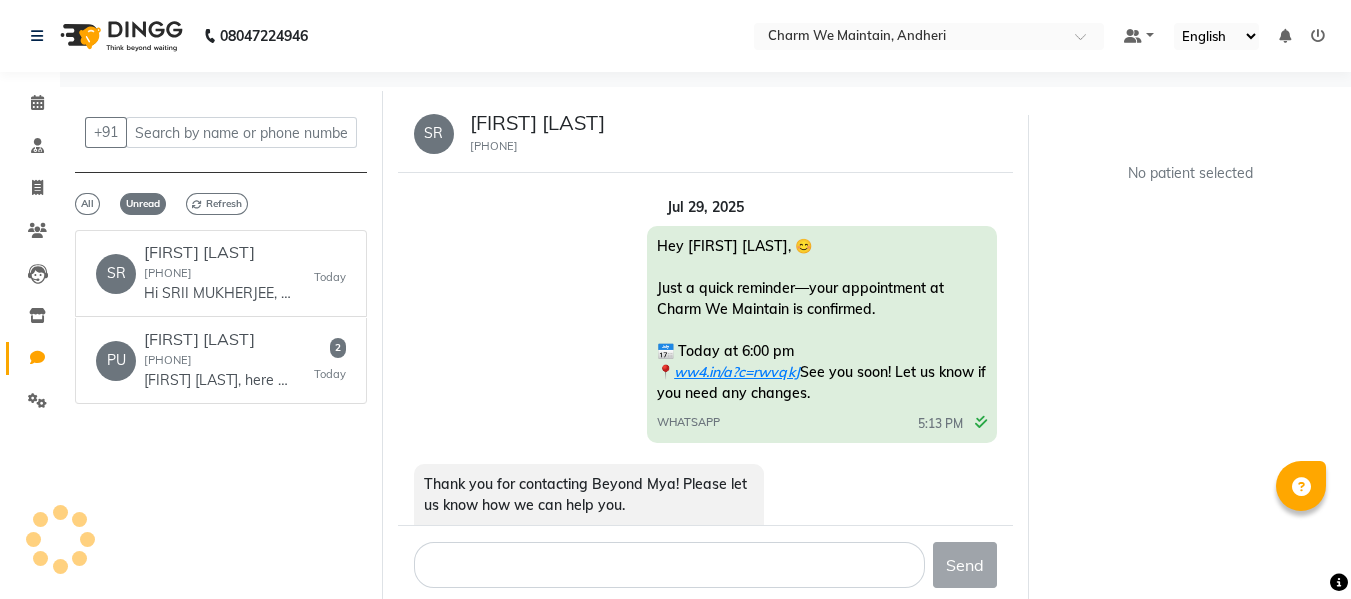 click on "Jul 29, 2025 Hey [FIRST] [LAST], 😊
Just a quick reminder—your appointment at Charm We Maintain is confirmed.
📅 Today at 6:00 pm
📍  ww4.in/a?c=rwvqkJ
See you soon! Let us know if you need any changes. WHATSAPP  5:13 PM  Thank you for contacting Beyond Mya! Please let us know how we can help you. WHATSAPP  5:13 PM  Thank you for reaching out to Beyond Mya! How can I assist you today?
1. Book an appointment
2. Cancel an upcoming appointment
3. View your future appointments
Please select an option by replying with the corresponding number. WHATSAPP  5:13 PM  Jul 30, 2025 Hey [FIRST] [LAST], 😊
Just a quick reminder—your appointment at Charm We Maintain is confirmed.
📅 Today at 4:30 pm
📍  ww4.in/a?c=rwvqkJ
See you soon! Let us know if you need any changes. WHATSAPP  6:25 PM  Thank you for your message. We're unavailable right now, but will respond as soon as possible. WHATSAPP  6:25 PM  WHATSAPP  6:25 PM  ww4.in/a?c=Vu3TFr WHATSAPP  6:26 PM  Today ww4.in/a?c=rwvqkJ WHATSAPP  6:07 PM" 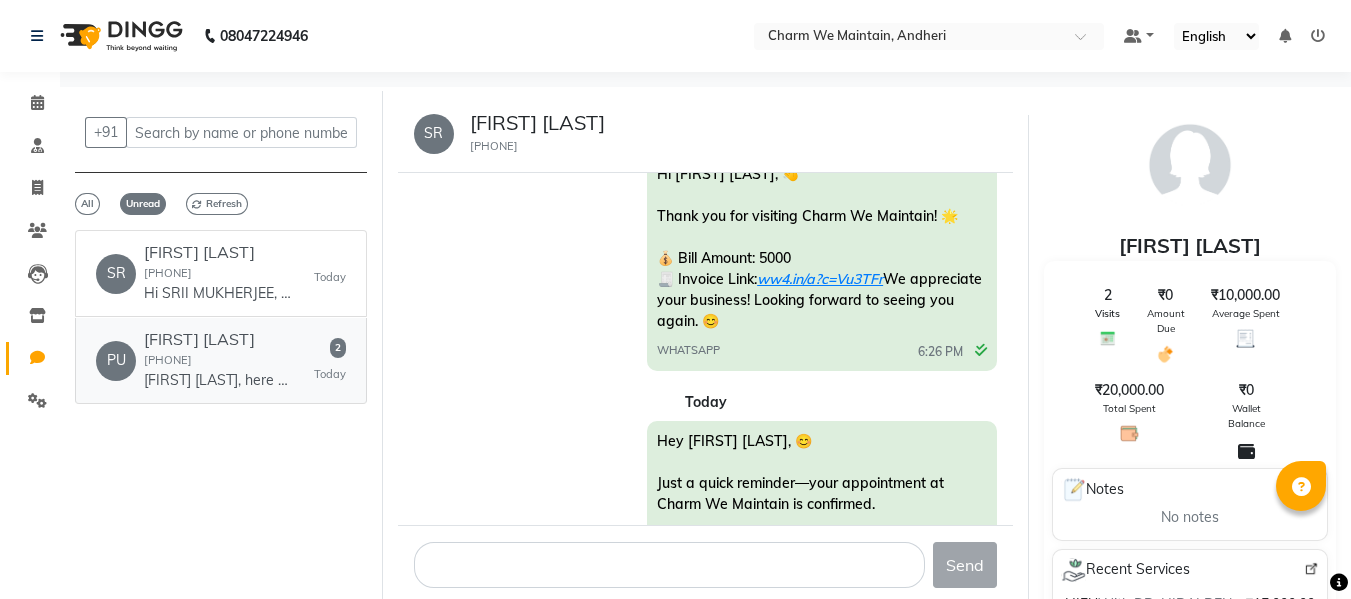 click on "PU [FIRST] [LAST] [PHONE] [FIRST] [LAST], here are the available laser services related to CO2:
1. PICO LASER
2. SPOT SCAR CO2 LASER TREATMENT
3. CARBON LASER
4. FACE LASER TRTEATMENT
5. BIKINI LASER
6. CHIN LASER TREATMENT
7. HANDS LASER TREATMENT
8. Q. SWITCH LASER
9. UPPERLIP LASER TREATMENT
10. CO2 FRACTIONAL LASER
11. LASER HAIR REDUCTION
12. HALF HANDS LASER TREATMENT
Please select the exact service you’d like to book for 7 PM today.   2   Today" 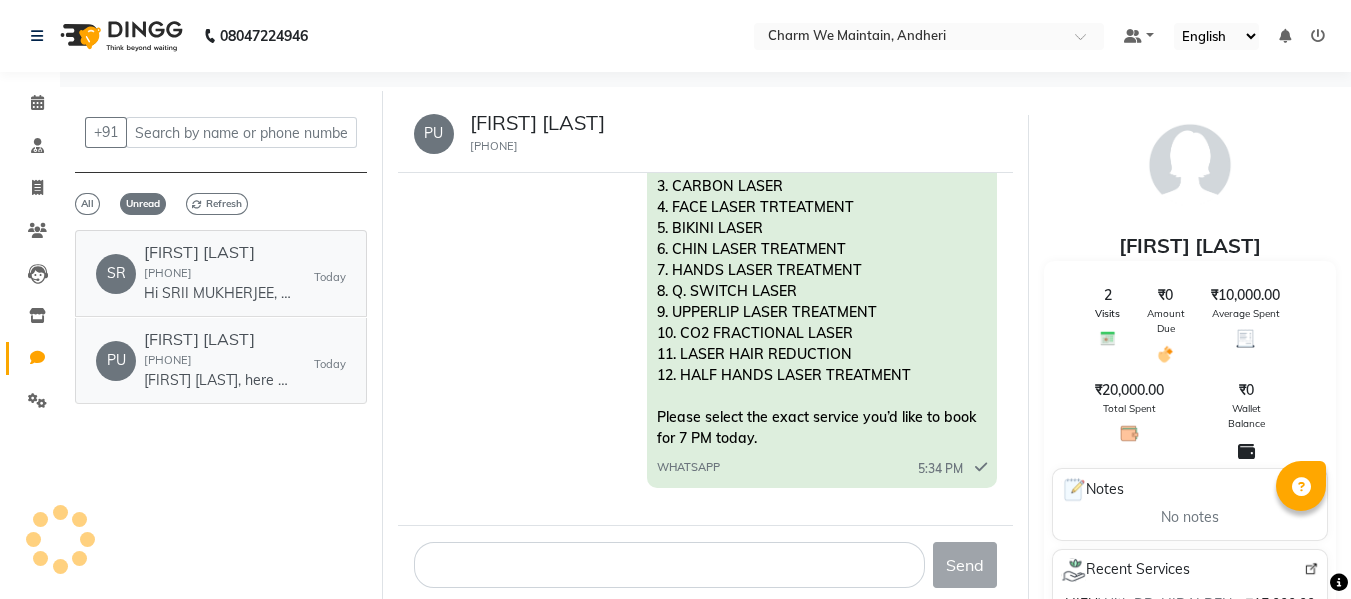 scroll, scrollTop: 446, scrollLeft: 0, axis: vertical 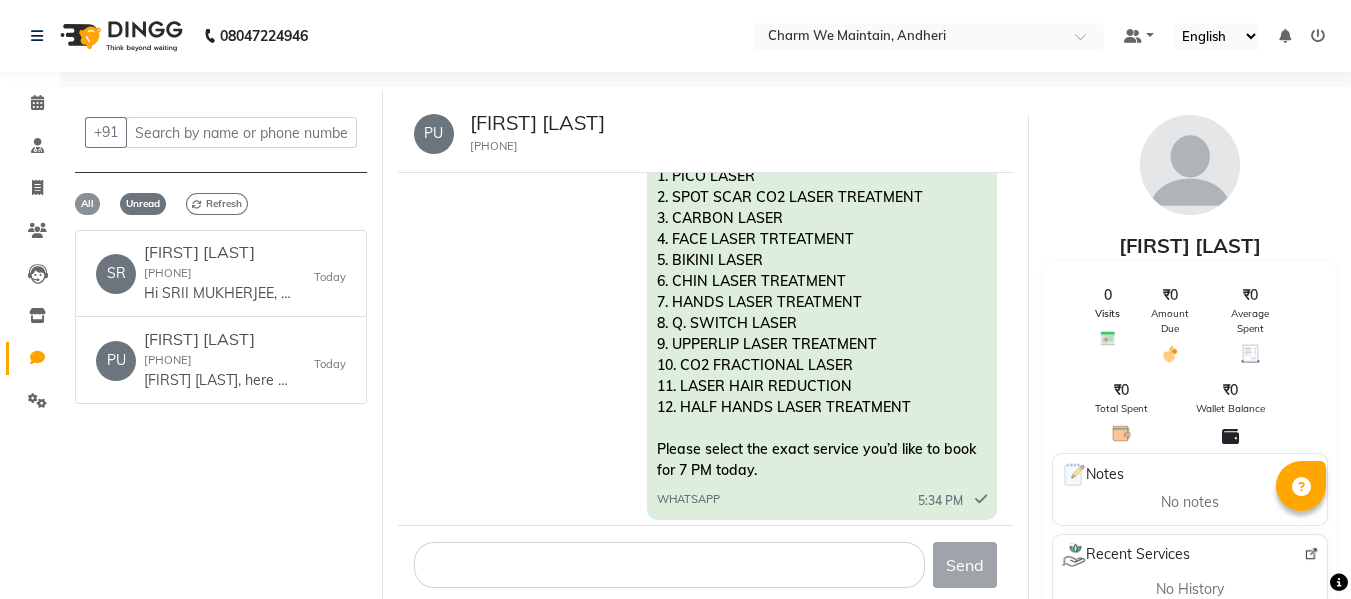 click on "All" 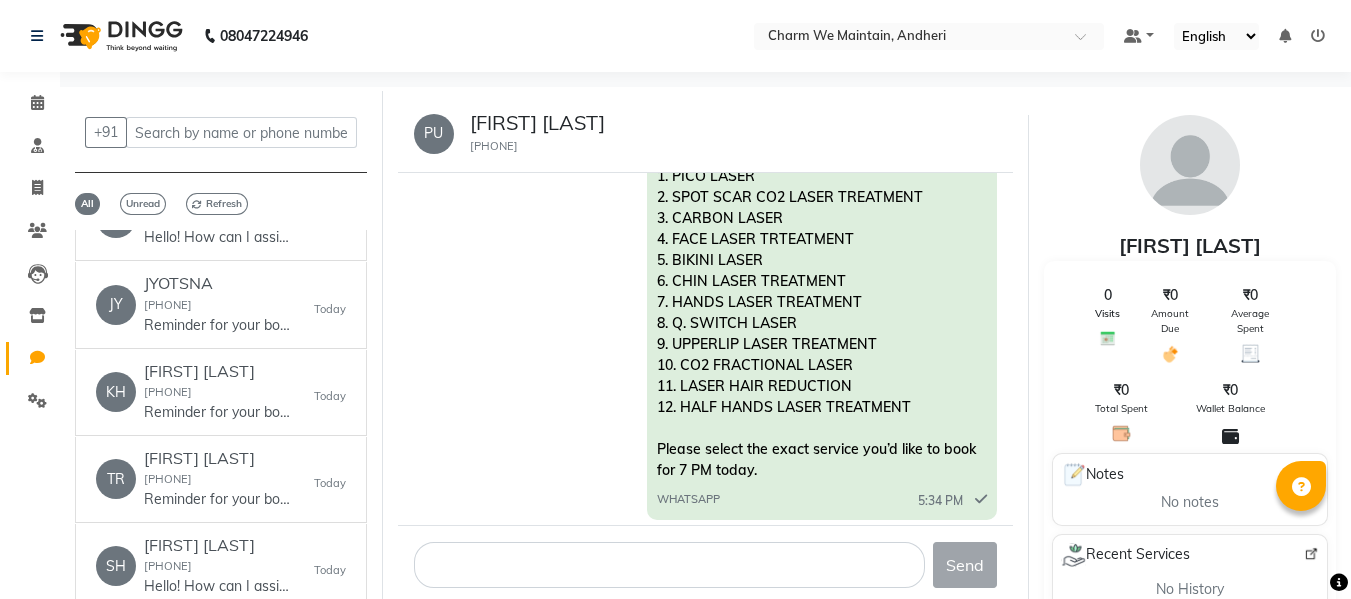 scroll, scrollTop: 700, scrollLeft: 0, axis: vertical 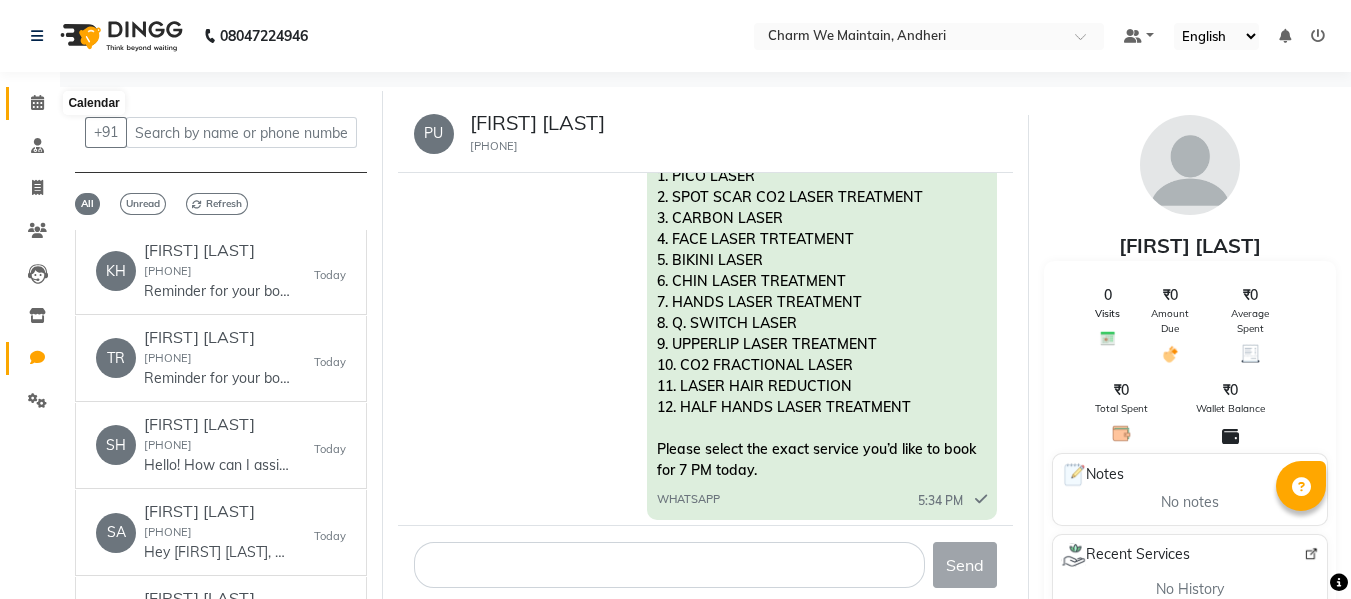 drag, startPoint x: 46, startPoint y: 104, endPoint x: 58, endPoint y: 177, distance: 73.97973 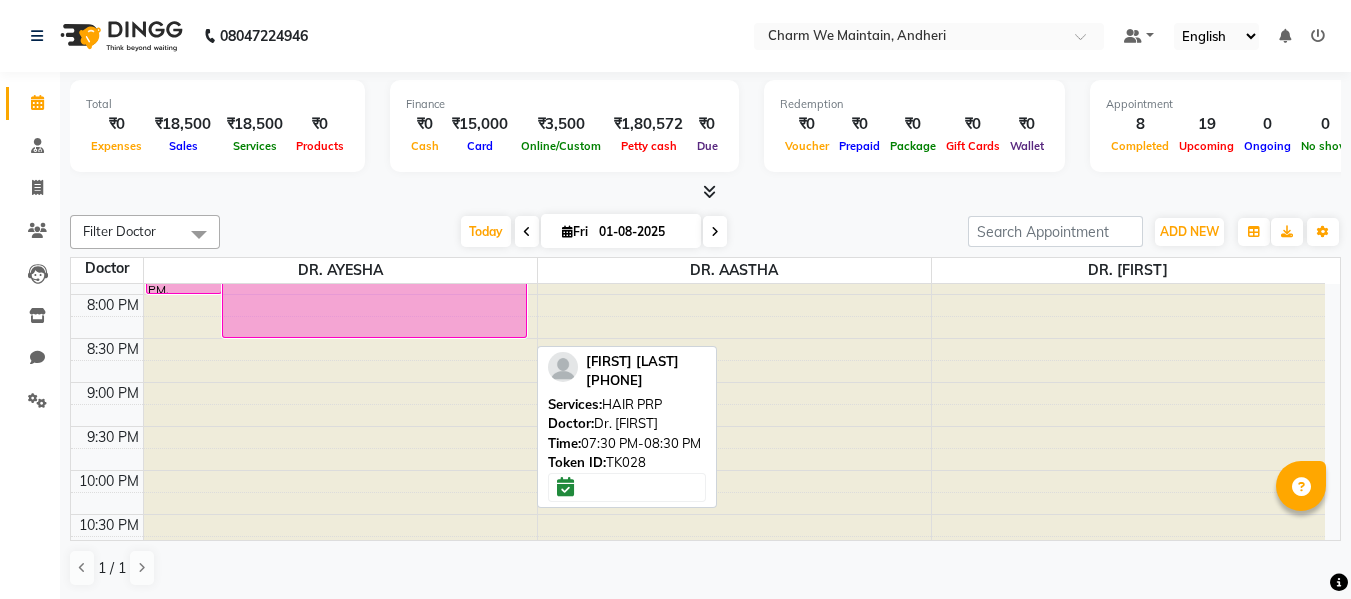 scroll, scrollTop: 1063, scrollLeft: 0, axis: vertical 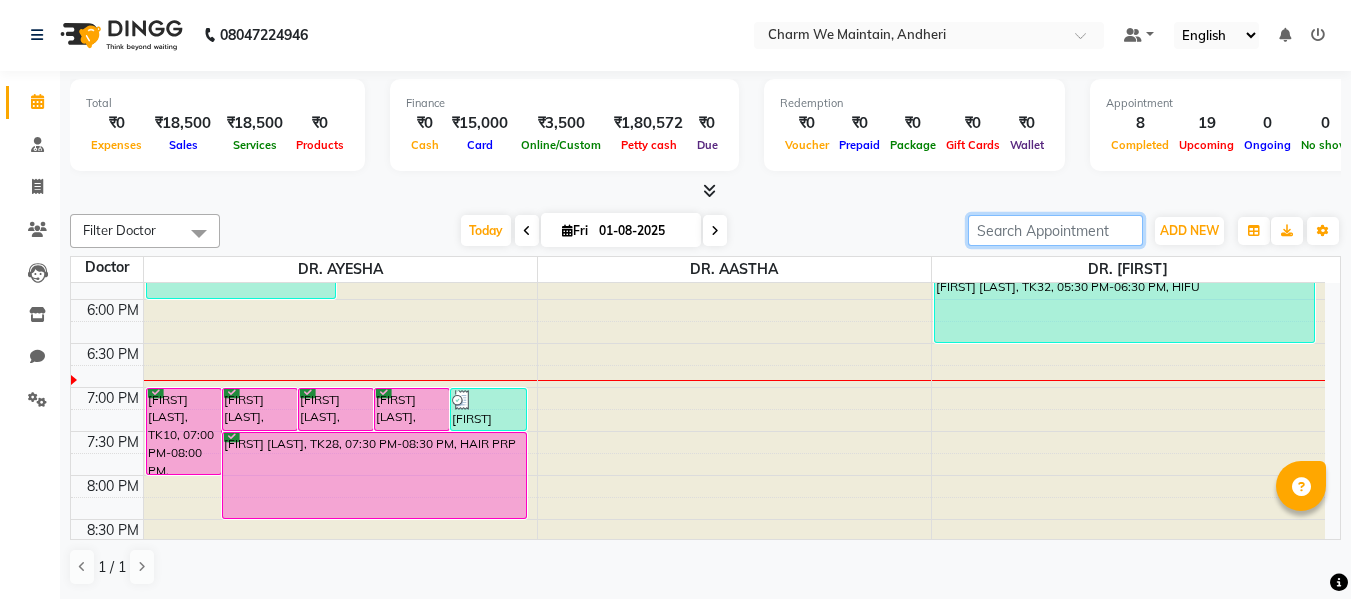 click at bounding box center (1055, 230) 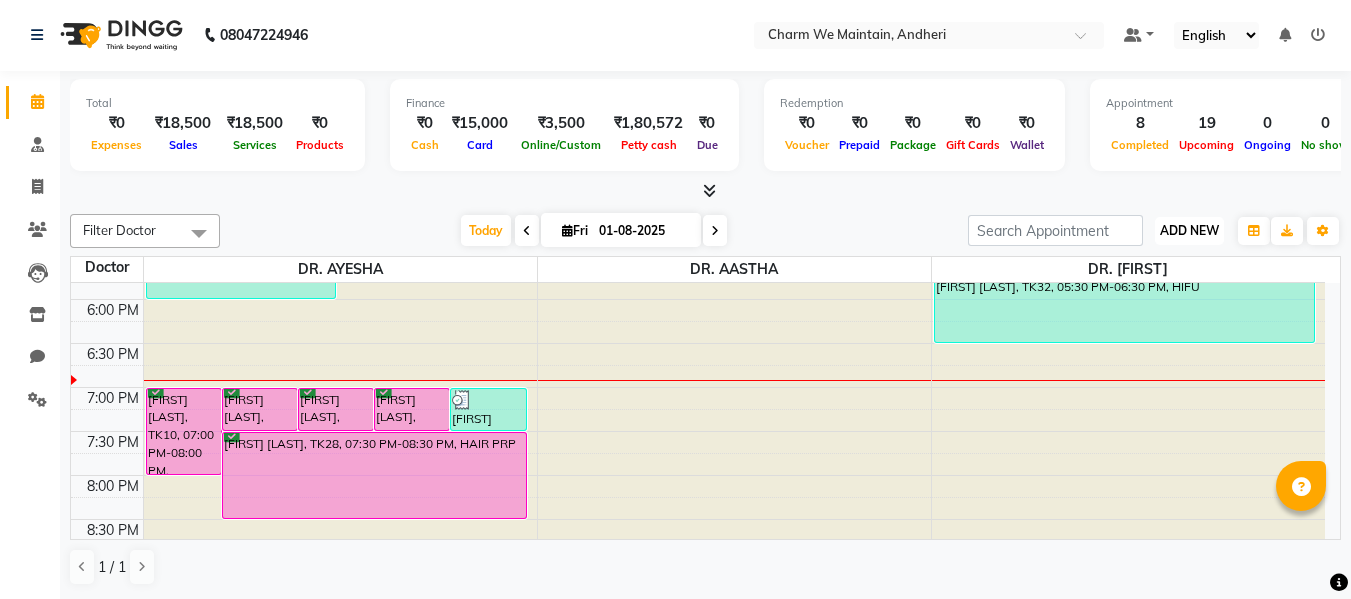 click on "ADD NEW" at bounding box center [1189, 230] 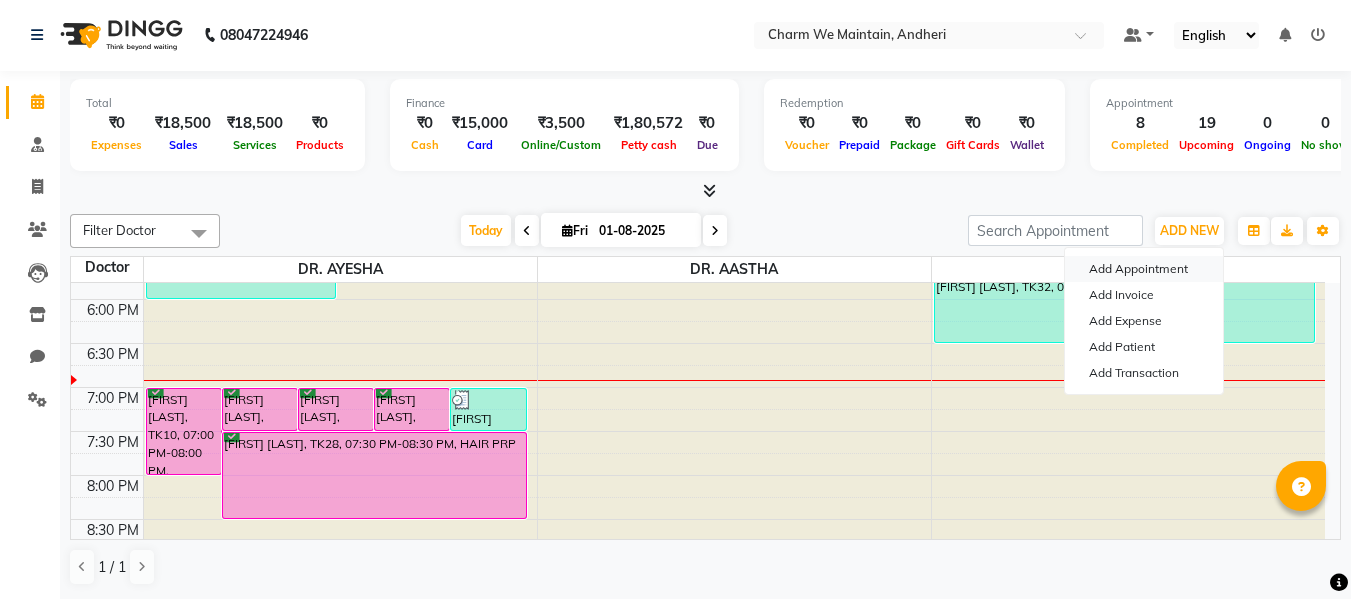 click on "Add Appointment" at bounding box center (1144, 269) 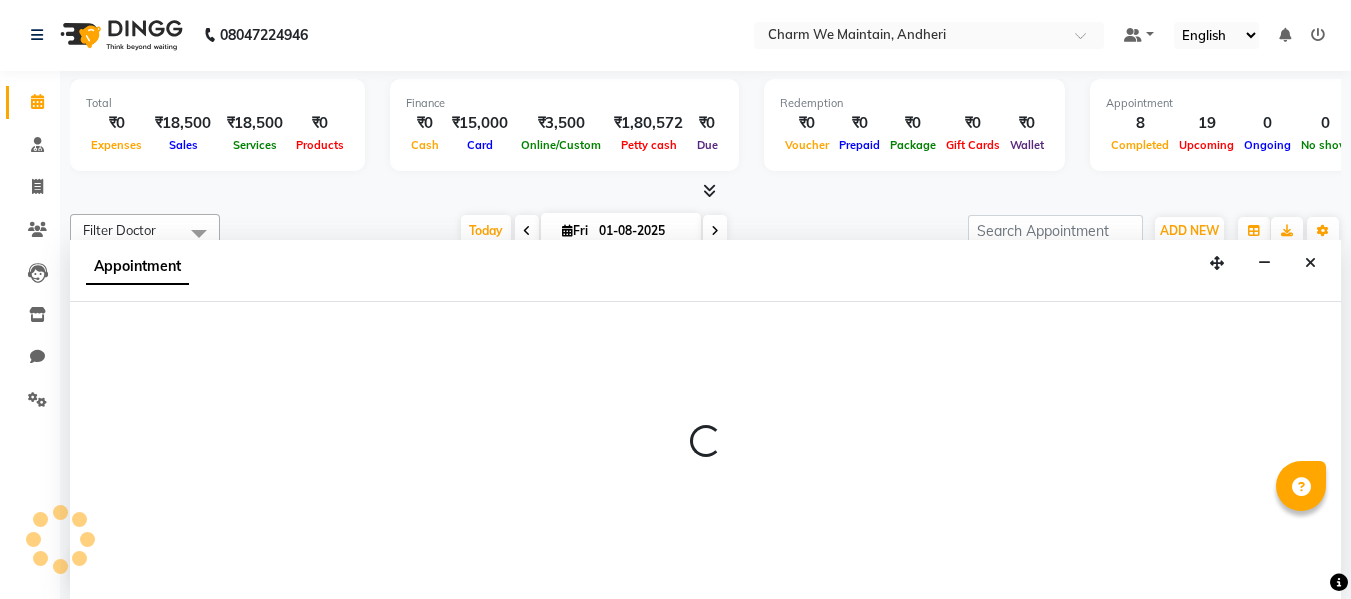 select on "540" 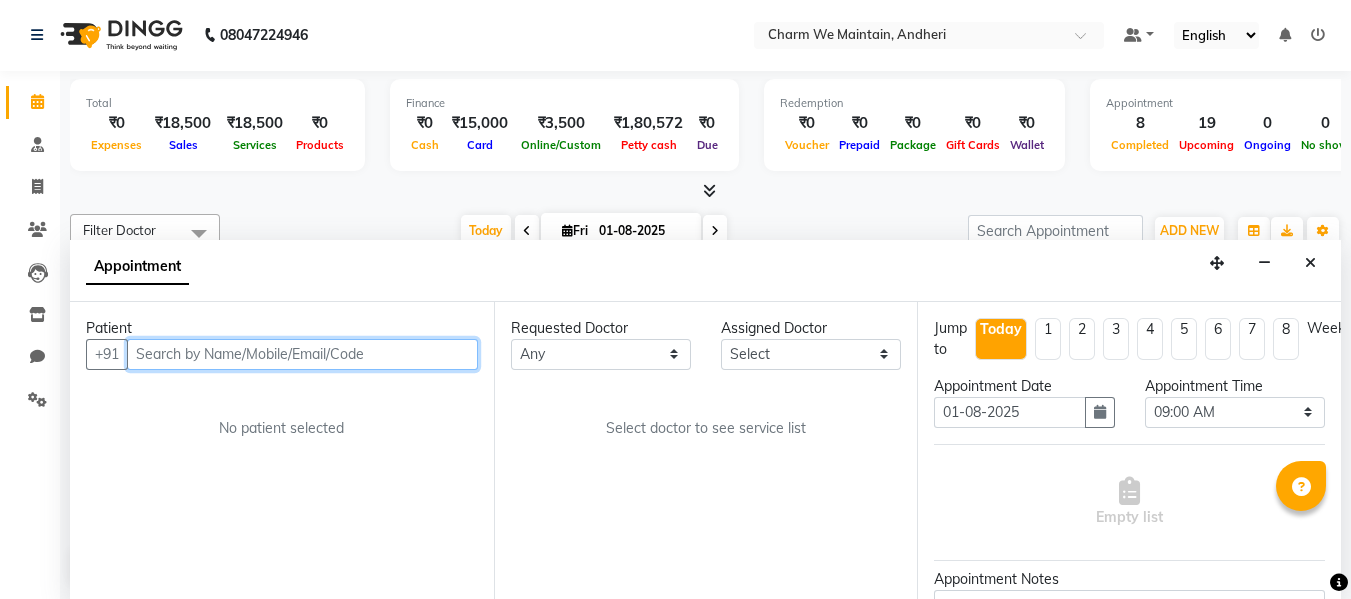 paste on "[PHONE]" 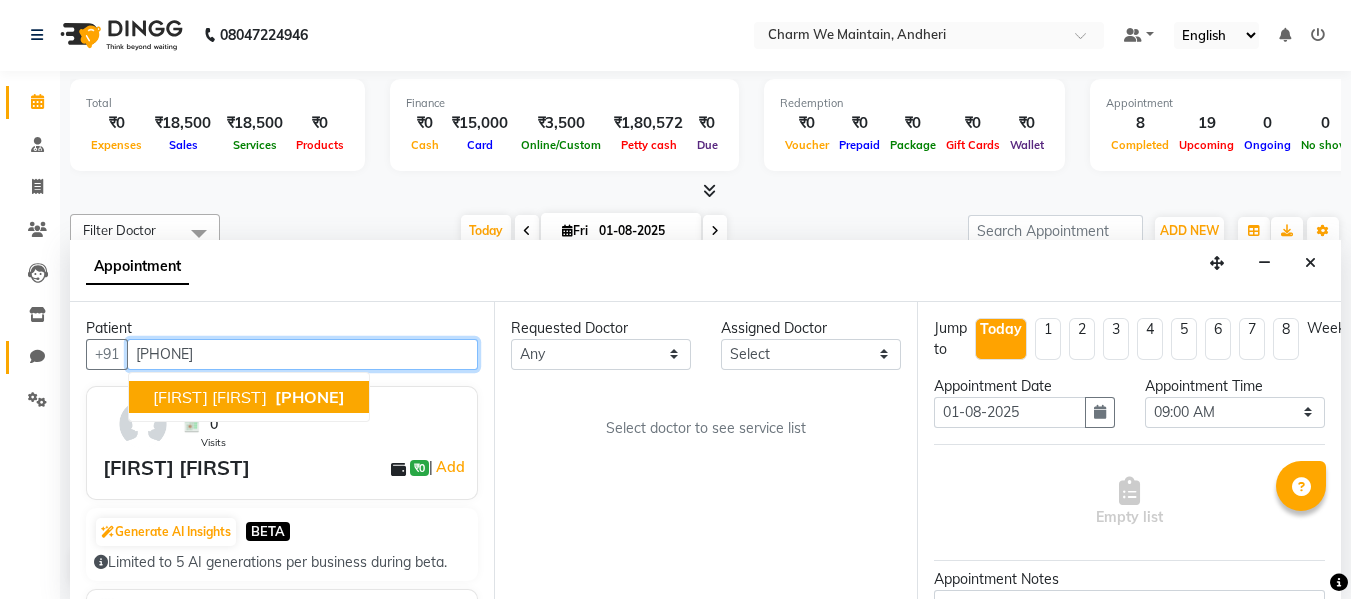 type on "[PHONE]" 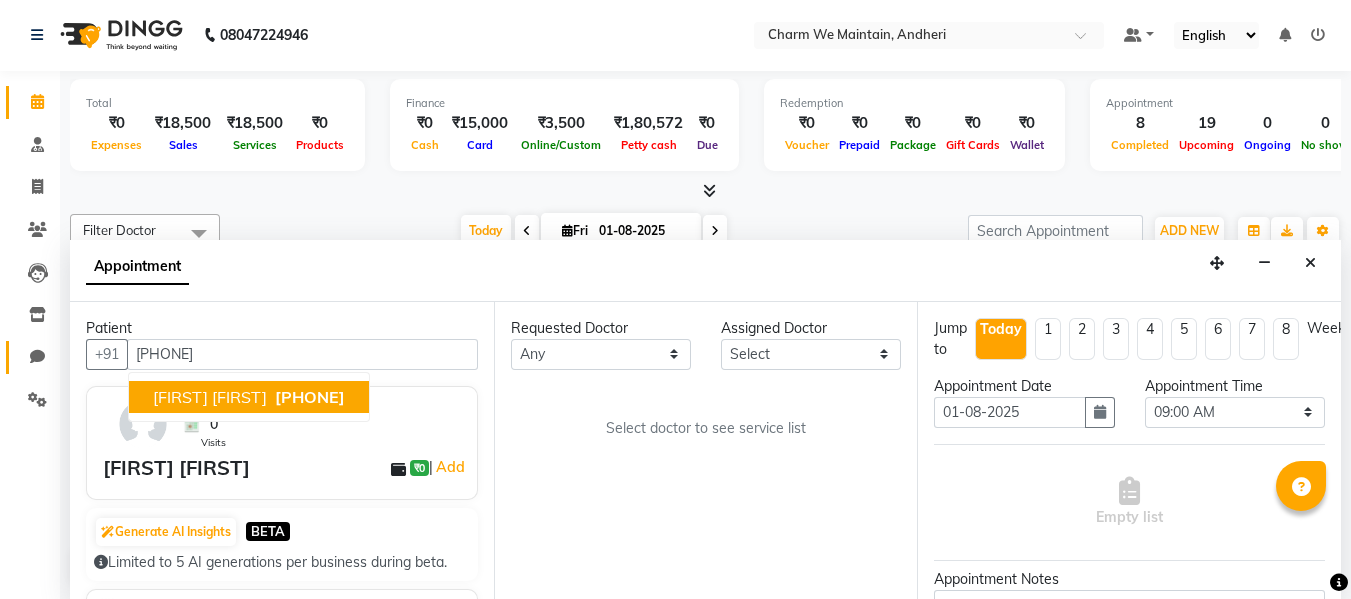click on "Chat" 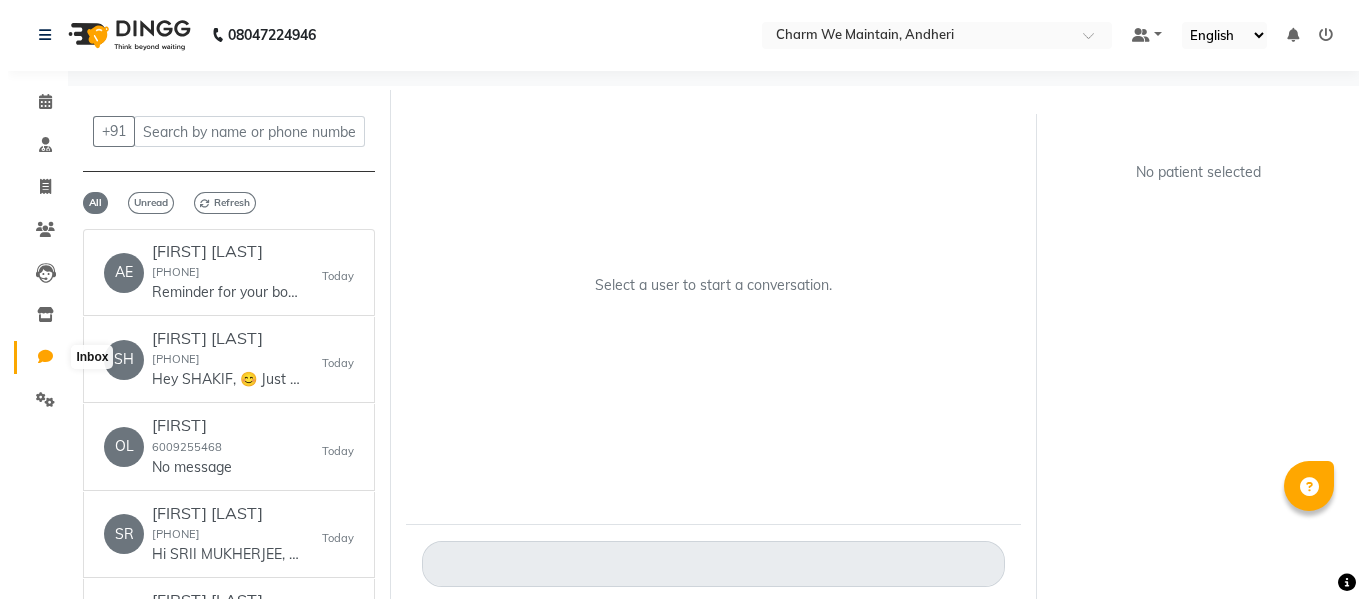 scroll, scrollTop: 0, scrollLeft: 0, axis: both 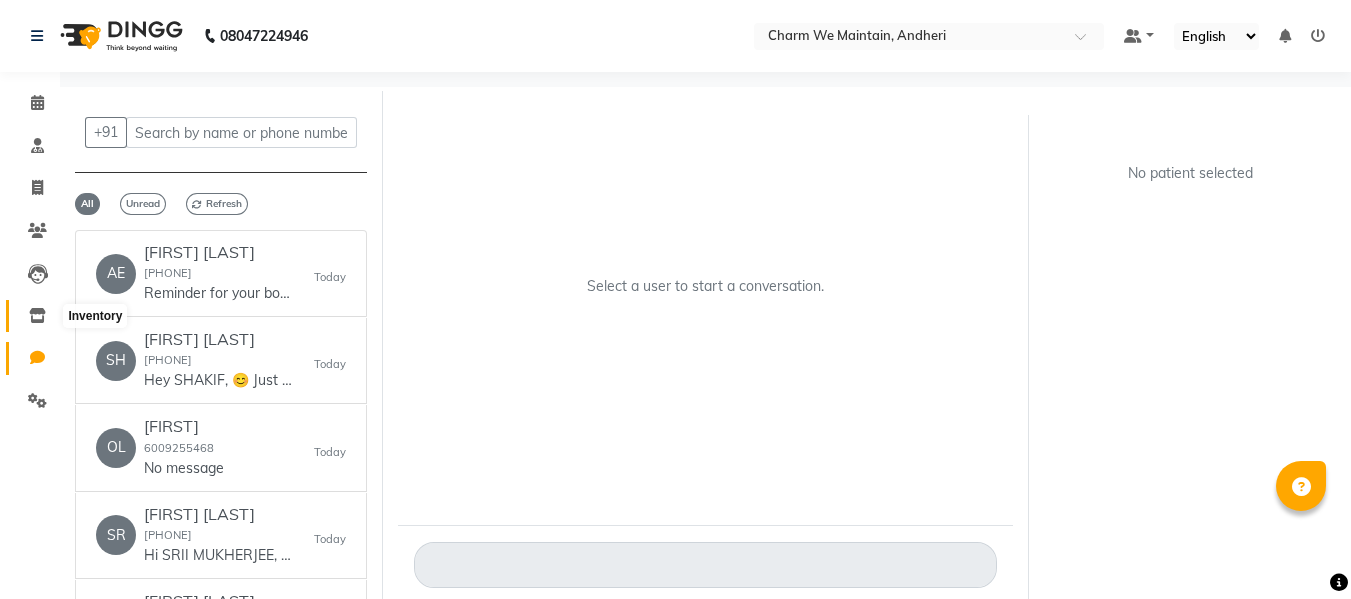 click 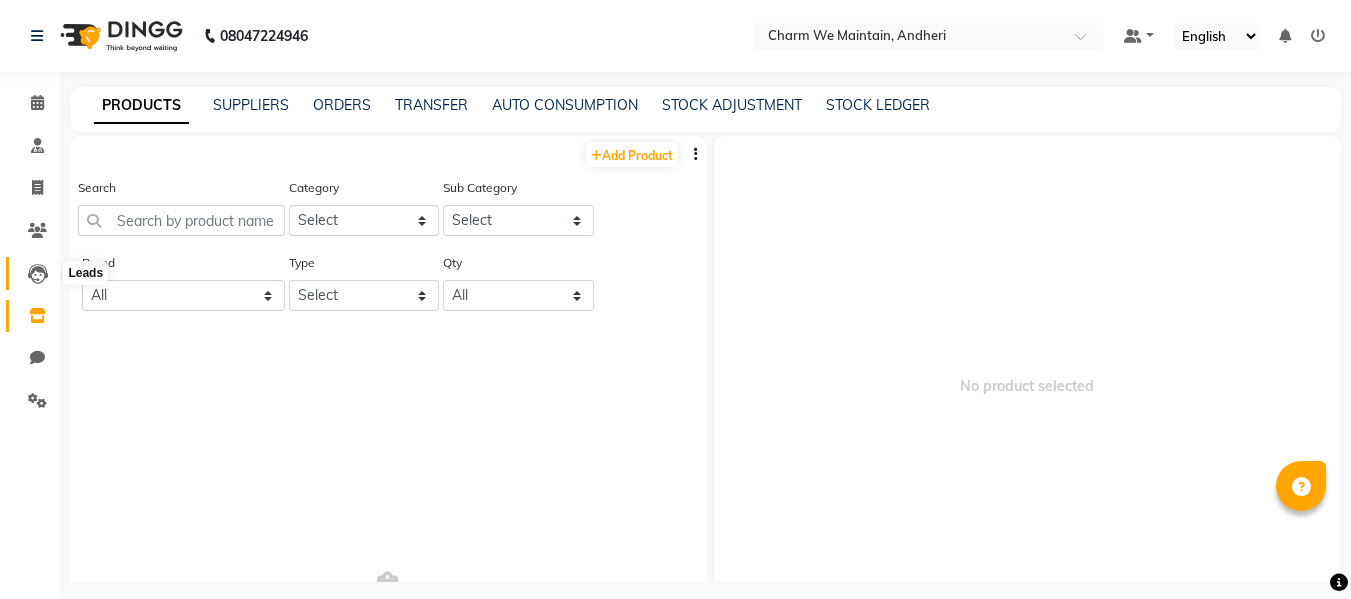 click 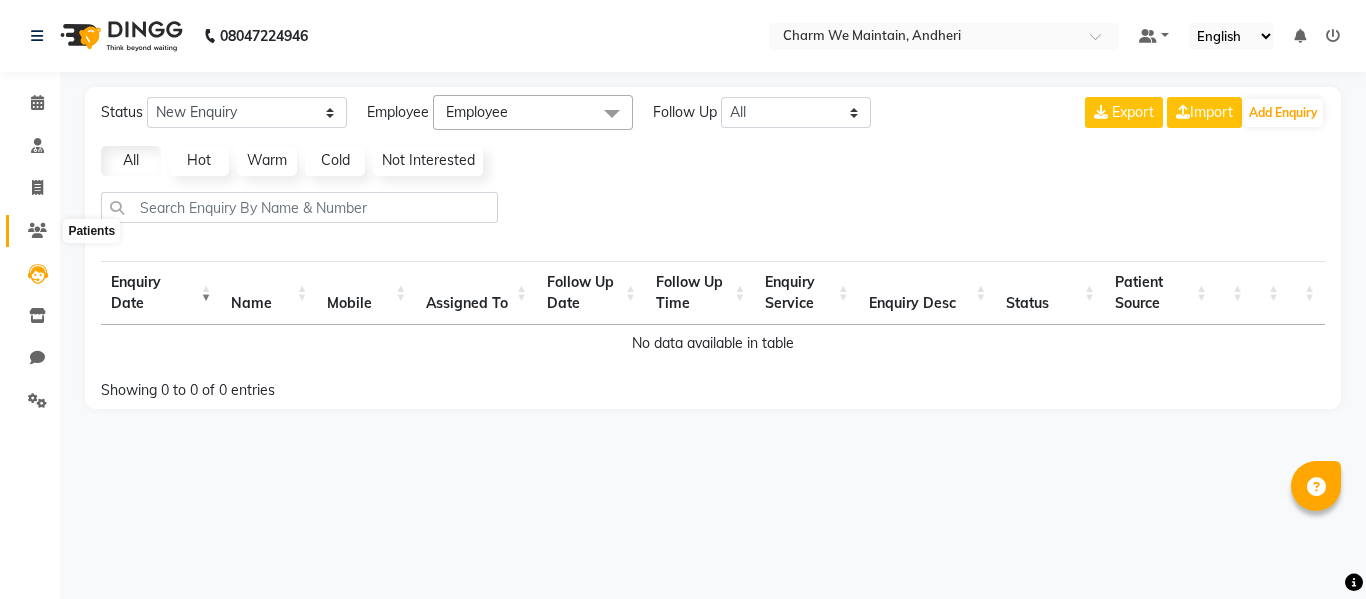 click 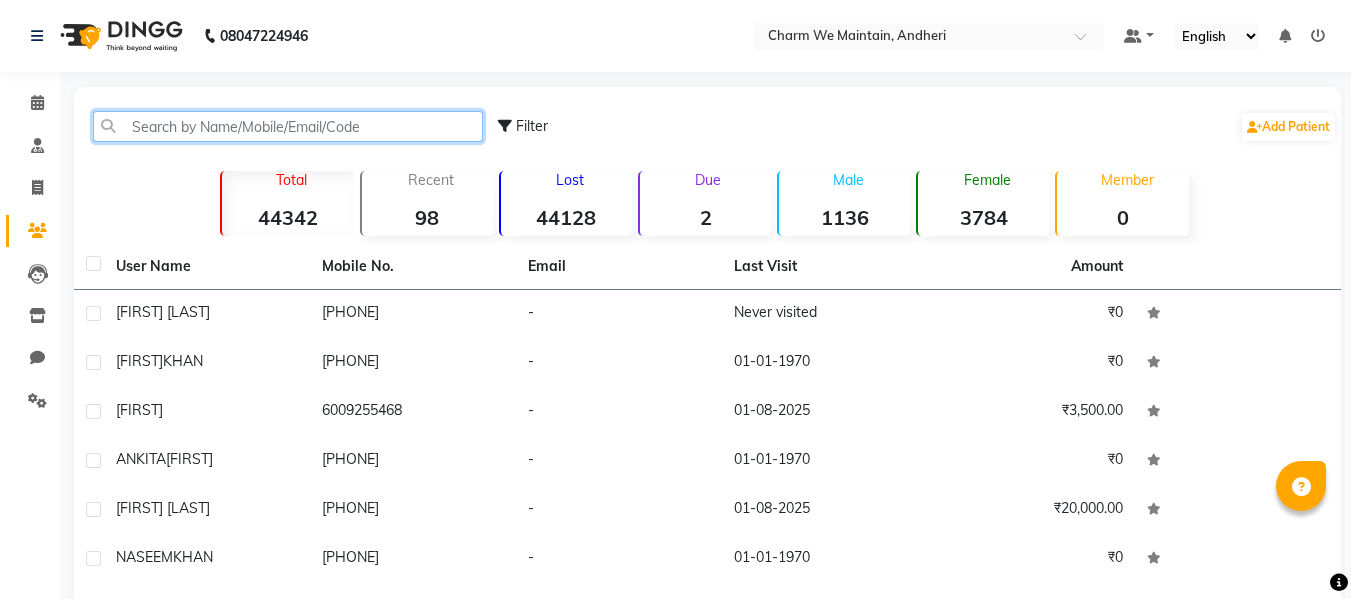 click 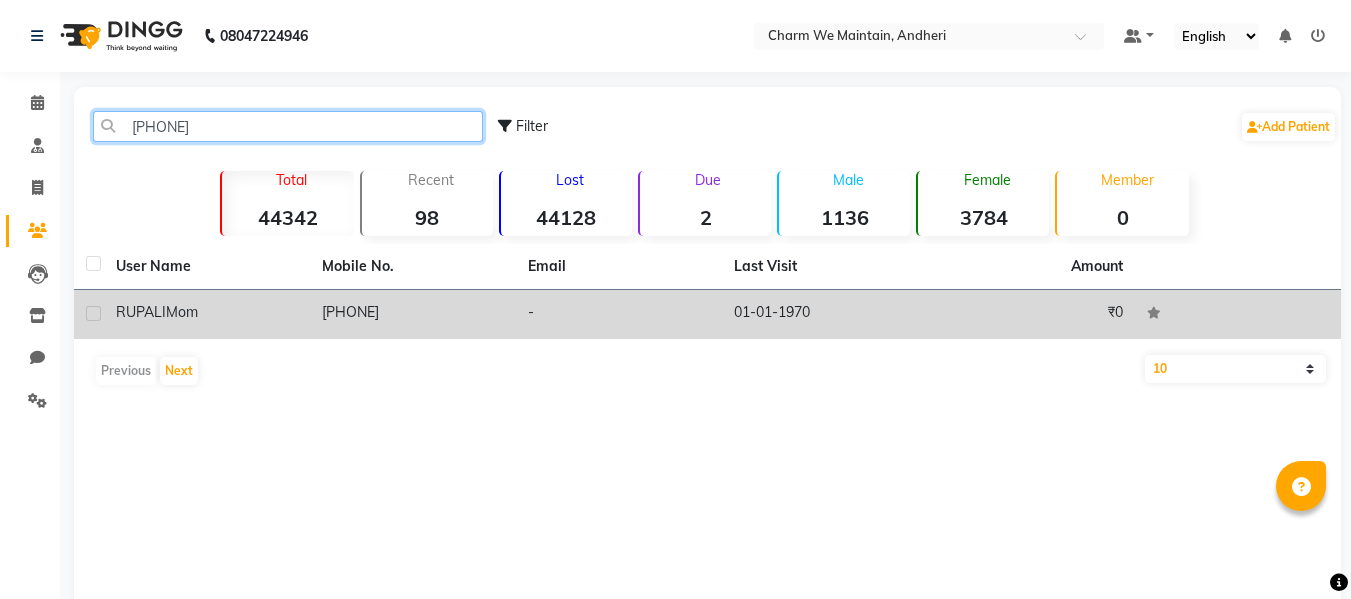 type on "[PHONE]" 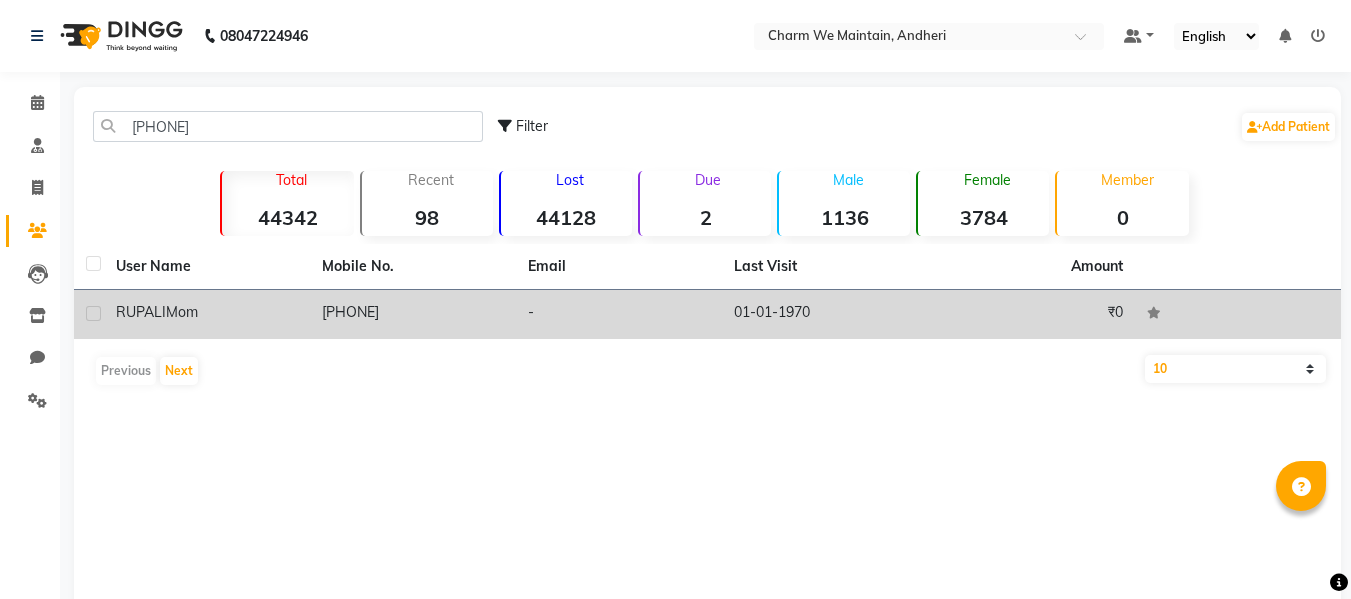 click on "Mom" 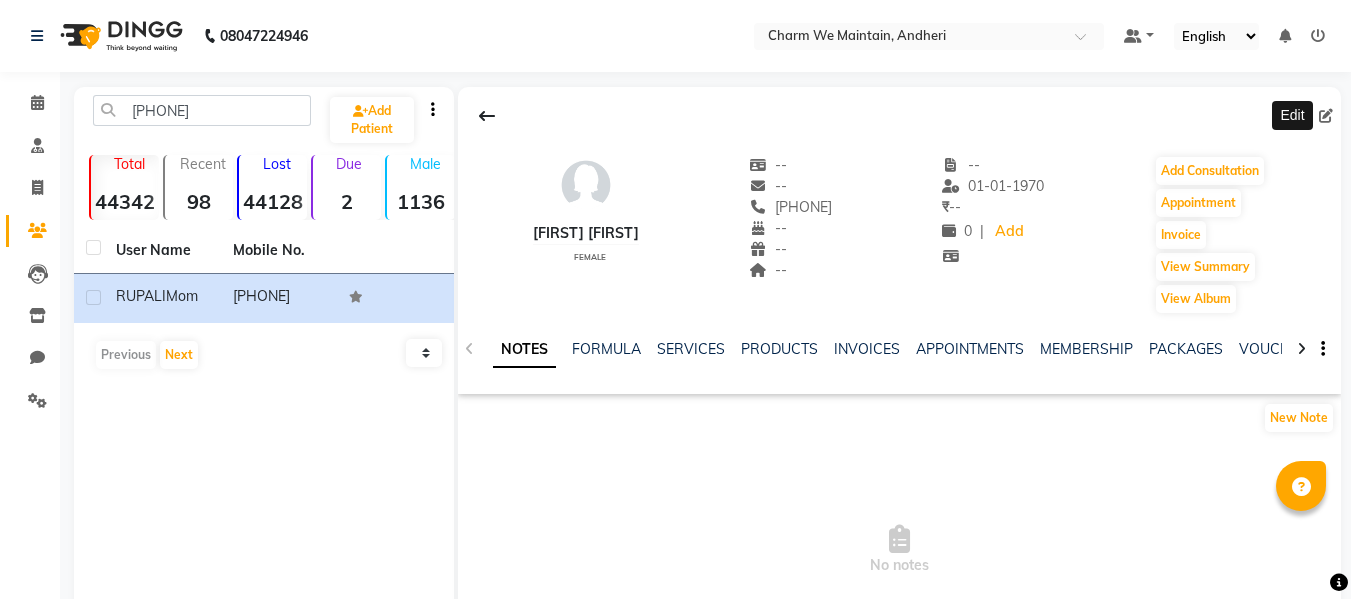 click 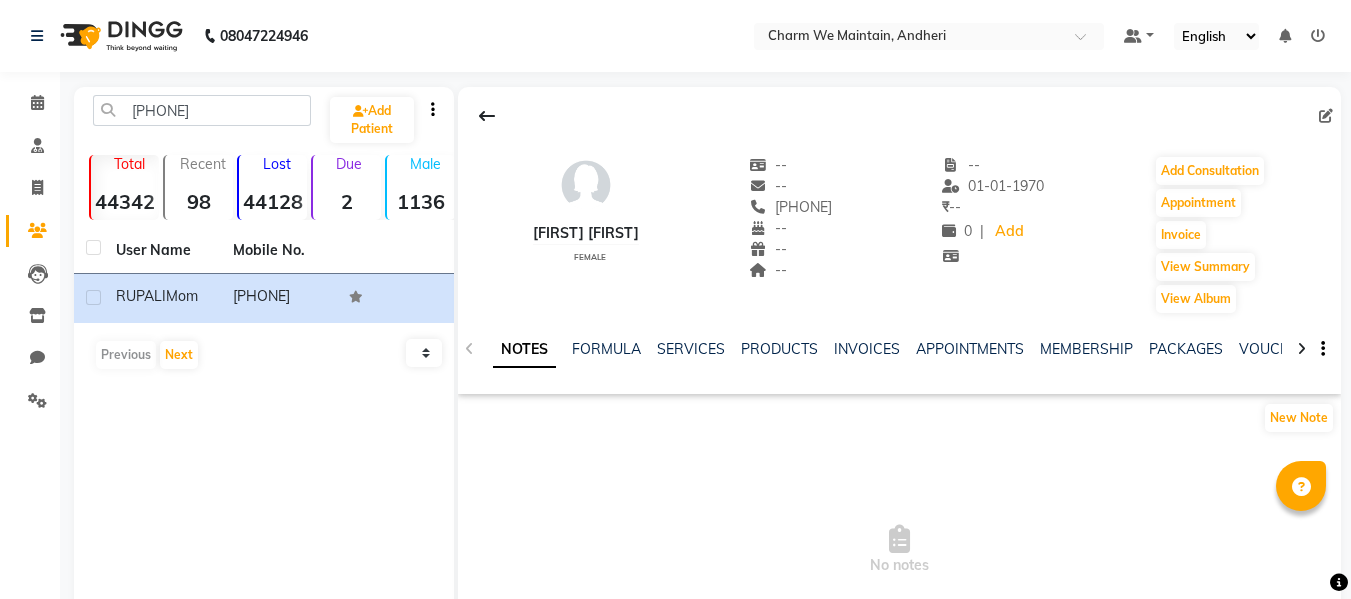click 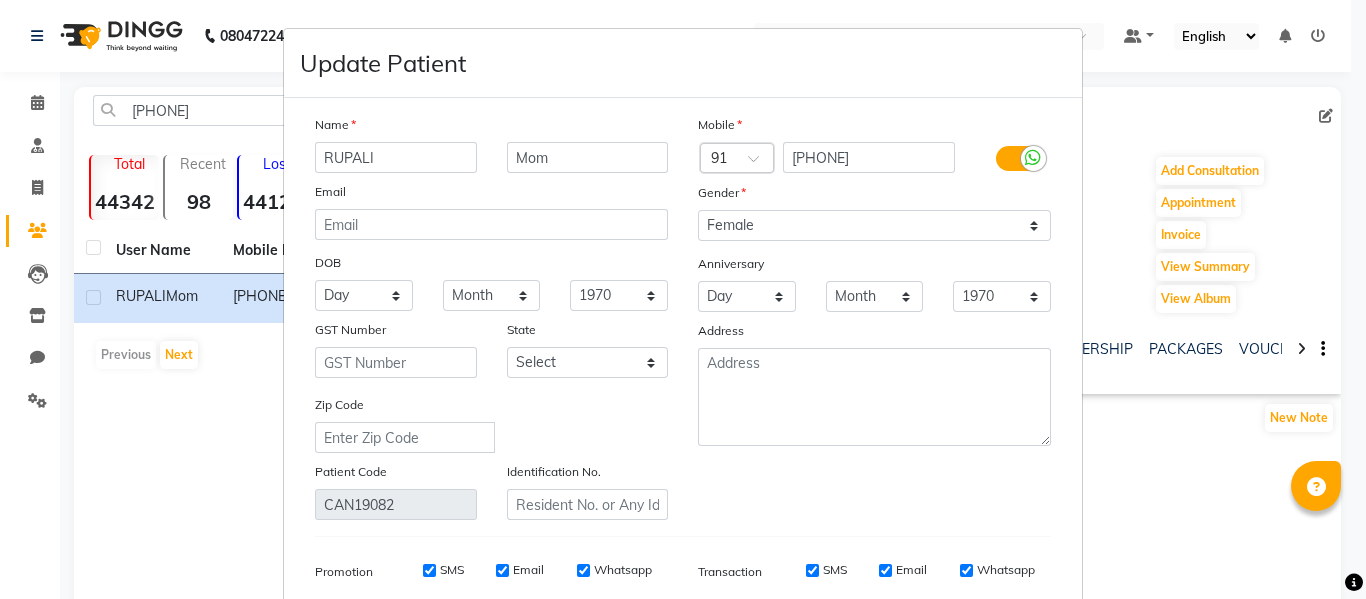 drag, startPoint x: 403, startPoint y: 150, endPoint x: 337, endPoint y: 152, distance: 66.0303 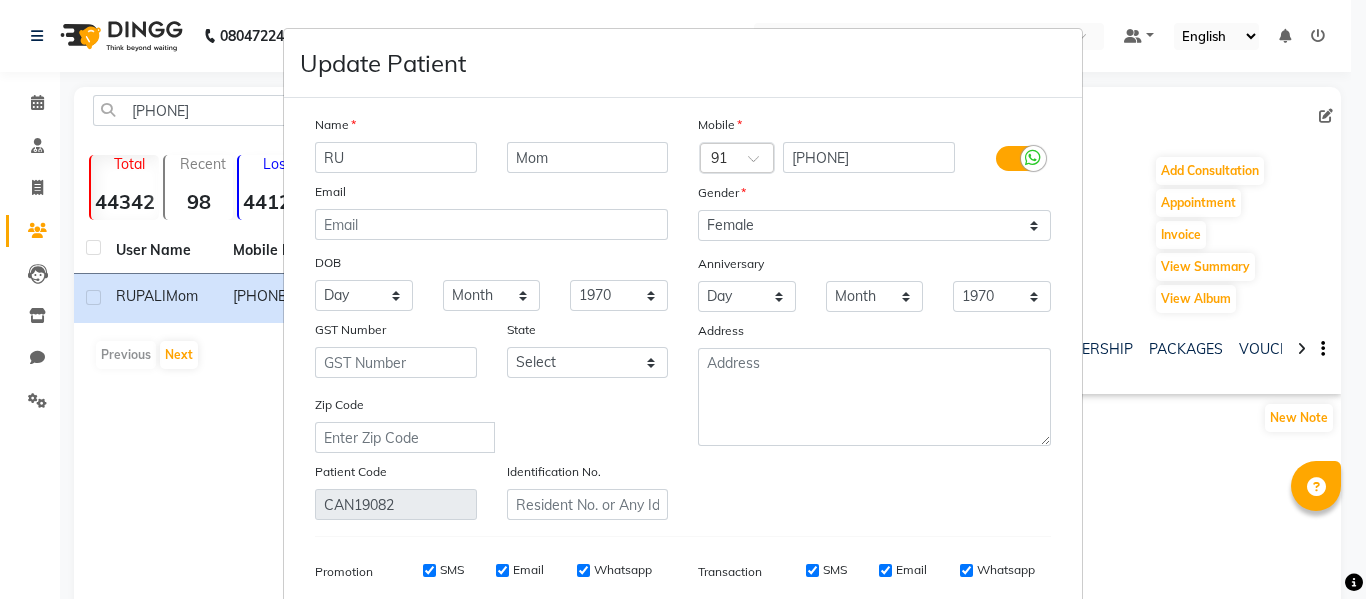 type on "R" 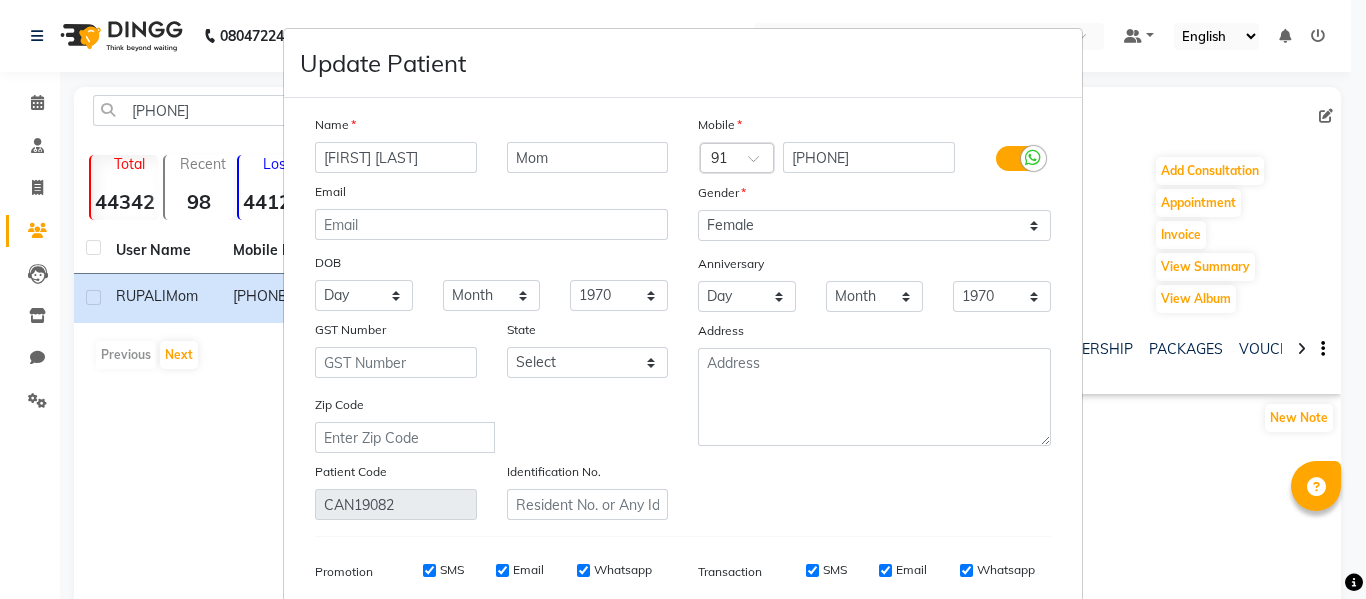type on "[FIRST] [LAST]" 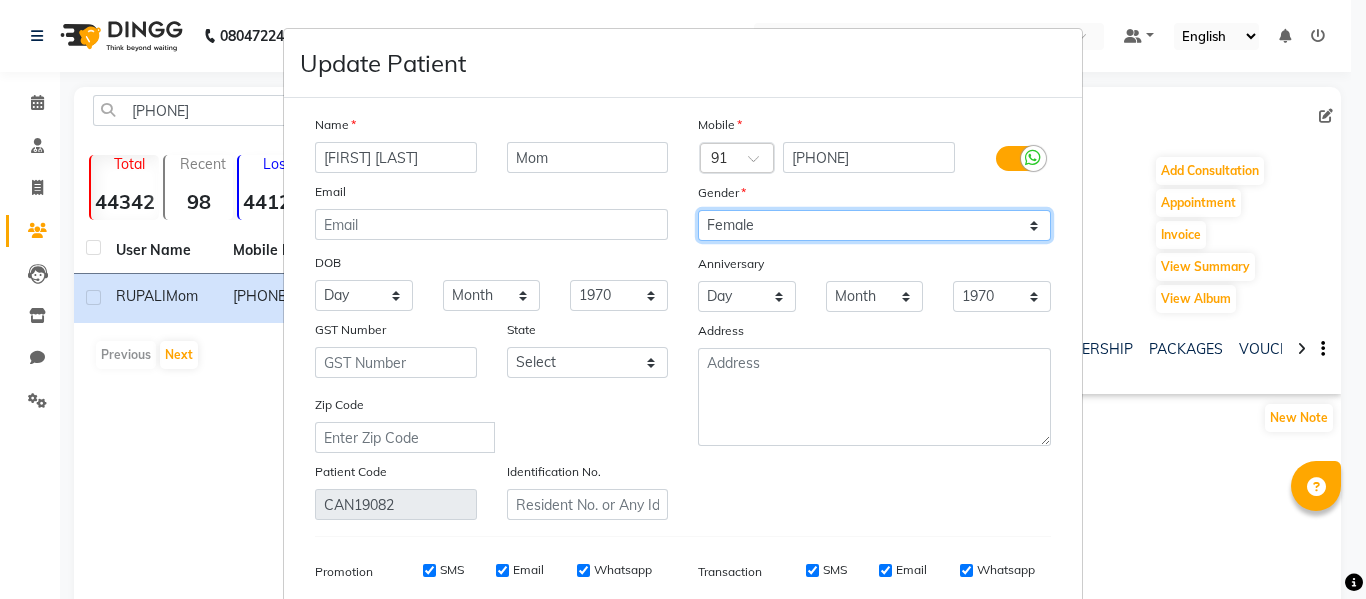 click on "Select Male Female Other Prefer Not To Say" at bounding box center (874, 225) 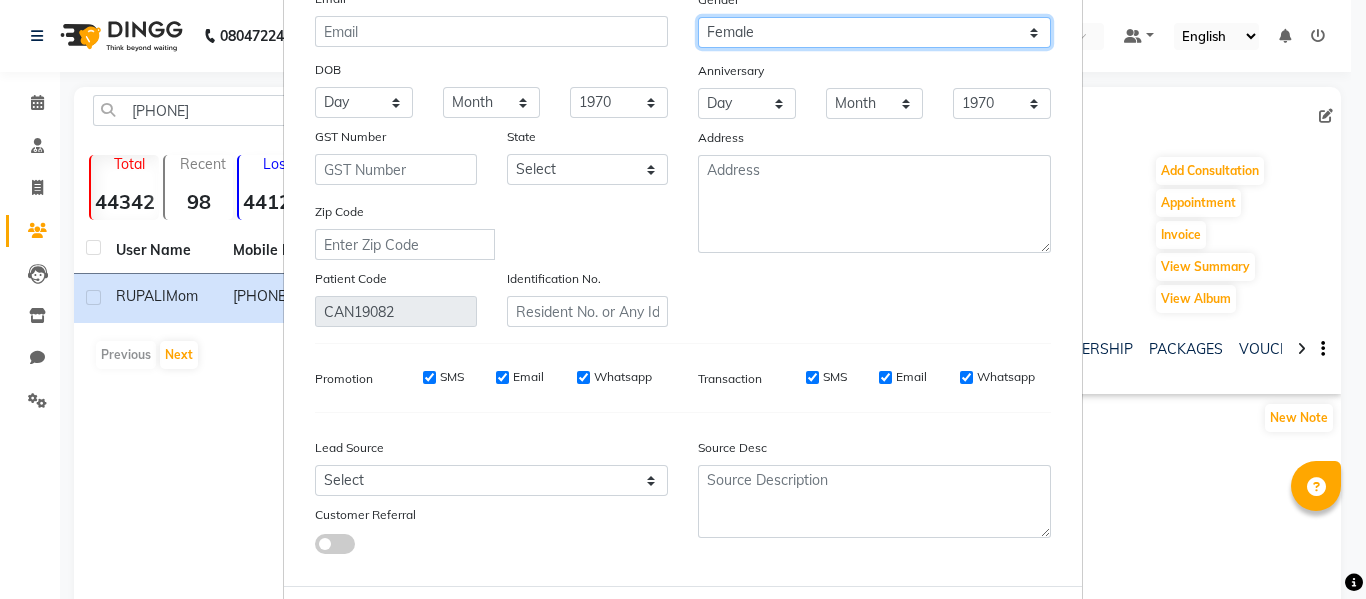 scroll, scrollTop: 288, scrollLeft: 0, axis: vertical 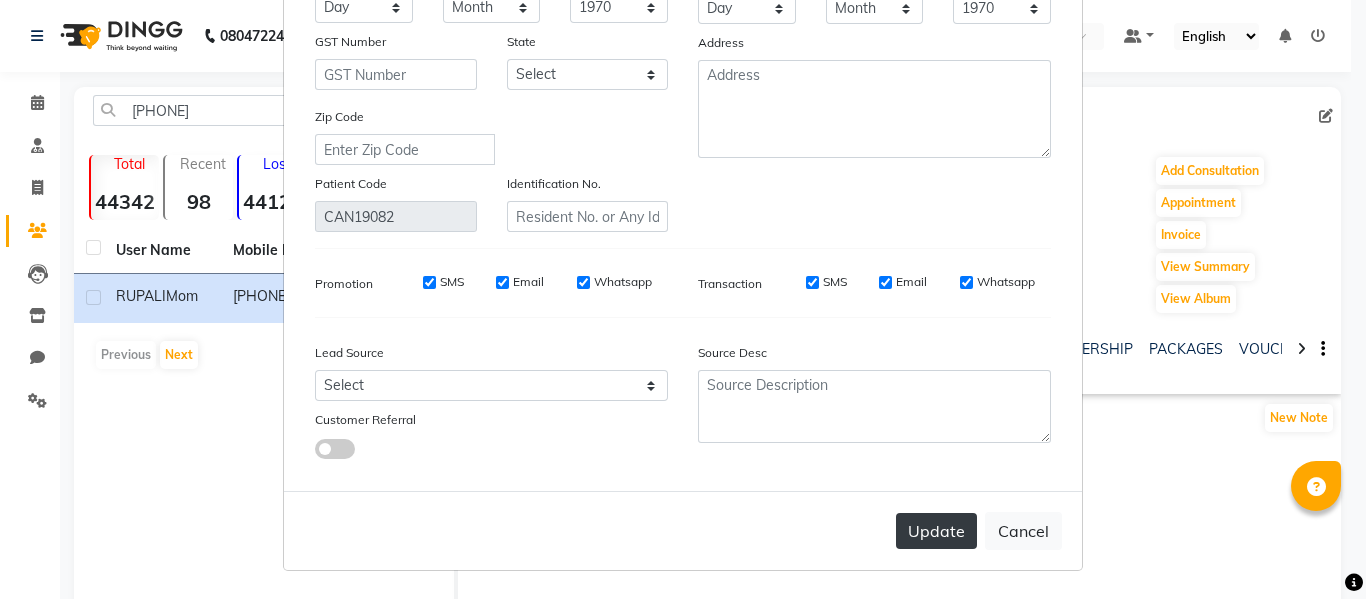 click on "Update" at bounding box center (936, 531) 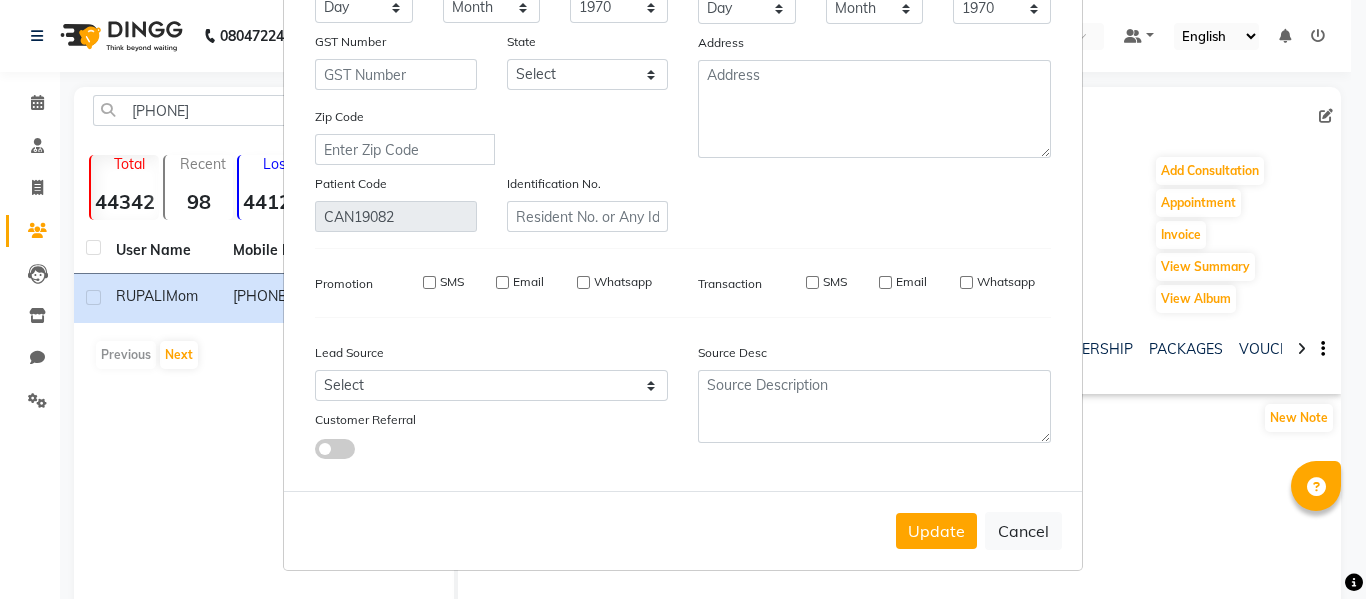 type 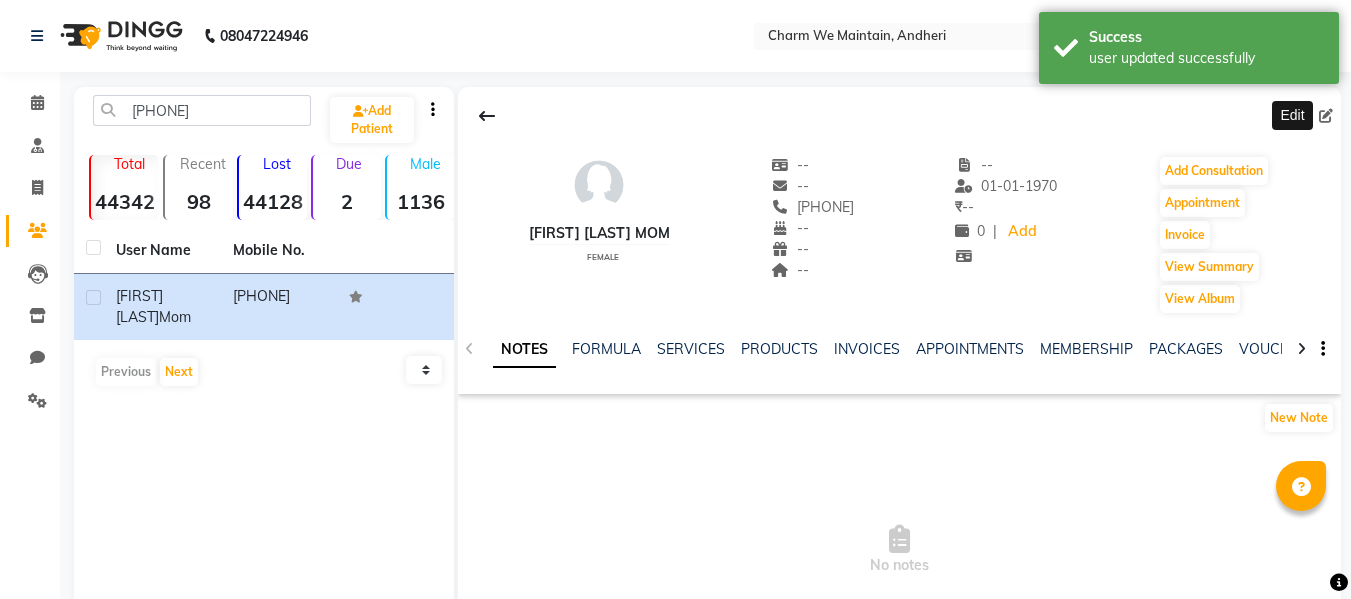 click 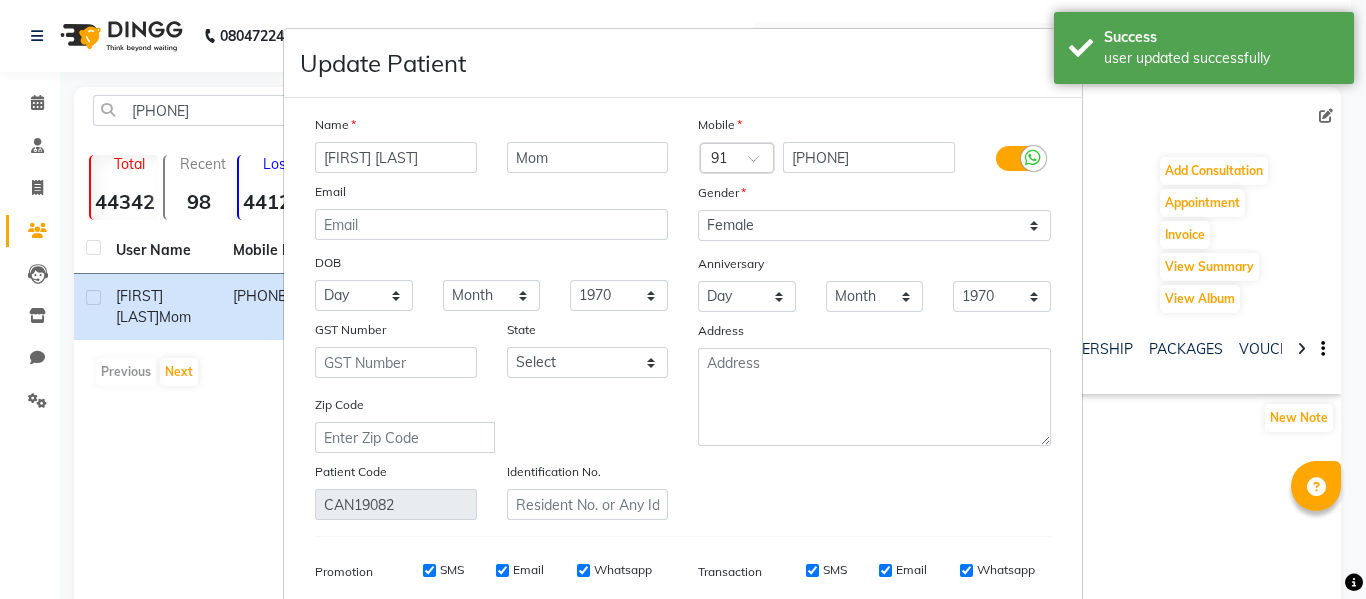 scroll, scrollTop: 100, scrollLeft: 0, axis: vertical 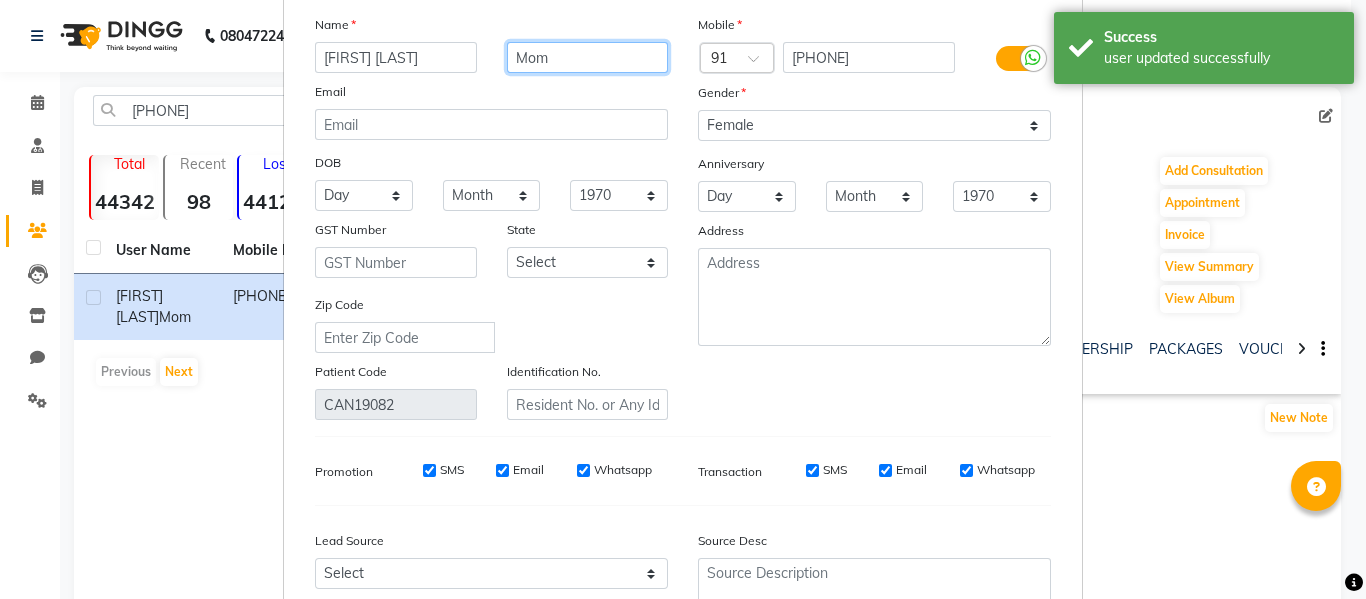 drag, startPoint x: 602, startPoint y: 53, endPoint x: 456, endPoint y: 63, distance: 146.34207 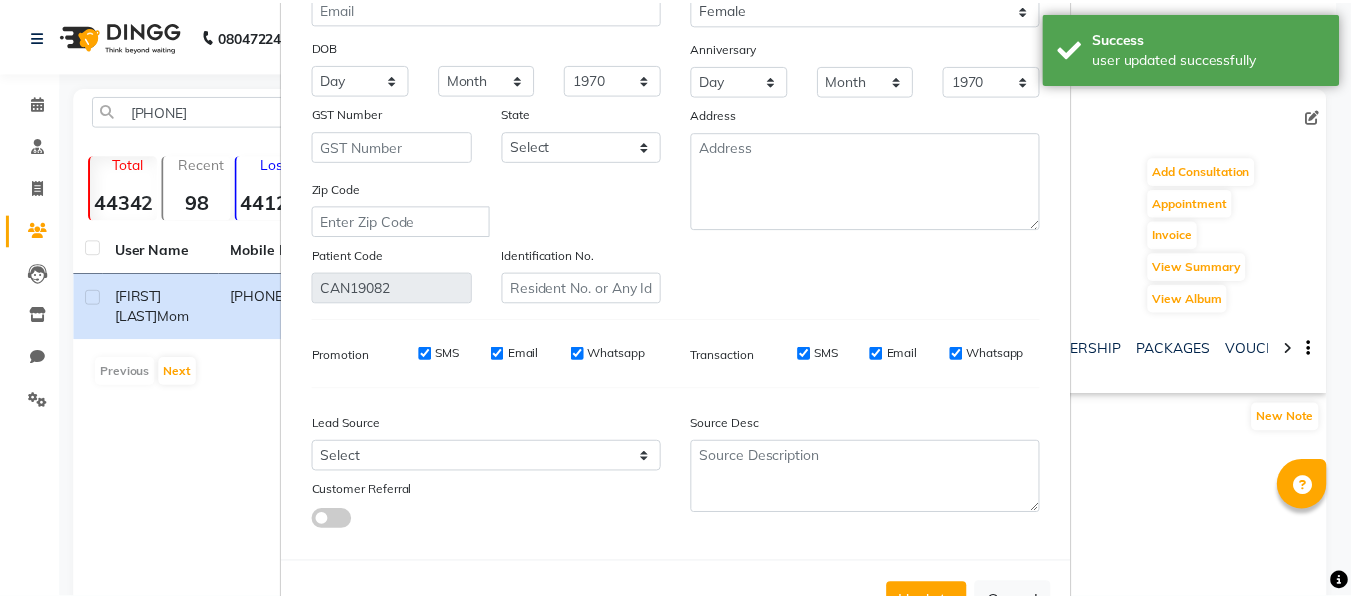 scroll, scrollTop: 288, scrollLeft: 0, axis: vertical 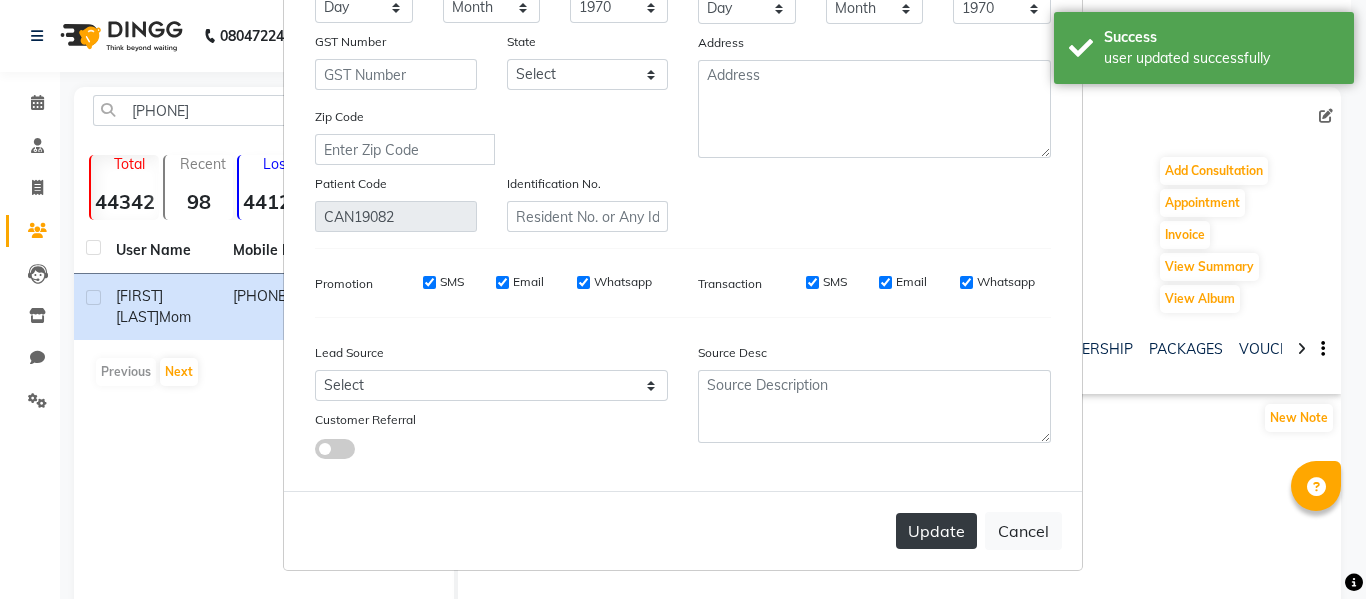 type 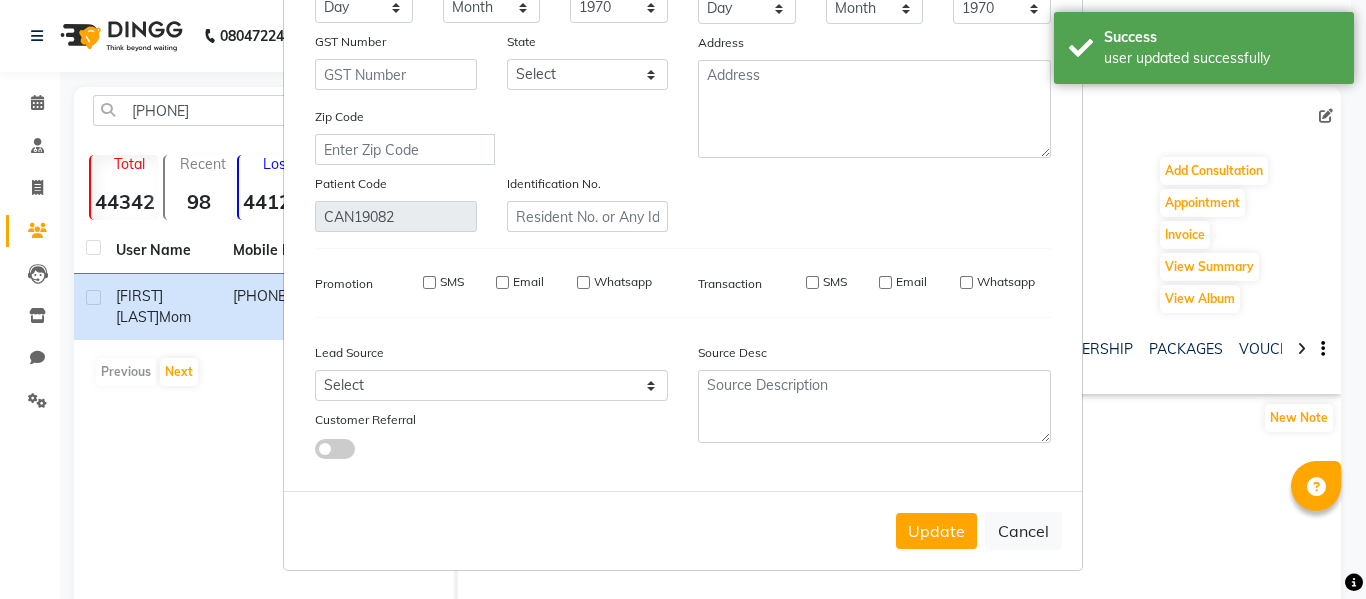 type 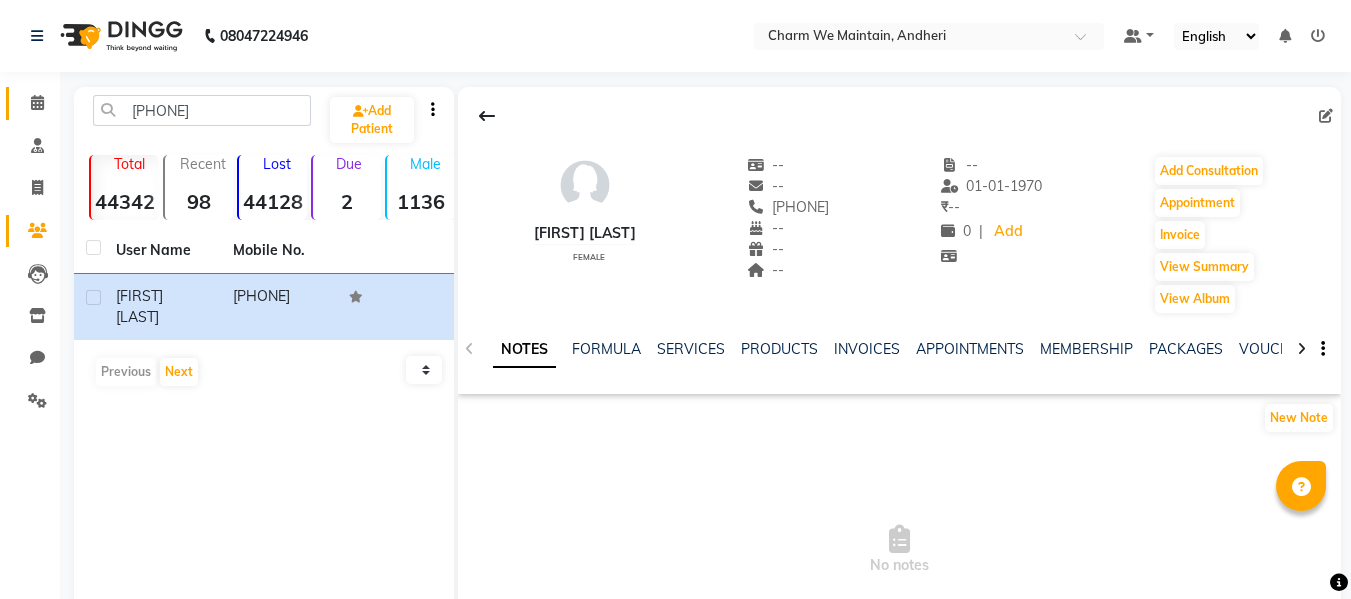 drag, startPoint x: 56, startPoint y: 82, endPoint x: 34, endPoint y: 90, distance: 23.409399 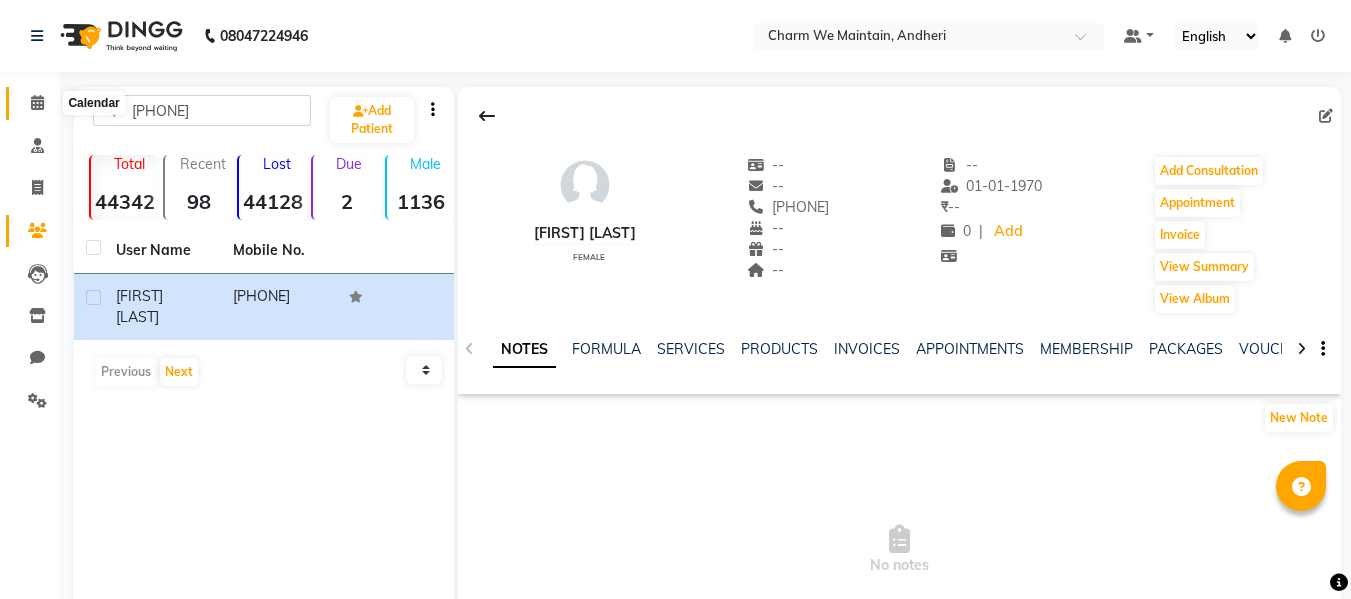 click 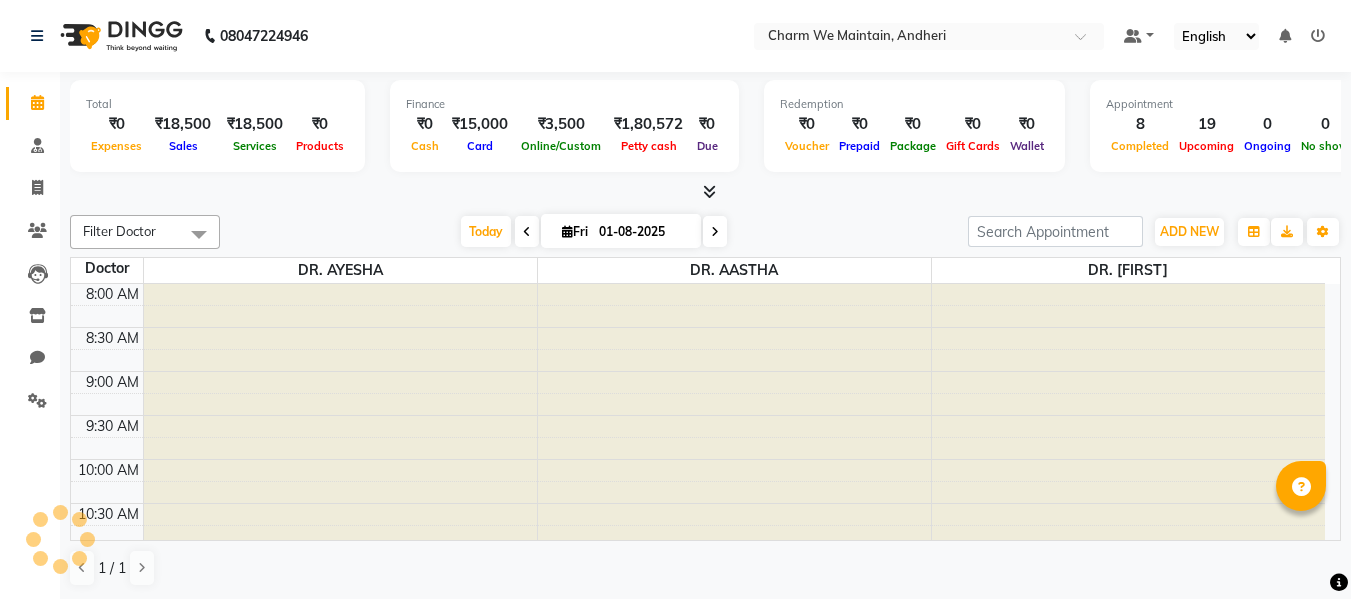 scroll, scrollTop: 0, scrollLeft: 0, axis: both 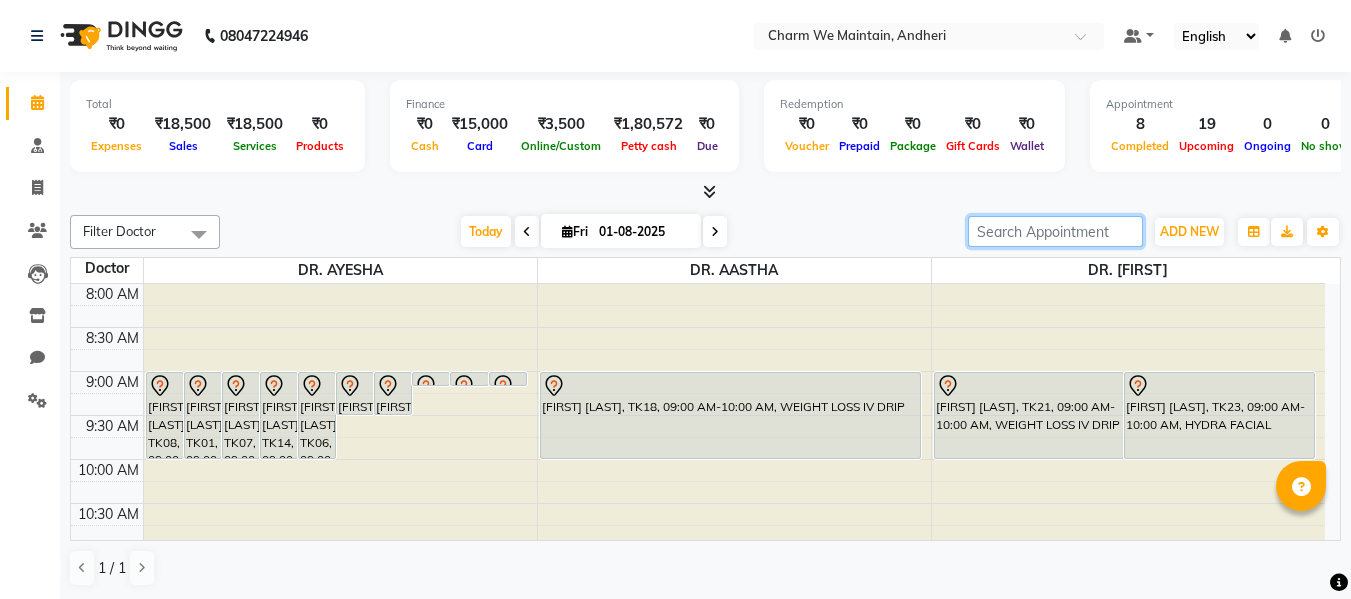 drag, startPoint x: 1043, startPoint y: 231, endPoint x: 1118, endPoint y: 231, distance: 75 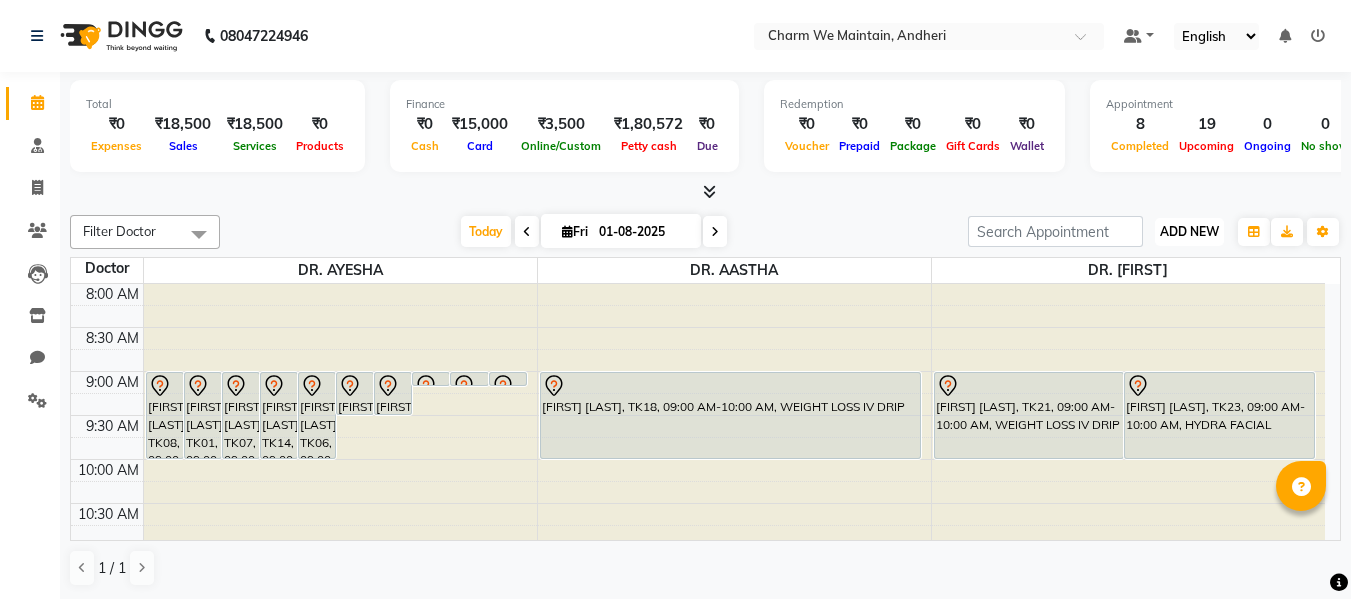 click on "ADD NEW" at bounding box center (1189, 231) 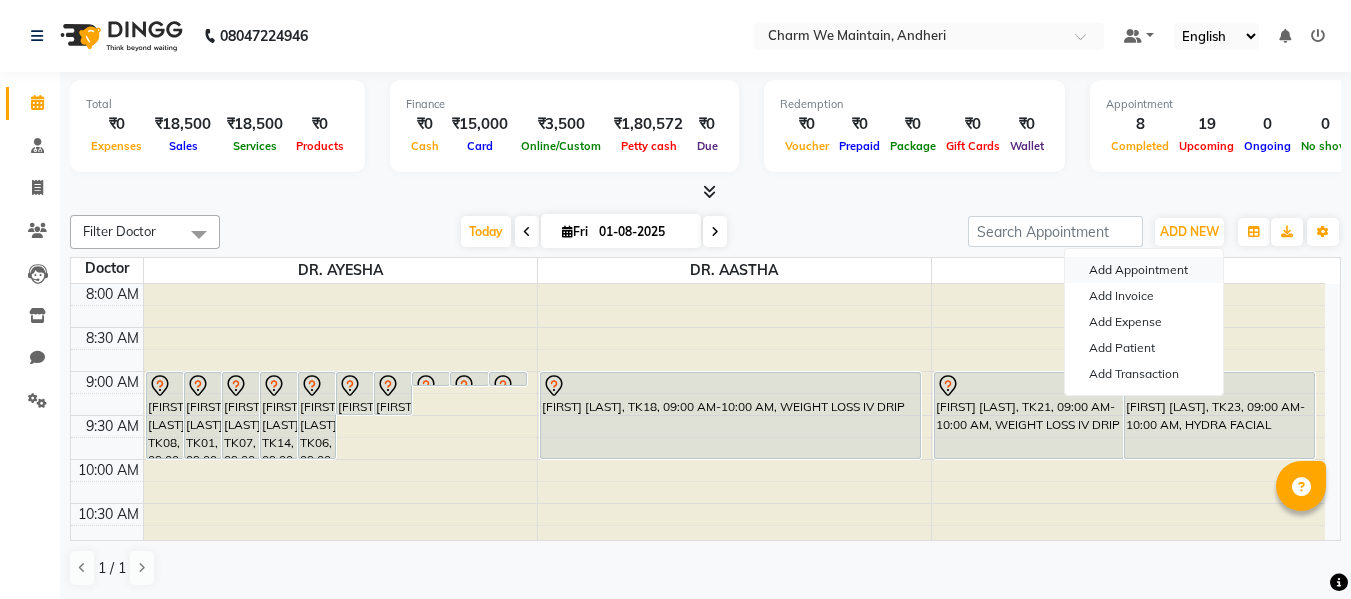 click on "Add Appointment" at bounding box center (1144, 270) 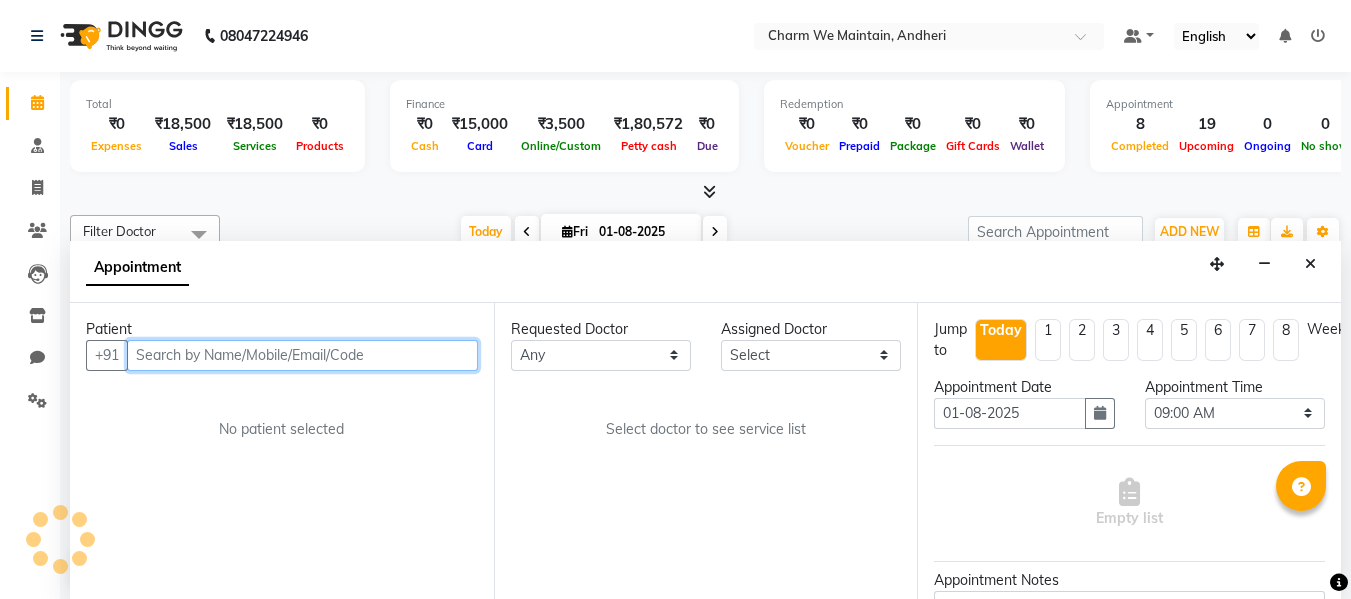 scroll, scrollTop: 1, scrollLeft: 0, axis: vertical 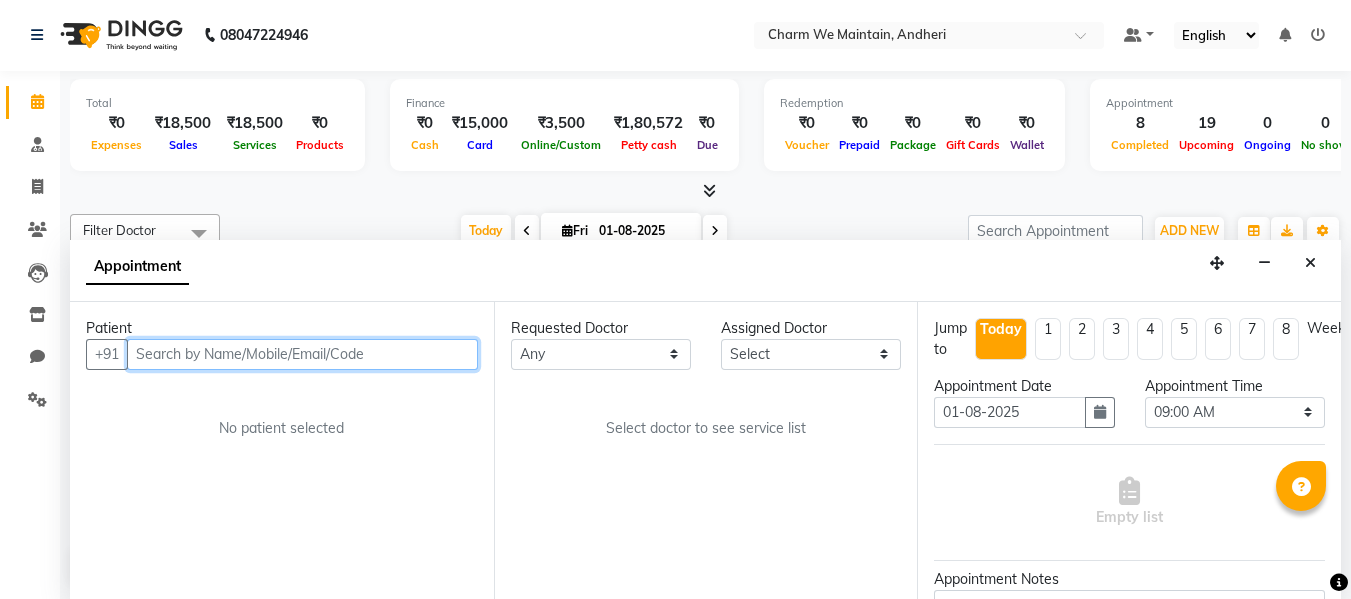 paste on "[PHONE]" 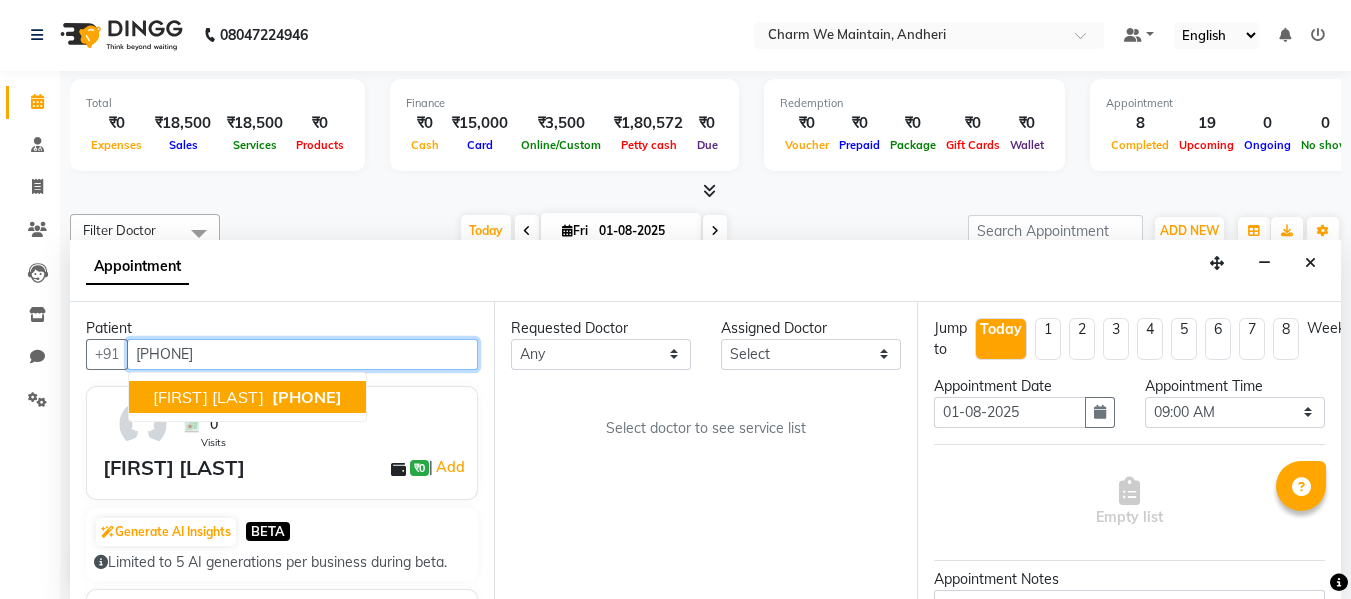 type on "[PHONE]" 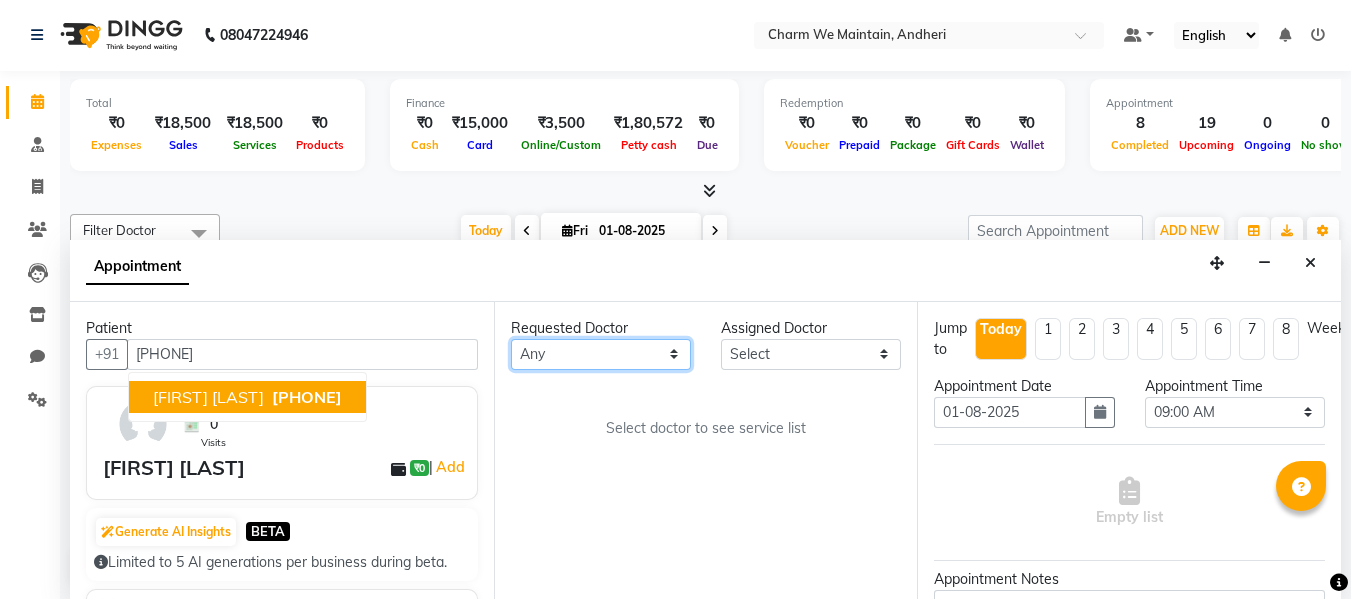 drag, startPoint x: 547, startPoint y: 347, endPoint x: 558, endPoint y: 366, distance: 21.954498 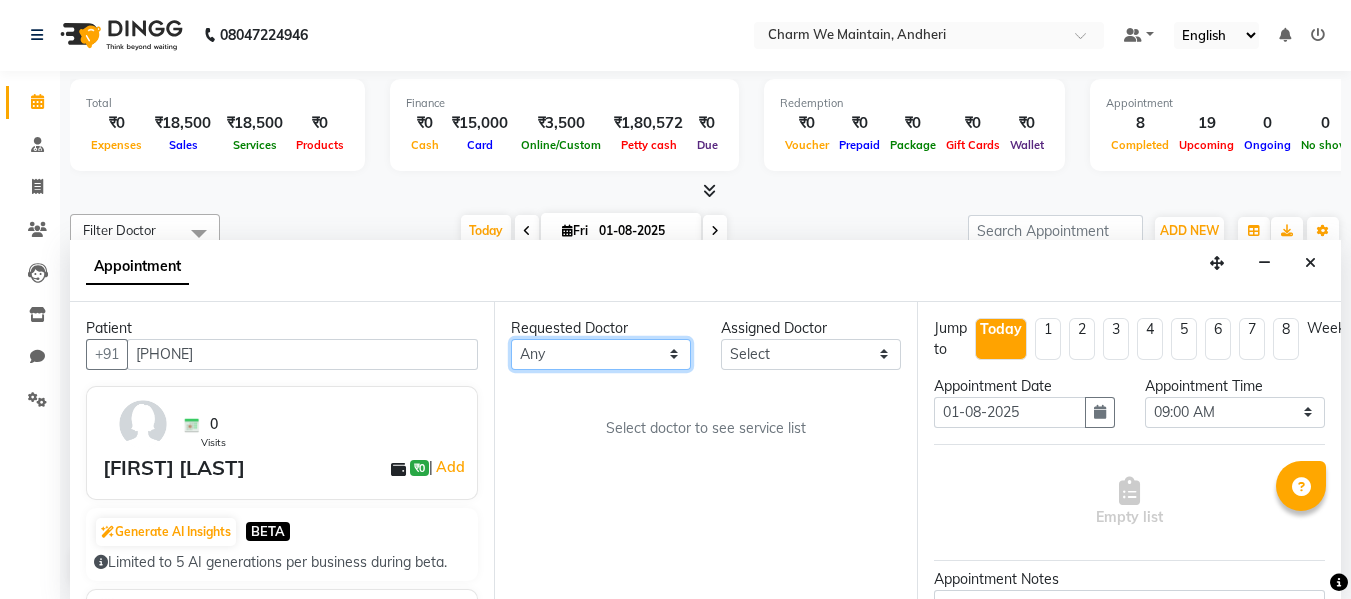 select on "86210" 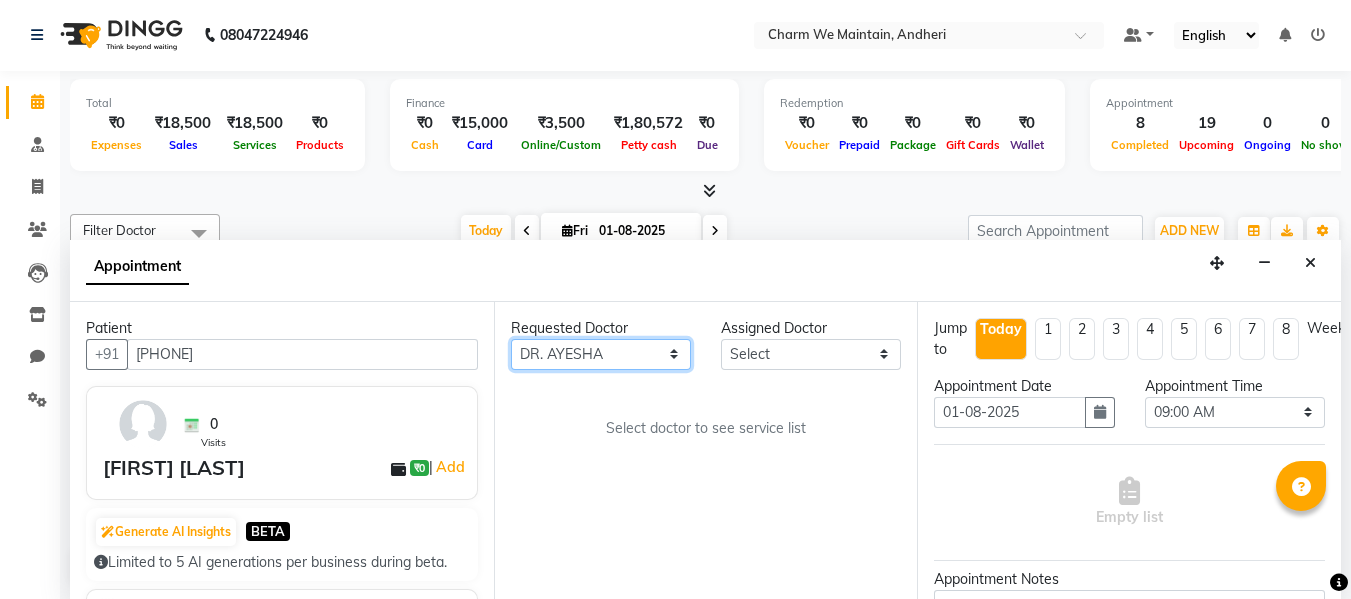 click on "Any DR. [LAST] DR. [LAST] DR. [LAST]" at bounding box center [601, 354] 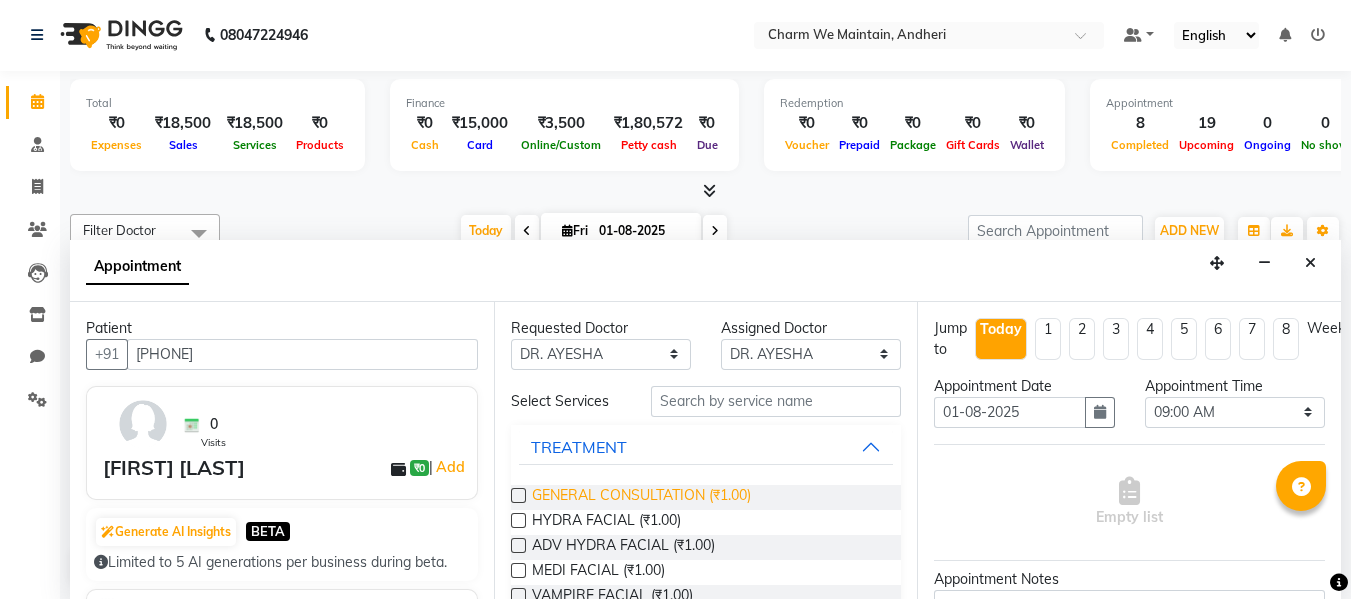 click on "GENERAL CONSULTATION (₹1.00)" at bounding box center [641, 497] 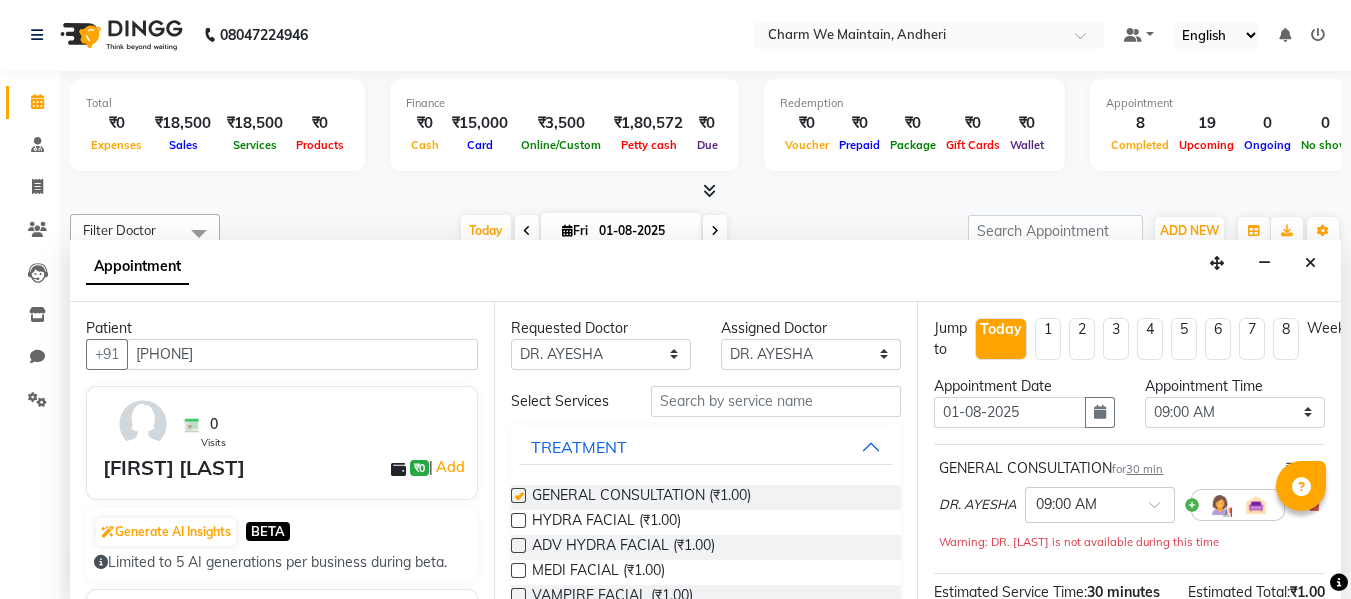 checkbox on "false" 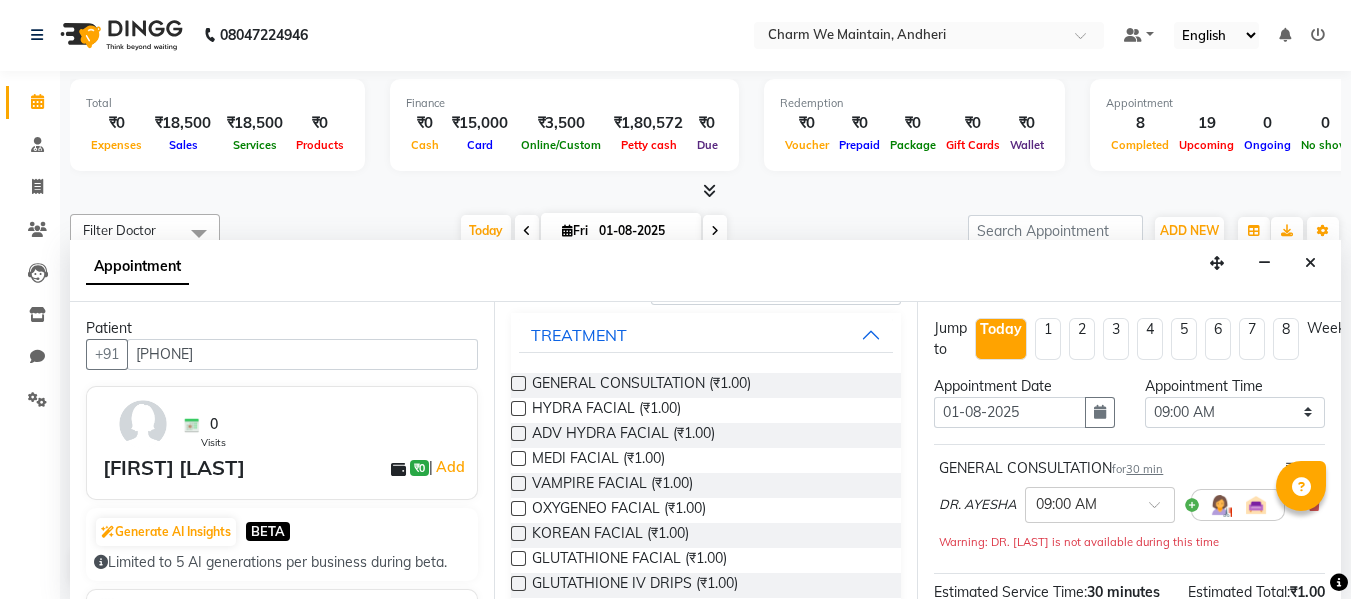 scroll, scrollTop: 200, scrollLeft: 0, axis: vertical 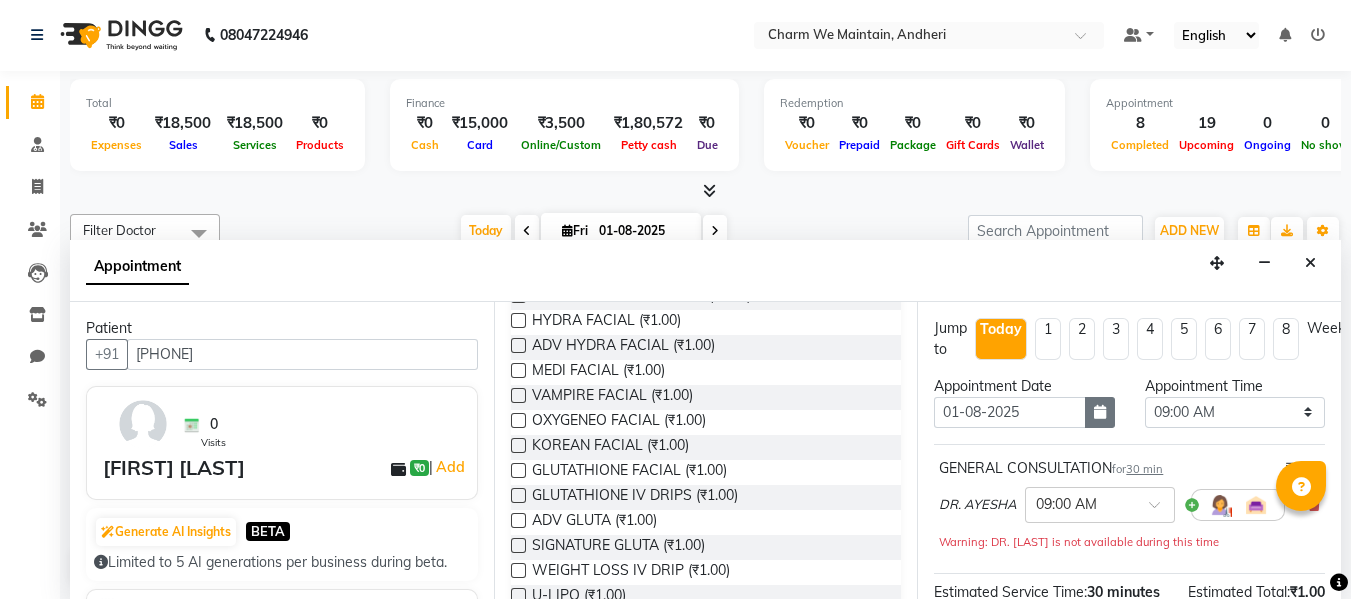 click at bounding box center (1100, 412) 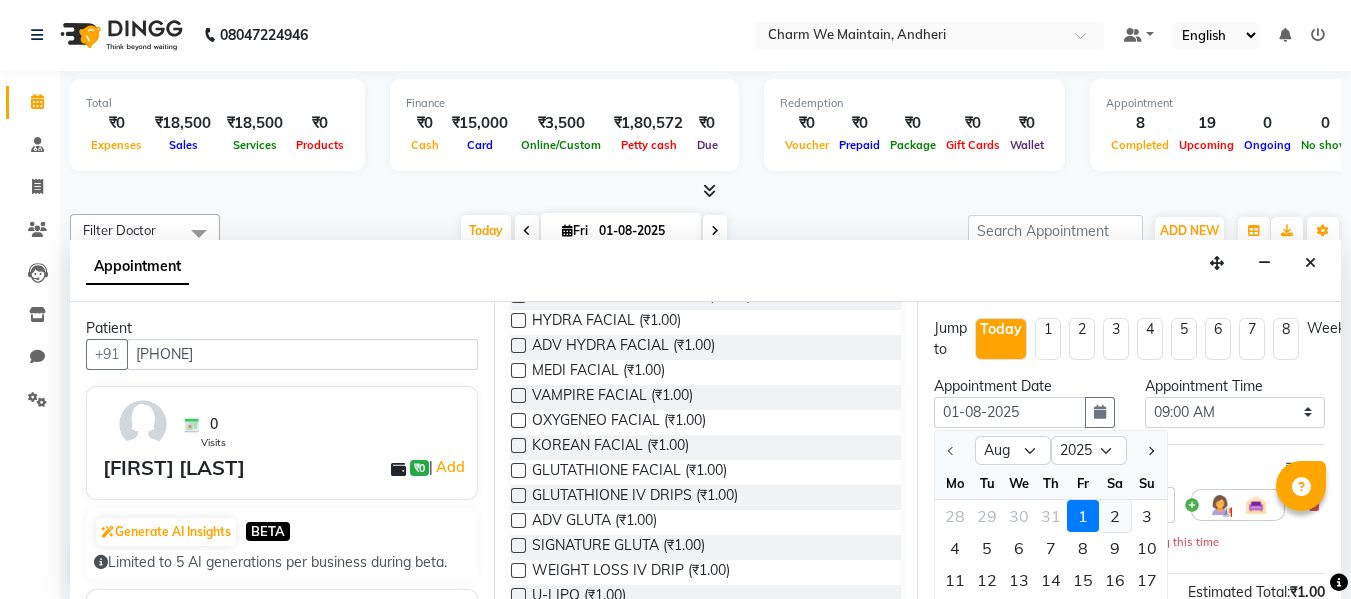 click on "2" at bounding box center [1115, 516] 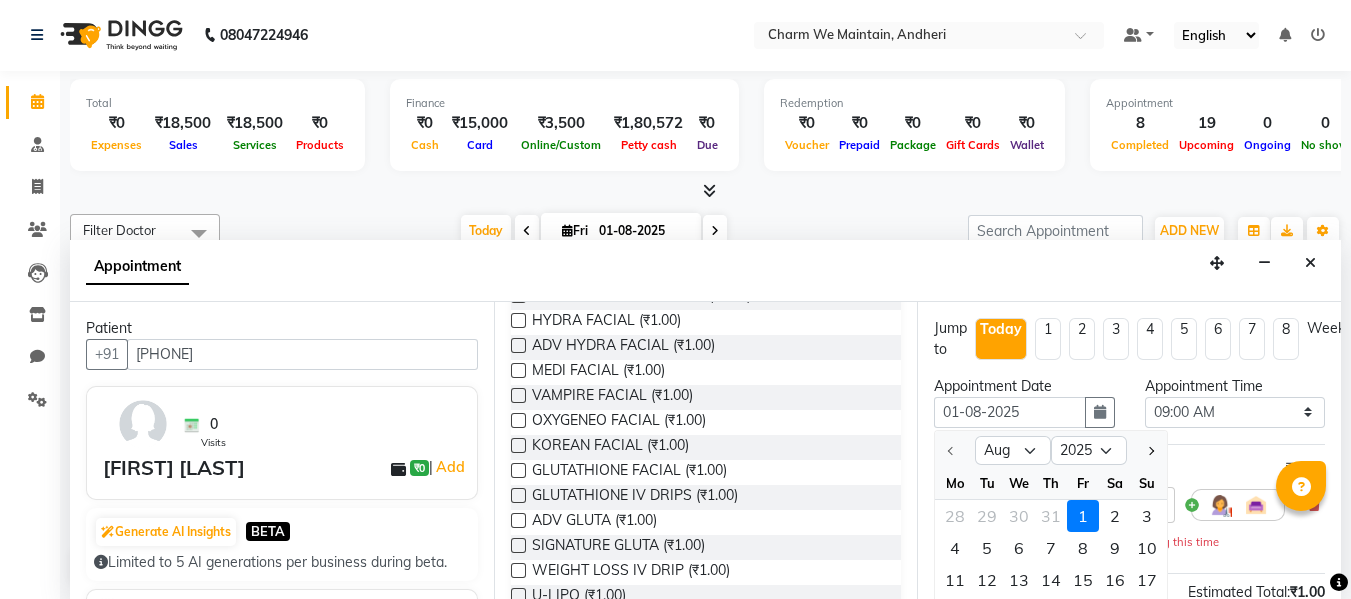 type on "02-08-2025" 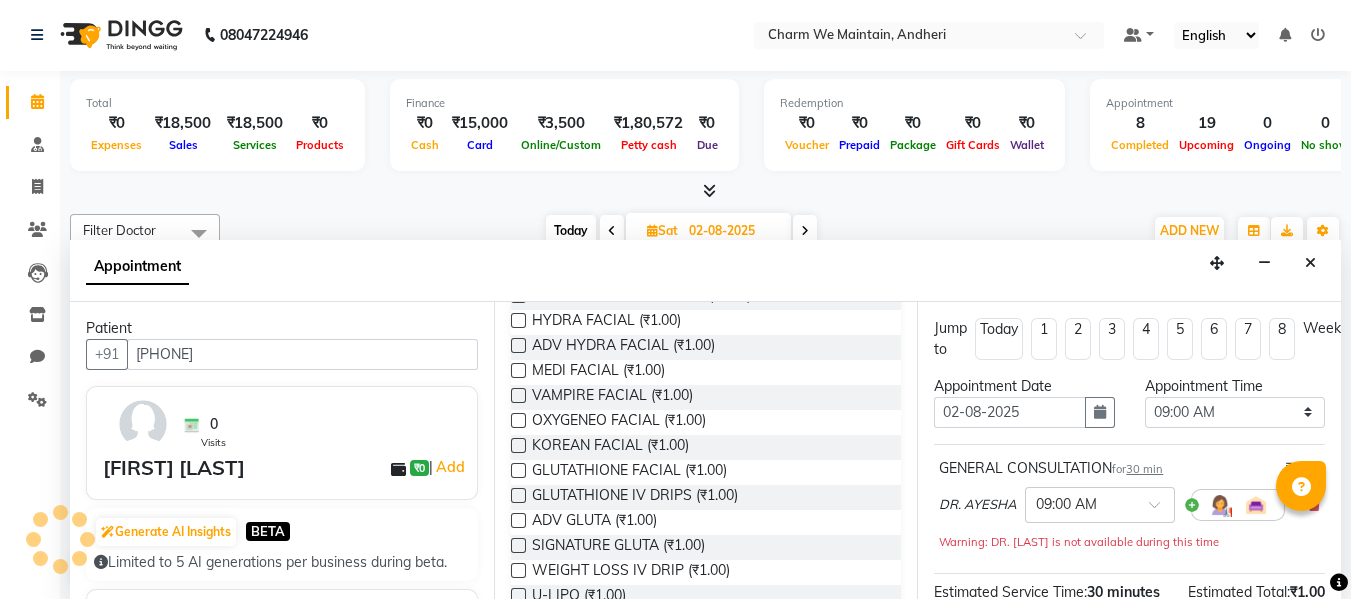 scroll, scrollTop: 881, scrollLeft: 0, axis: vertical 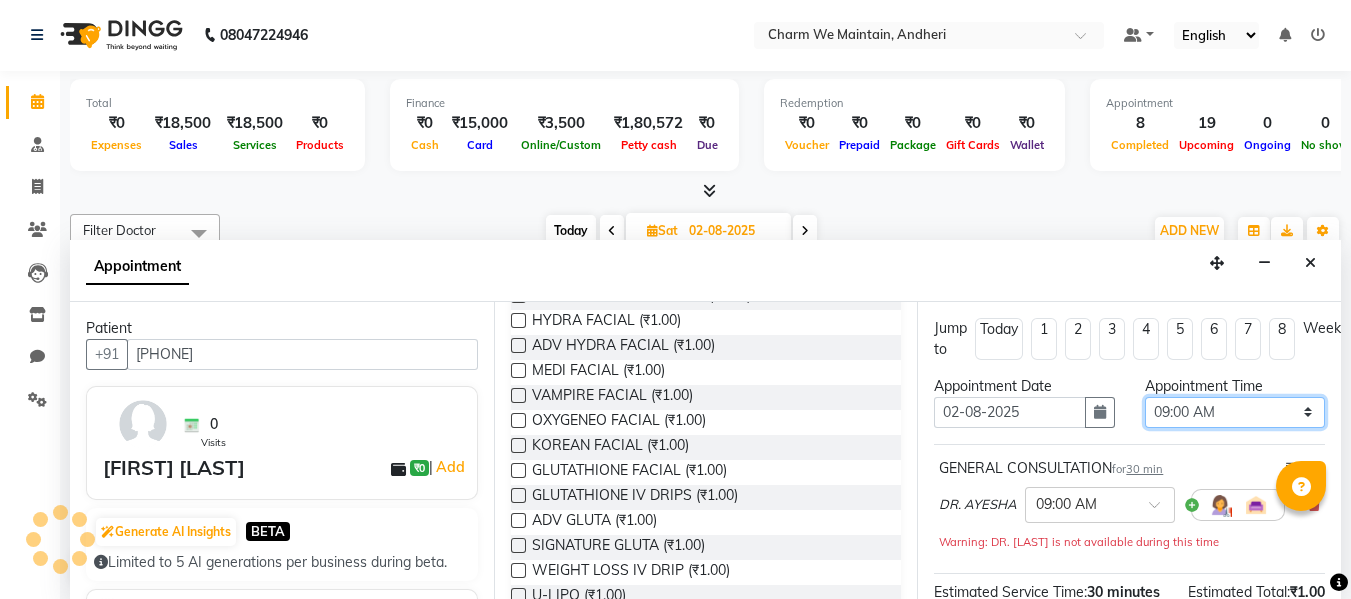 click on "Select 09:00 AM 09:15 AM 09:30 AM 09:45 AM 10:00 AM 10:15 AM 10:30 AM 10:45 AM 11:00 AM 11:15 AM 11:30 AM 11:45 AM 12:00 PM 12:15 PM 12:30 PM 12:45 PM 01:00 PM 01:15 PM 01:30 PM 01:45 PM 02:00 PM 02:15 PM 02:30 PM 02:45 PM 03:00 PM 03:15 PM 03:30 PM 03:45 PM 04:00 PM 04:15 PM 04:30 PM 04:45 PM 05:00 PM 05:15 PM 05:30 PM 05:45 PM 06:00 PM 06:15 PM 06:30 PM 06:45 PM 07:00 PM 07:15 PM 07:30 PM 07:45 PM 08:00 PM 08:15 PM 08:30 PM 08:45 PM 09:00 PM 09:15 PM 09:30 PM 09:45 PM 10:00 PM" at bounding box center (1235, 412) 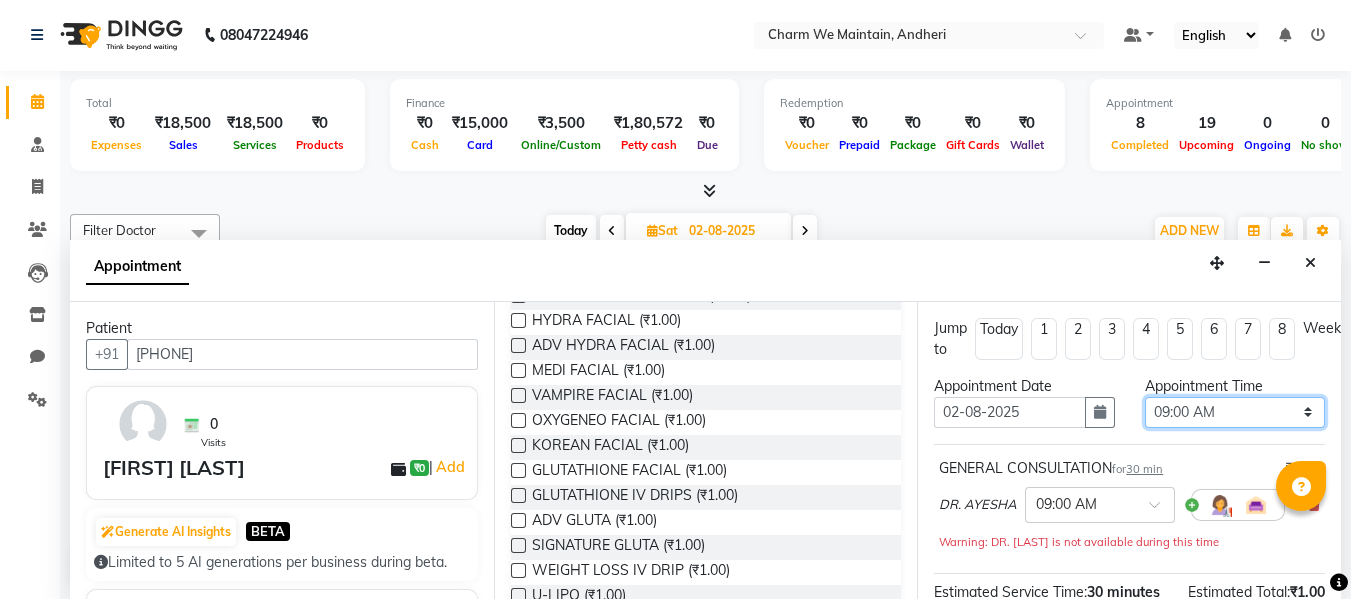 select on "630" 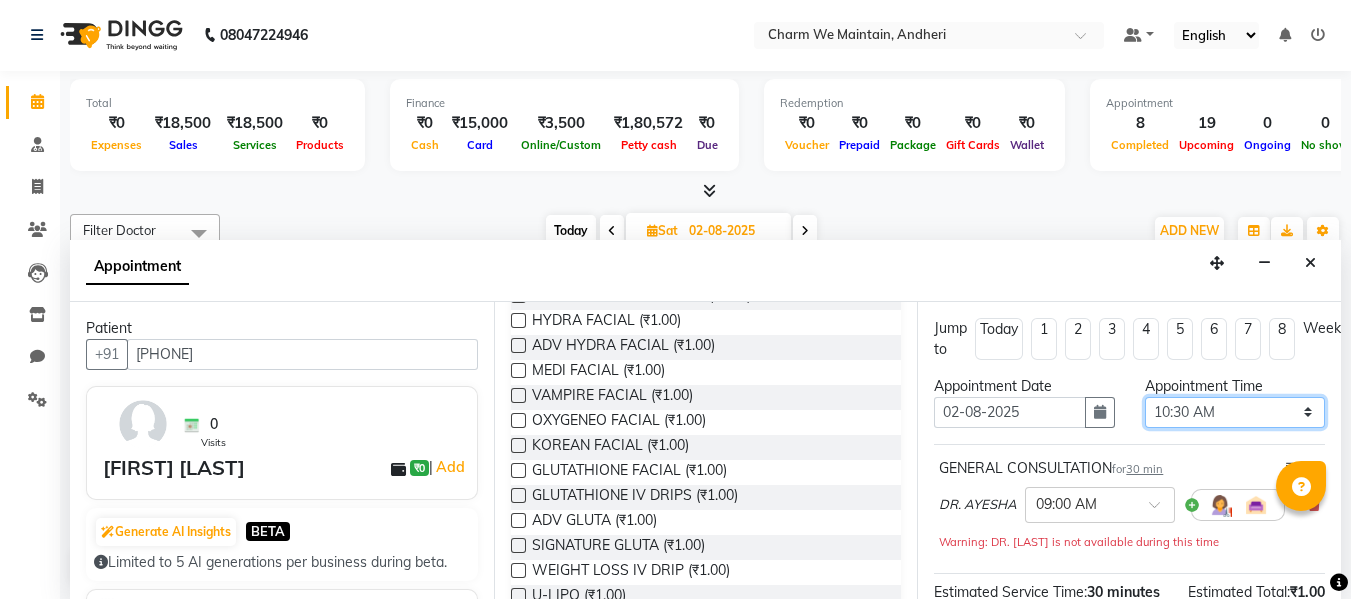 click on "Select 09:00 AM 09:15 AM 09:30 AM 09:45 AM 10:00 AM 10:15 AM 10:30 AM 10:45 AM 11:00 AM 11:15 AM 11:30 AM 11:45 AM 12:00 PM 12:15 PM 12:30 PM 12:45 PM 01:00 PM 01:15 PM 01:30 PM 01:45 PM 02:00 PM 02:15 PM 02:30 PM 02:45 PM 03:00 PM 03:15 PM 03:30 PM 03:45 PM 04:00 PM 04:15 PM 04:30 PM 04:45 PM 05:00 PM 05:15 PM 05:30 PM 05:45 PM 06:00 PM 06:15 PM 06:30 PM 06:45 PM 07:00 PM 07:15 PM 07:30 PM 07:45 PM 08:00 PM 08:15 PM 08:30 PM 08:45 PM 09:00 PM 09:15 PM 09:30 PM 09:45 PM 10:00 PM" at bounding box center (1235, 412) 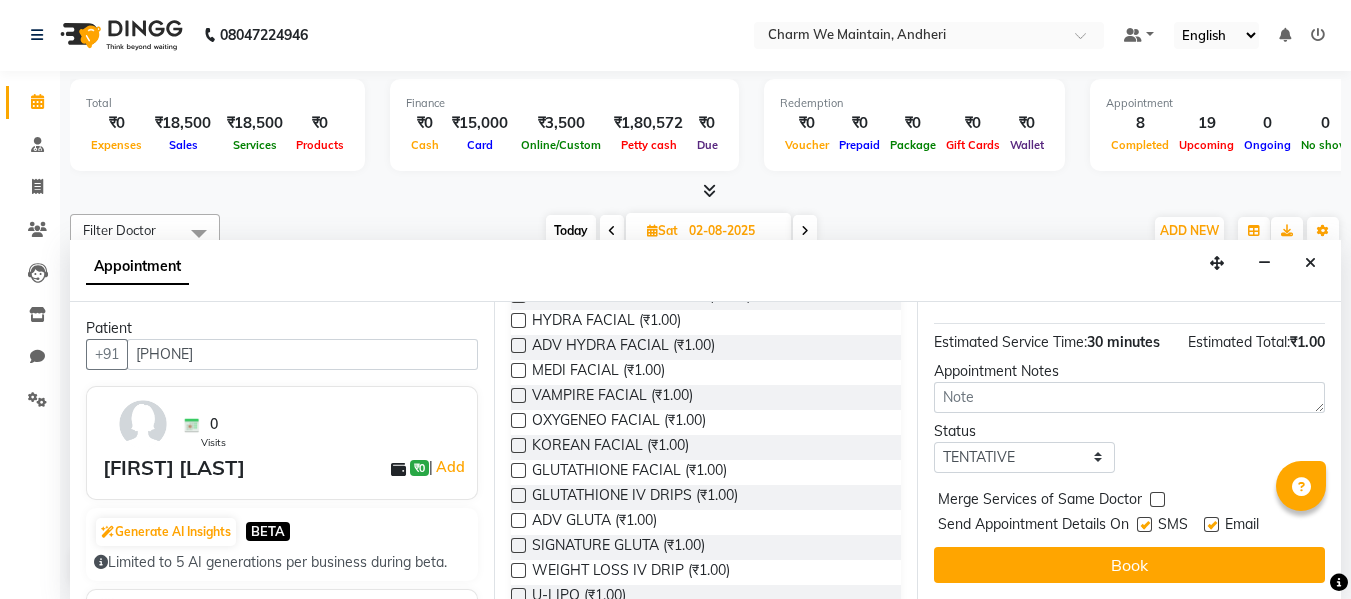 scroll, scrollTop: 286, scrollLeft: 0, axis: vertical 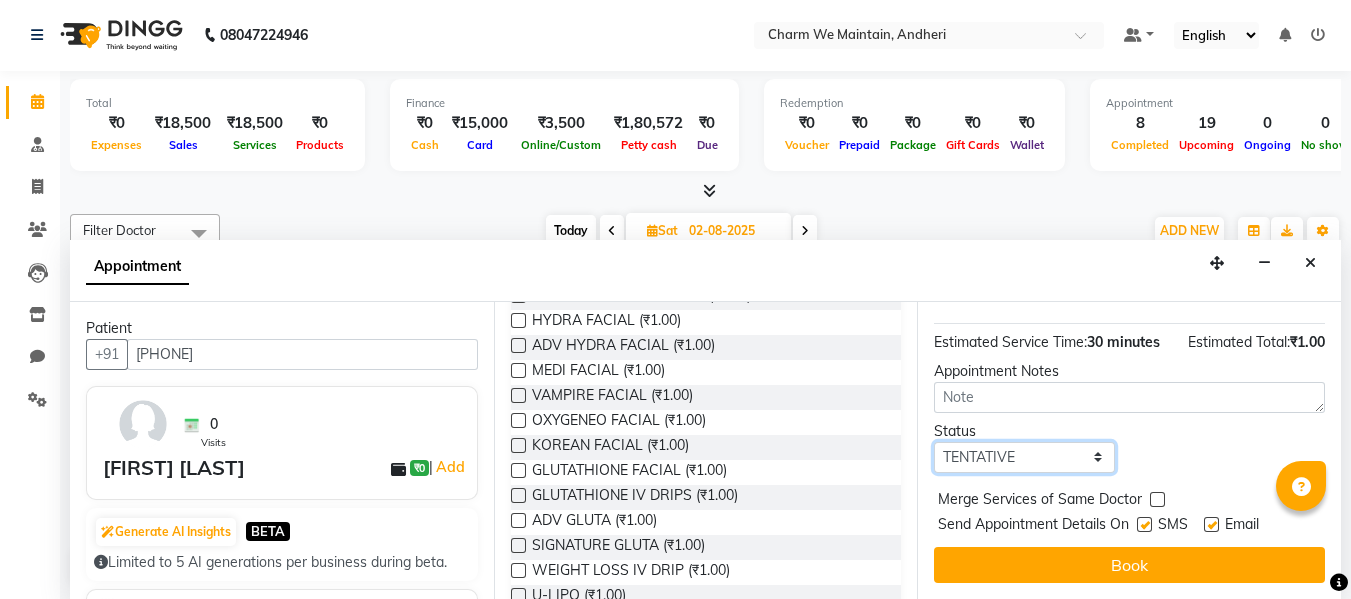 click on "Select TENTATIVE CONFIRM UPCOMING" at bounding box center [1024, 457] 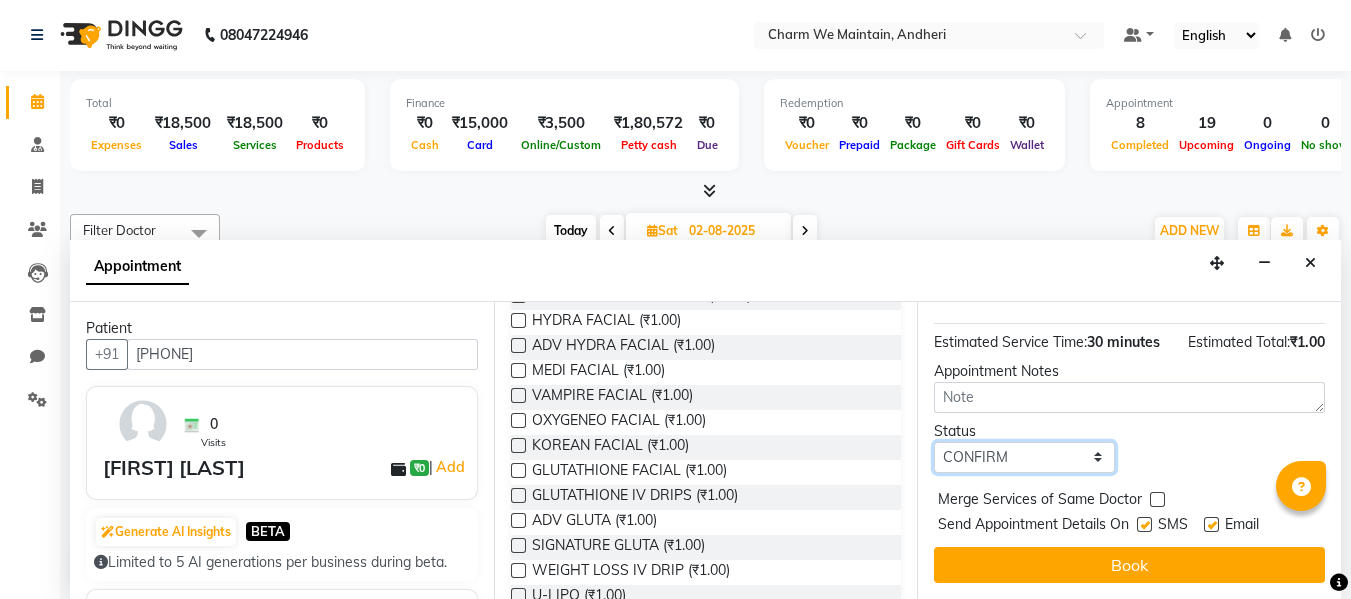 click on "Select TENTATIVE CONFIRM UPCOMING" at bounding box center [1024, 457] 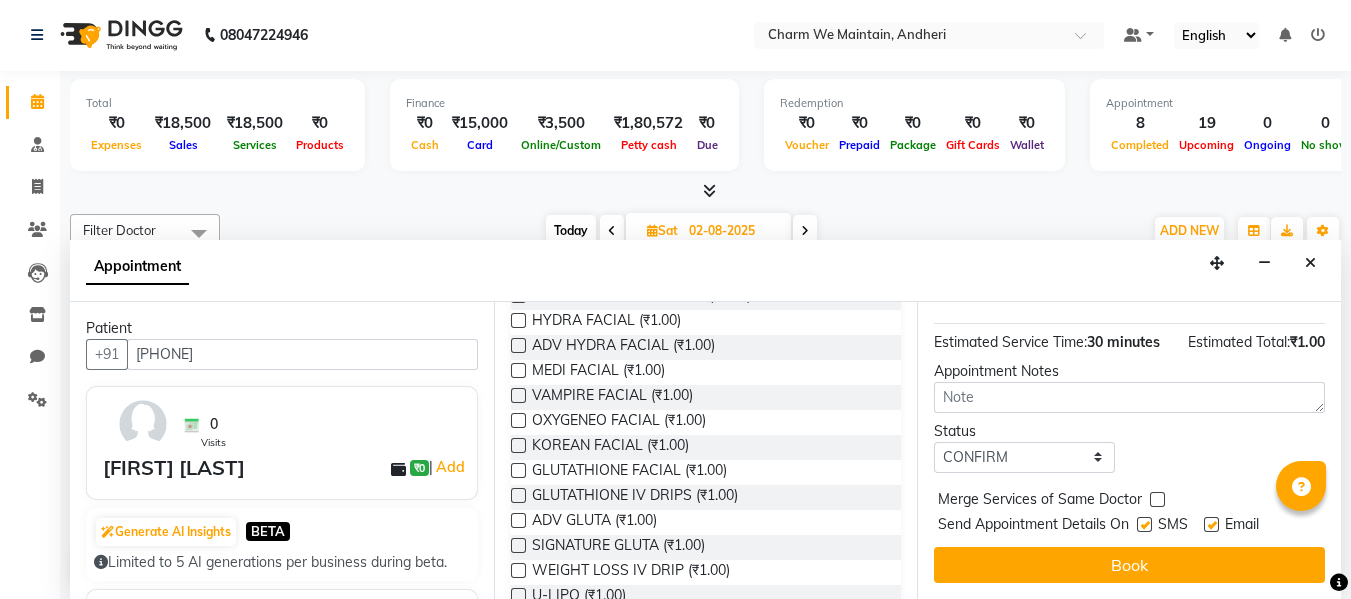 click on "Book" at bounding box center [1129, 565] 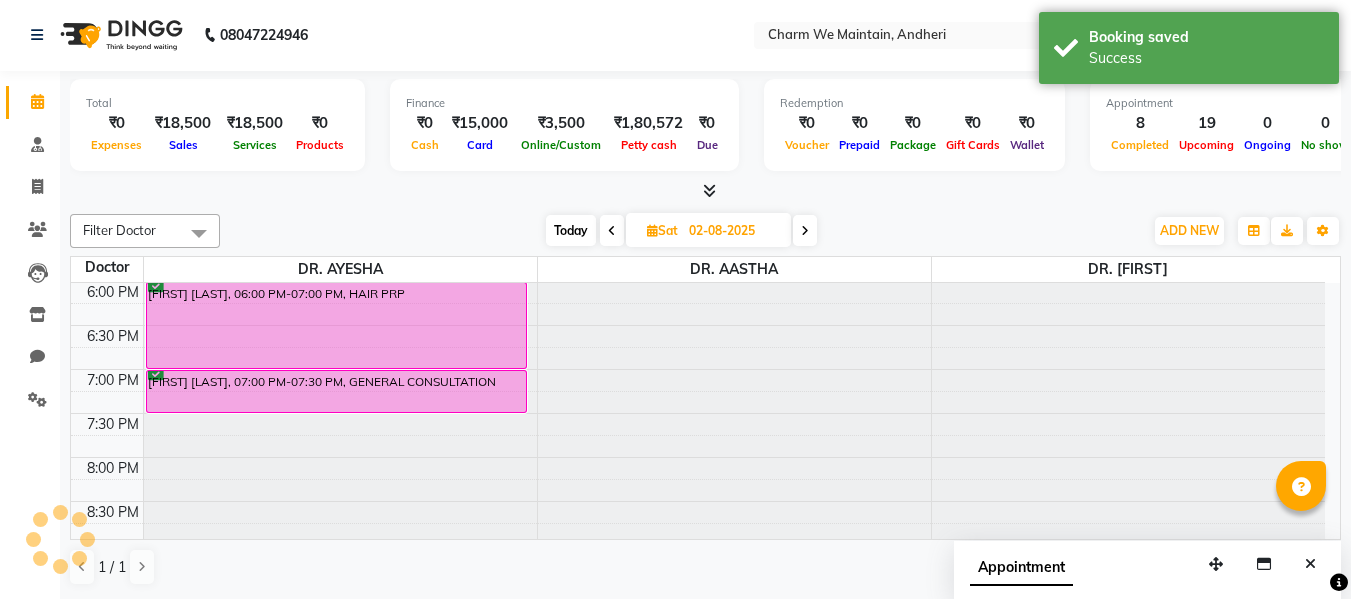 scroll, scrollTop: 0, scrollLeft: 0, axis: both 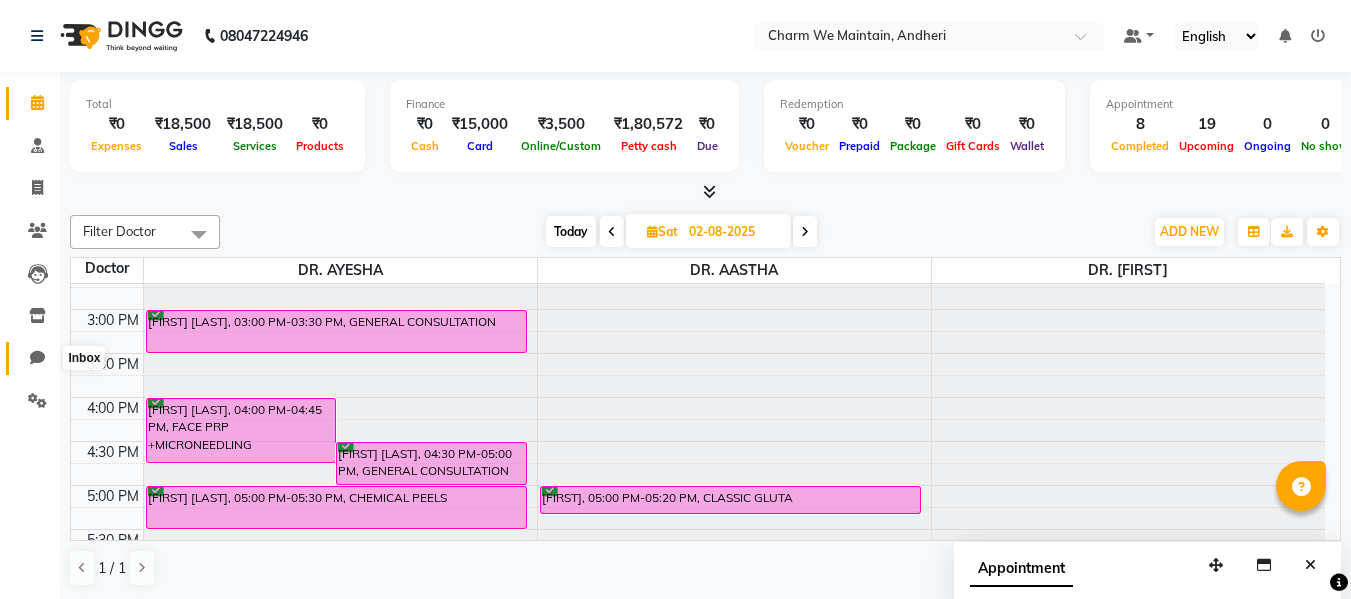 click 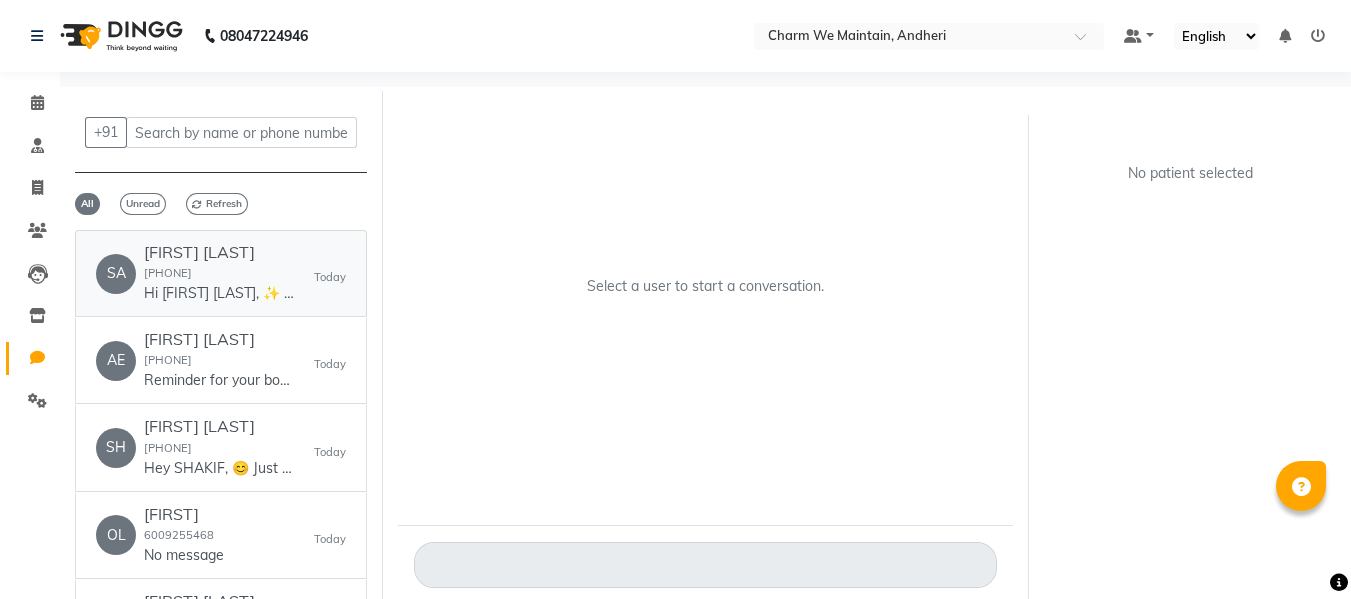 click on "[FIRST] [LAST] [PHONE] Hi [FIRST] [LAST], ✨
Just a quick confirmation—your Charm We Maintain appointment is set.
📅 02-08-2025
🕒 10:30 am
📍 https://g.co/kgs/MSDVYeB
Need to adjust your booking? Let us know!" 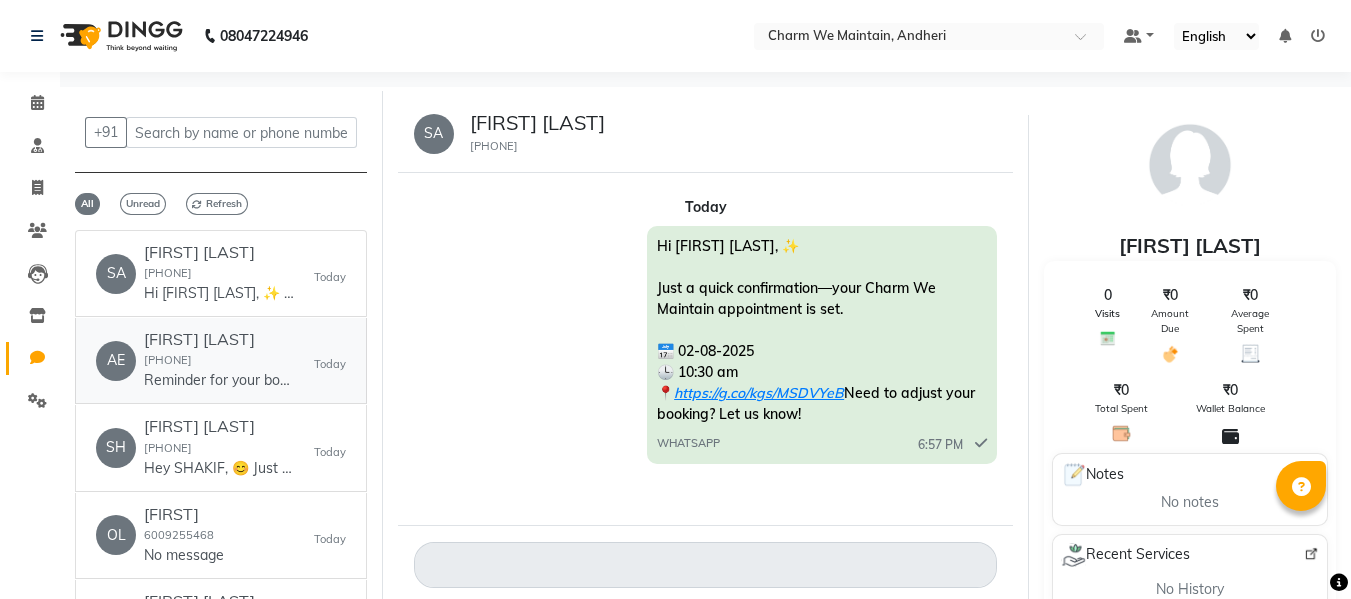 click on "[FIRST] [LAST] [PHONE] Reminder for your booking for GENERAL CONSULTATION at Charm We Maintain, [CITY], on 02-08-2025 at 07:00 PM. Call [PHONE] Address ww4.in/a?c=rwvqkJ - DINGG" 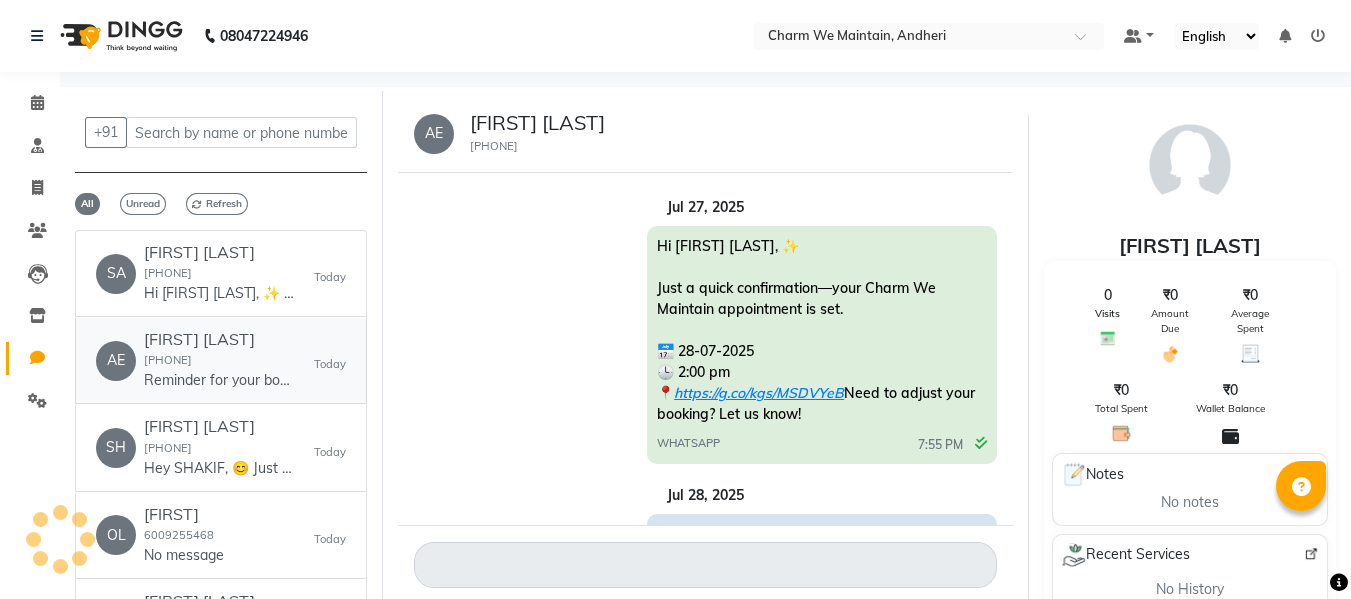 scroll, scrollTop: 640, scrollLeft: 0, axis: vertical 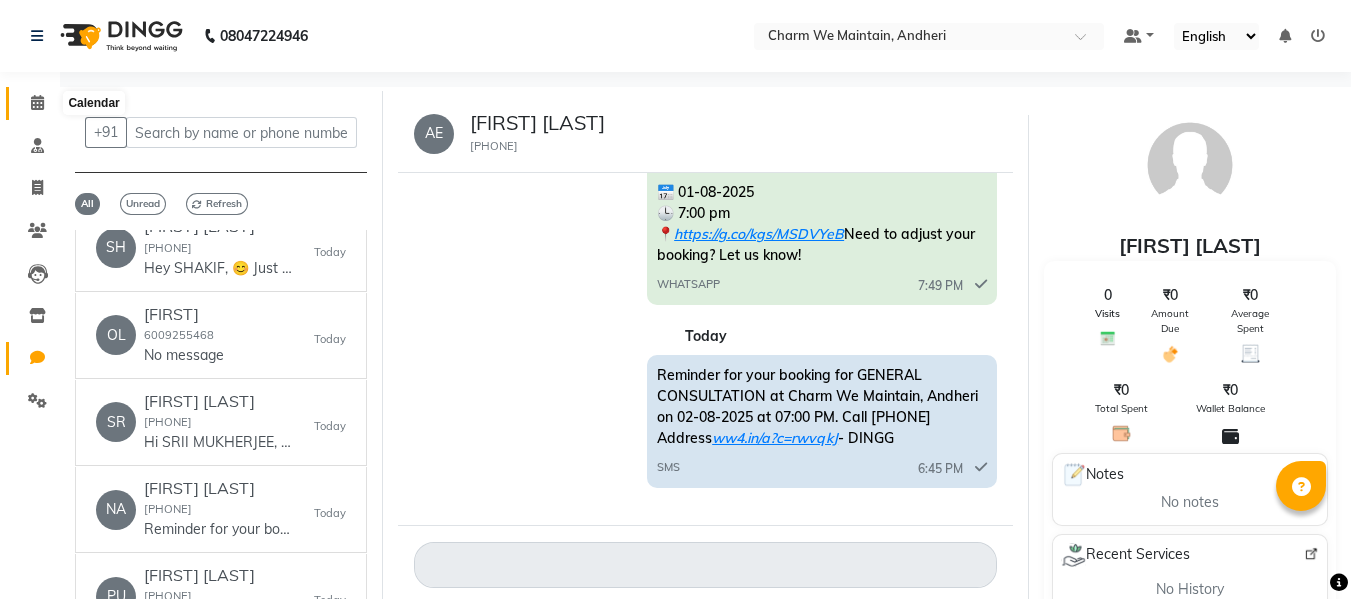 click 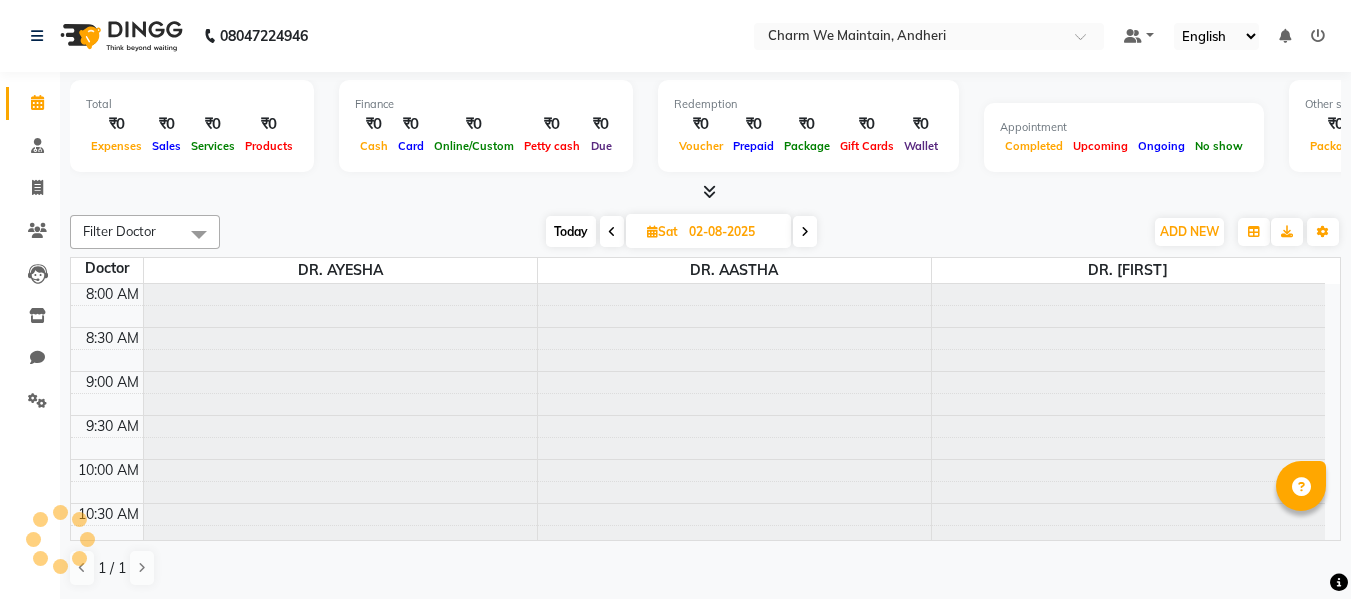 scroll, scrollTop: 0, scrollLeft: 0, axis: both 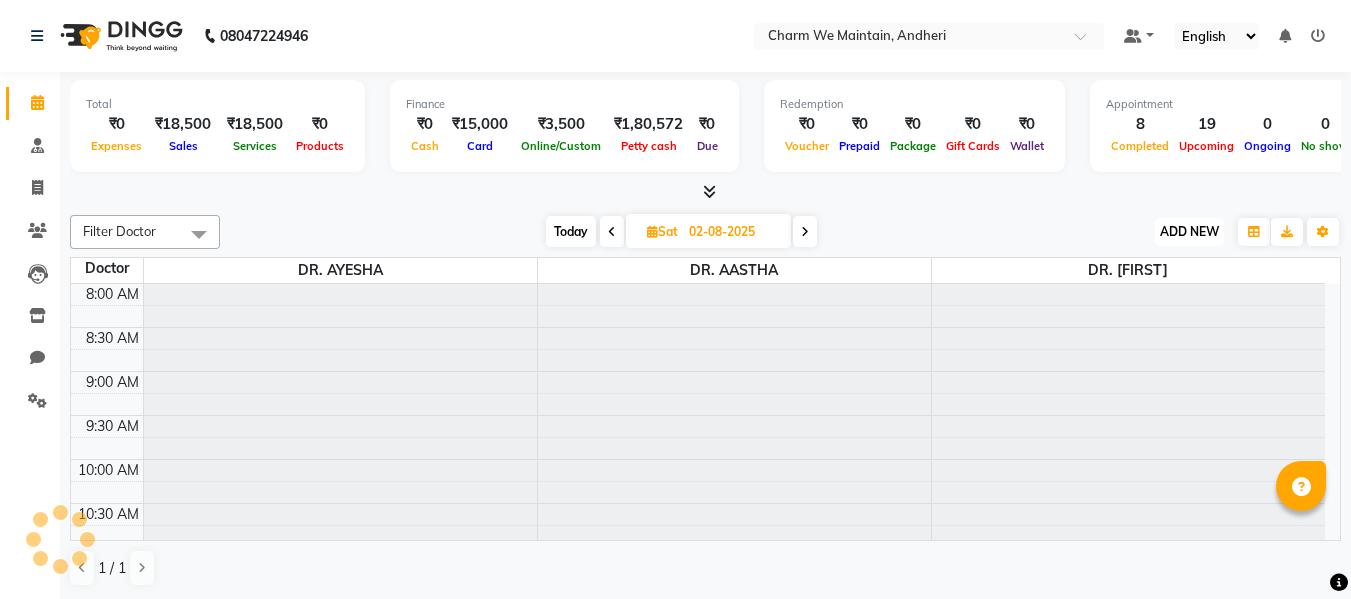 click on "ADD NEW" at bounding box center [1189, 231] 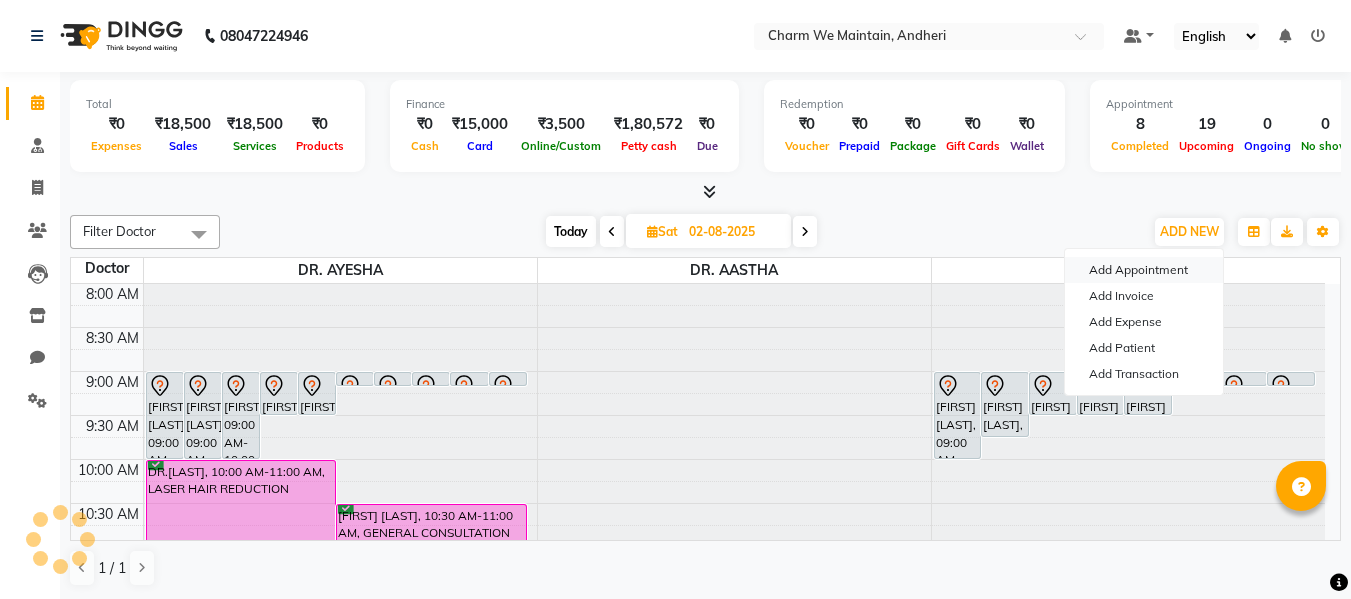 click on "Add Appointment" at bounding box center (1144, 270) 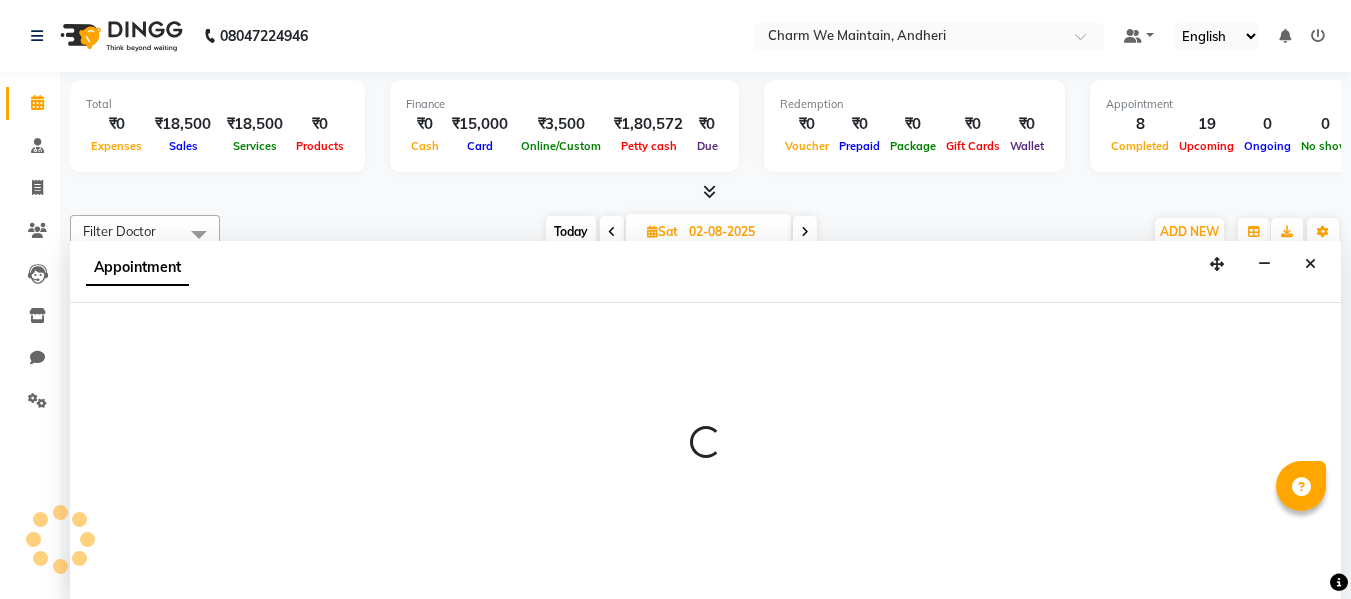 select on "tentative" 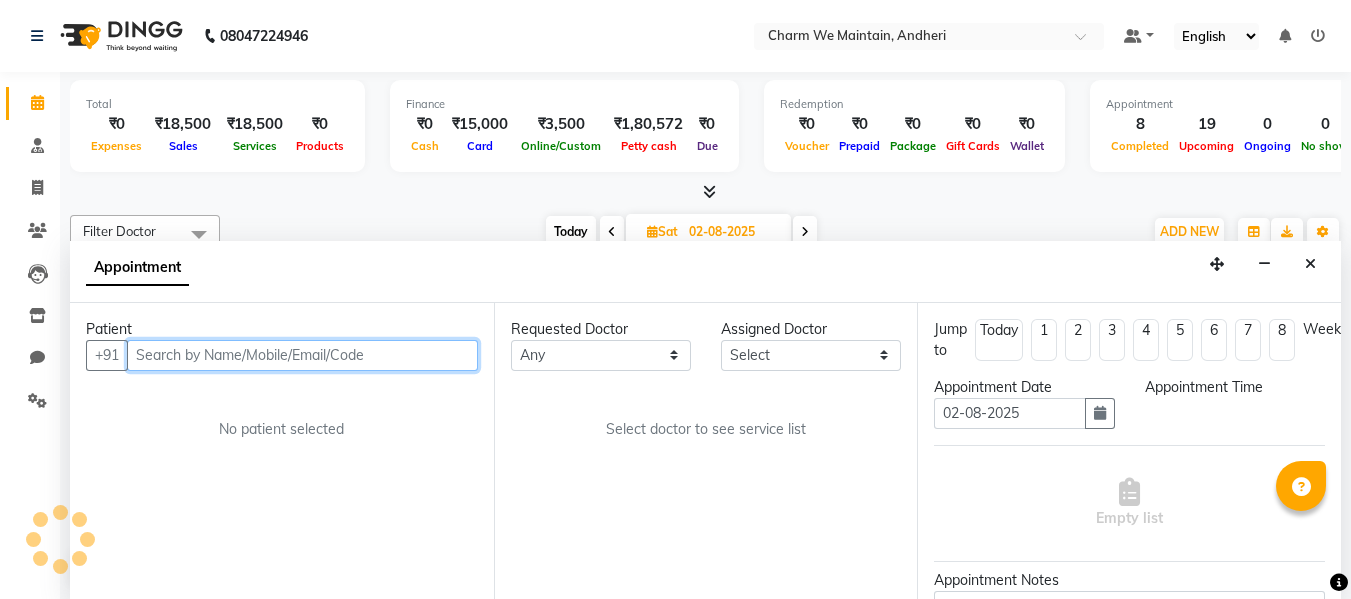 select on "540" 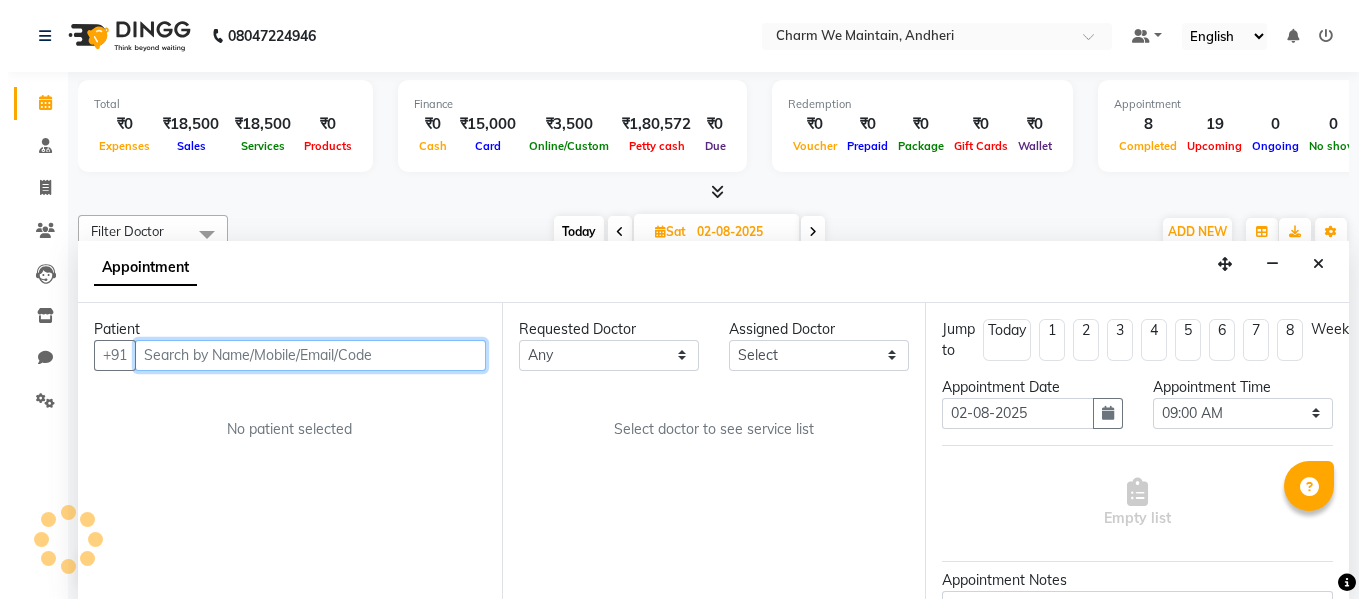 scroll, scrollTop: 1, scrollLeft: 0, axis: vertical 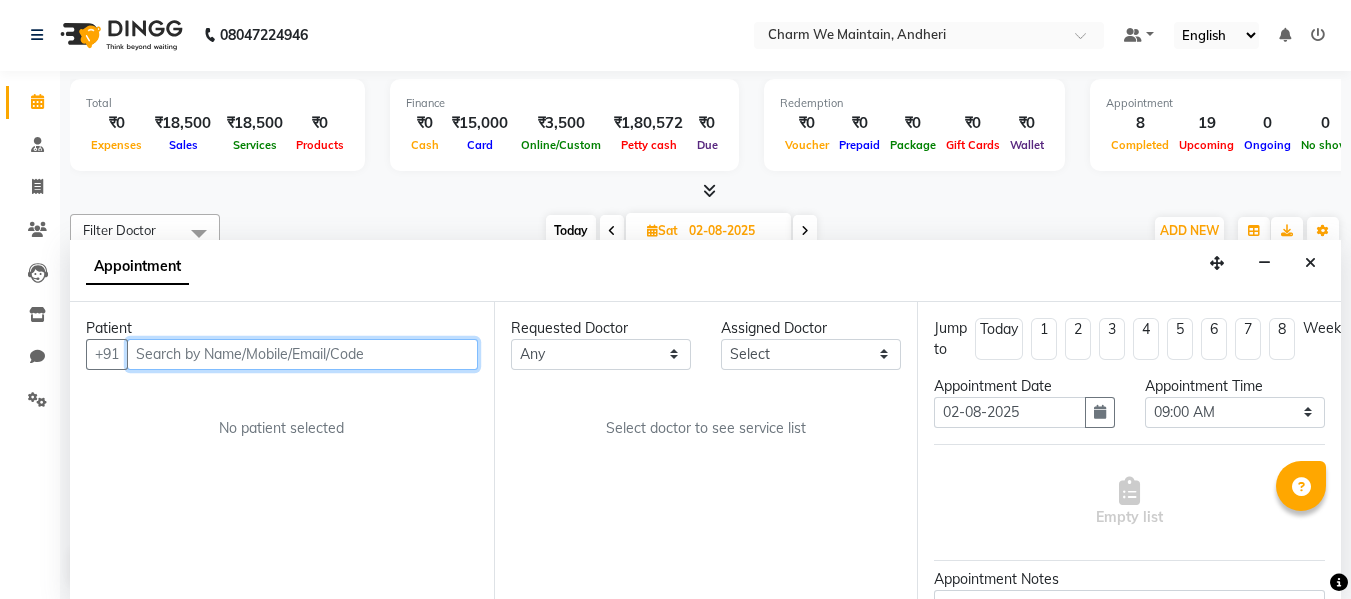 click at bounding box center (302, 354) 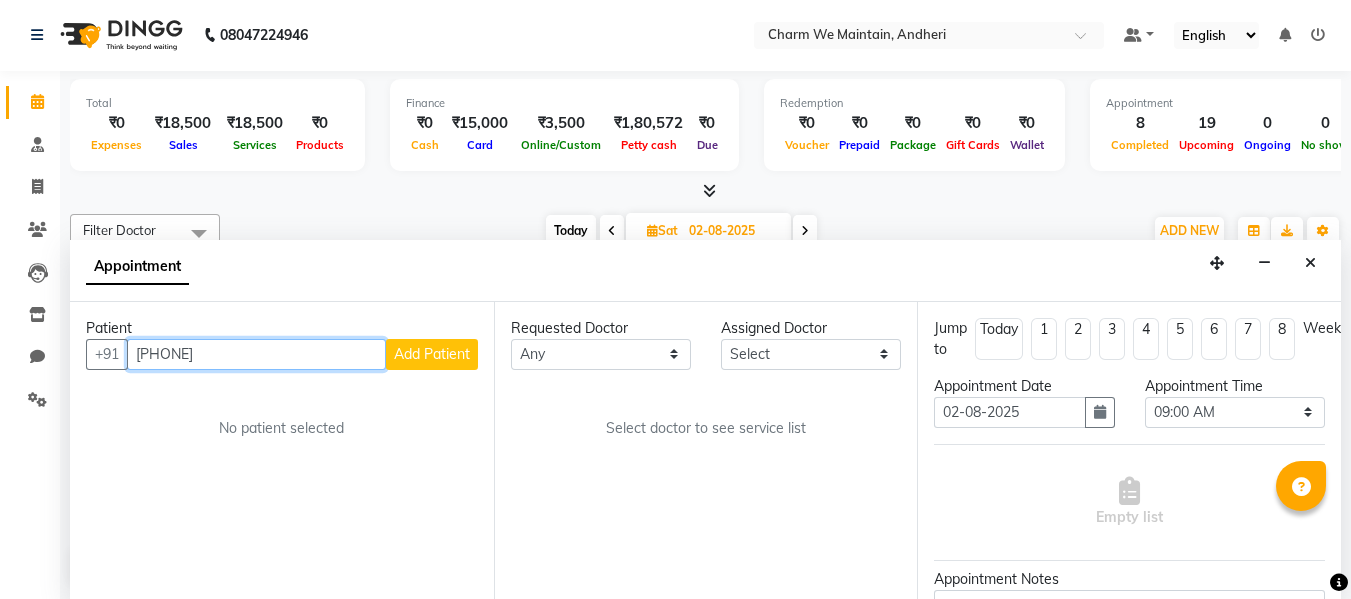 type on "[PHONE]" 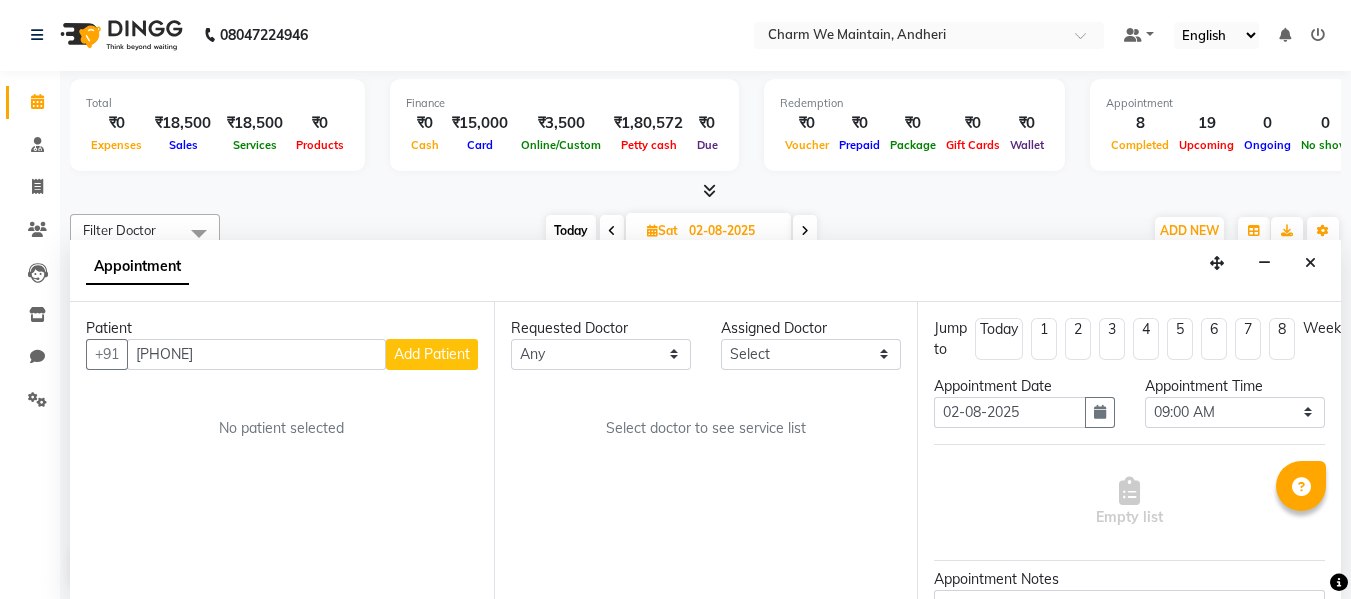click on "Add Patient" at bounding box center [432, 354] 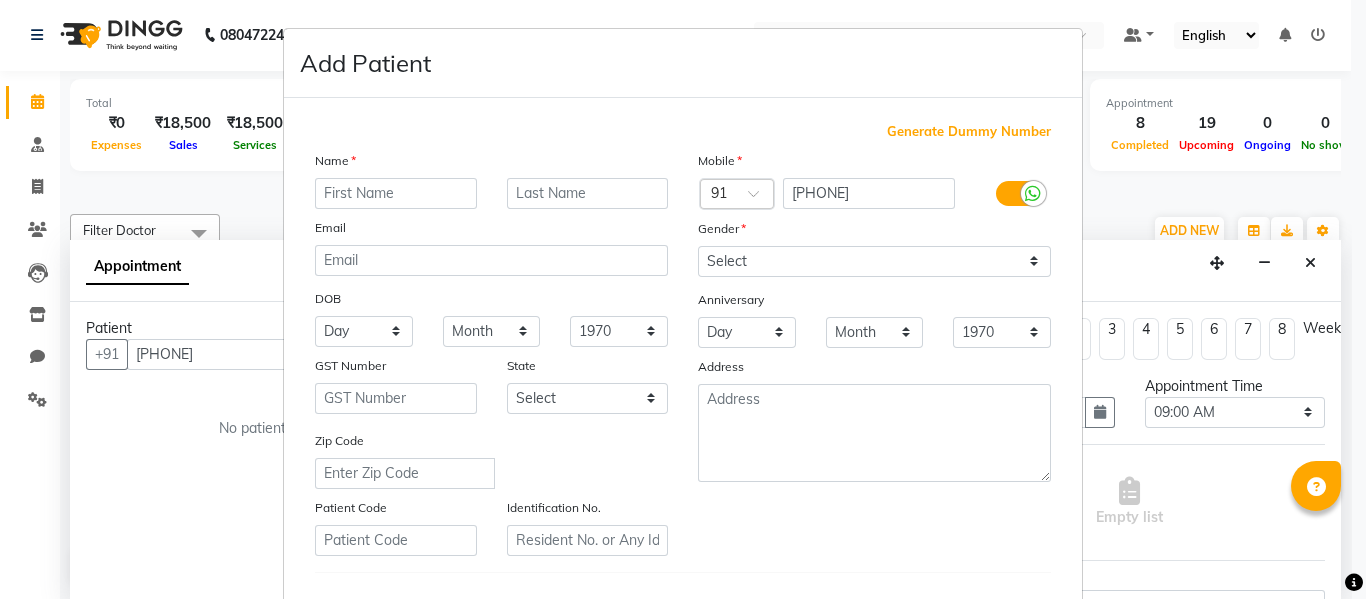 click at bounding box center [396, 193] 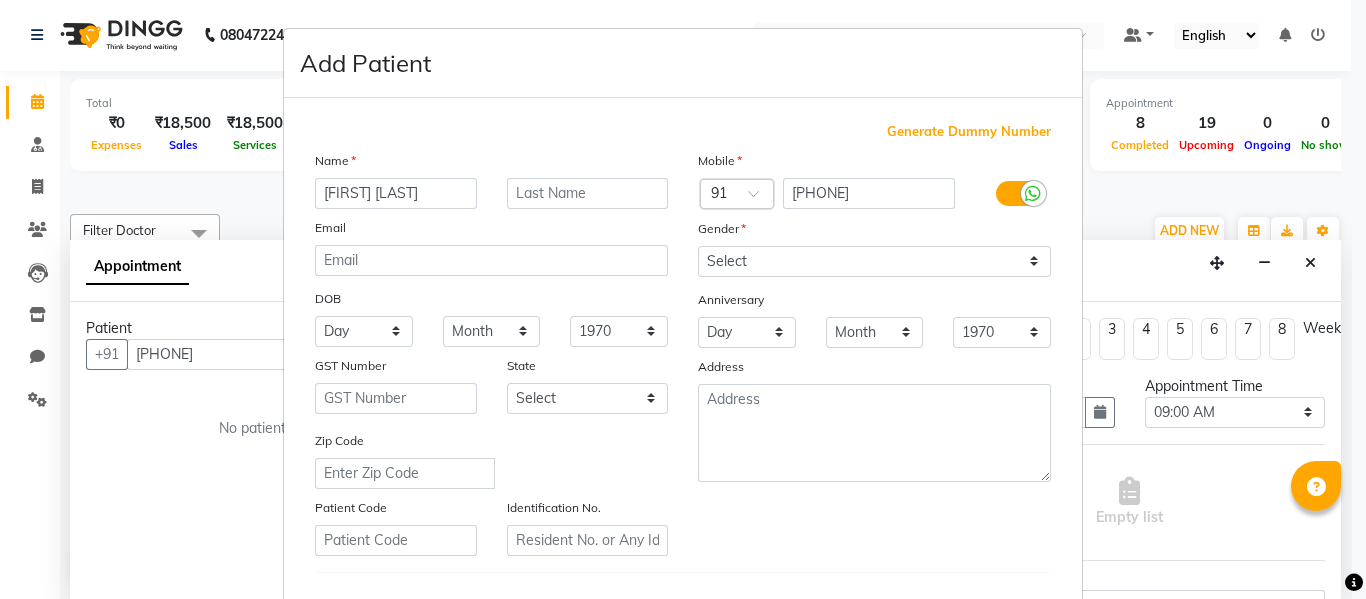 type on "[FIRST] [LAST]" 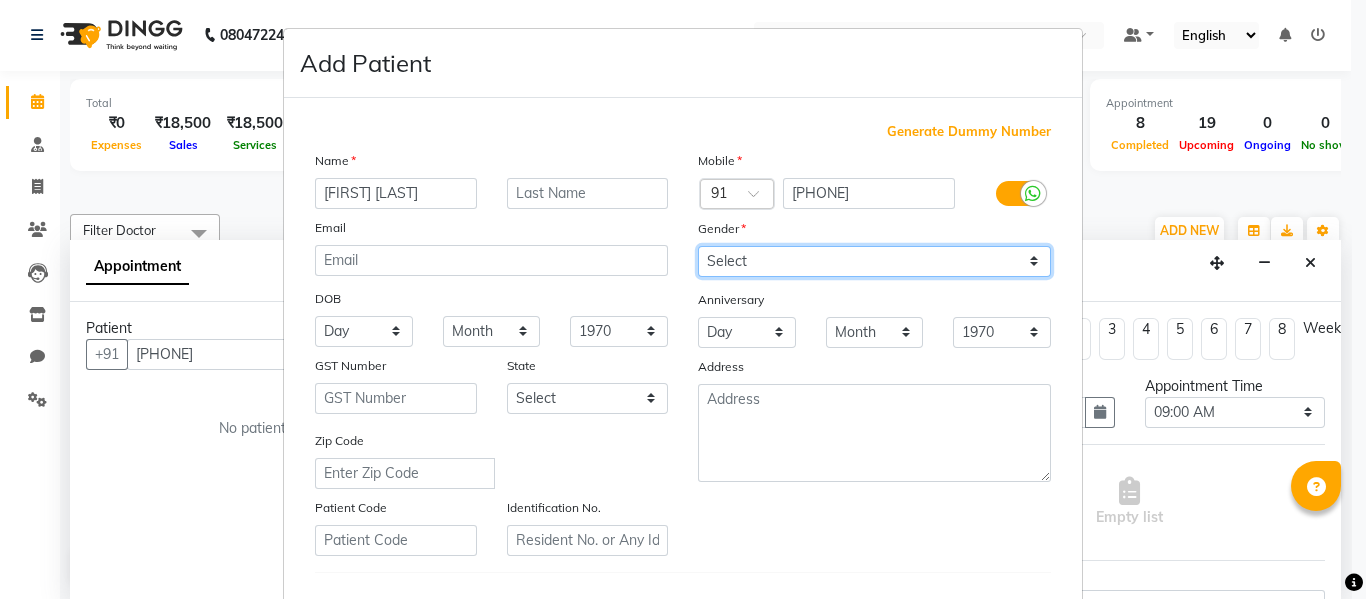 click on "Select Male Female Other Prefer Not To Say" at bounding box center (874, 261) 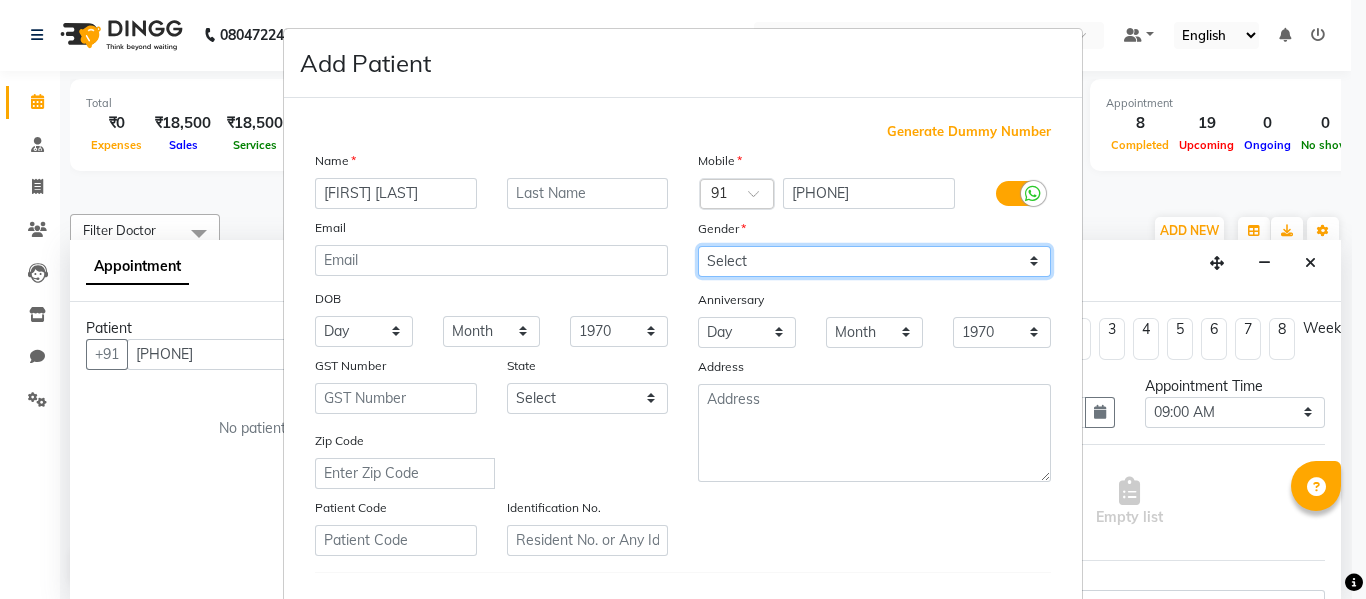 select on "female" 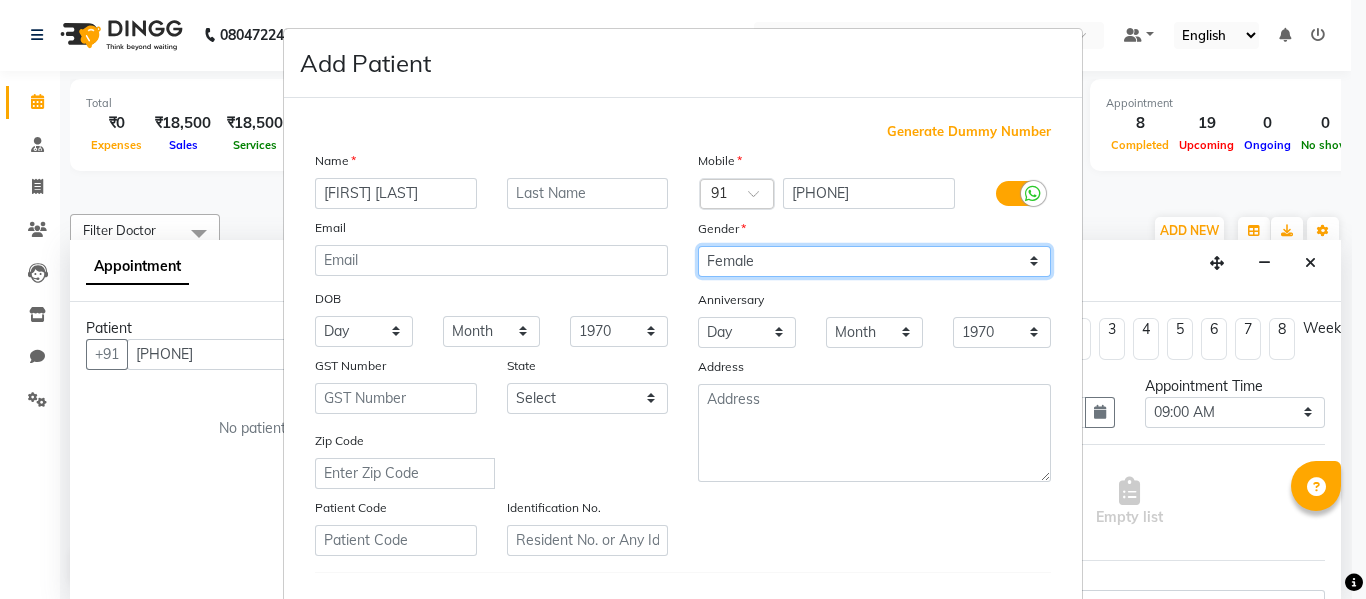 click on "Select Male Female Other Prefer Not To Say" at bounding box center (874, 261) 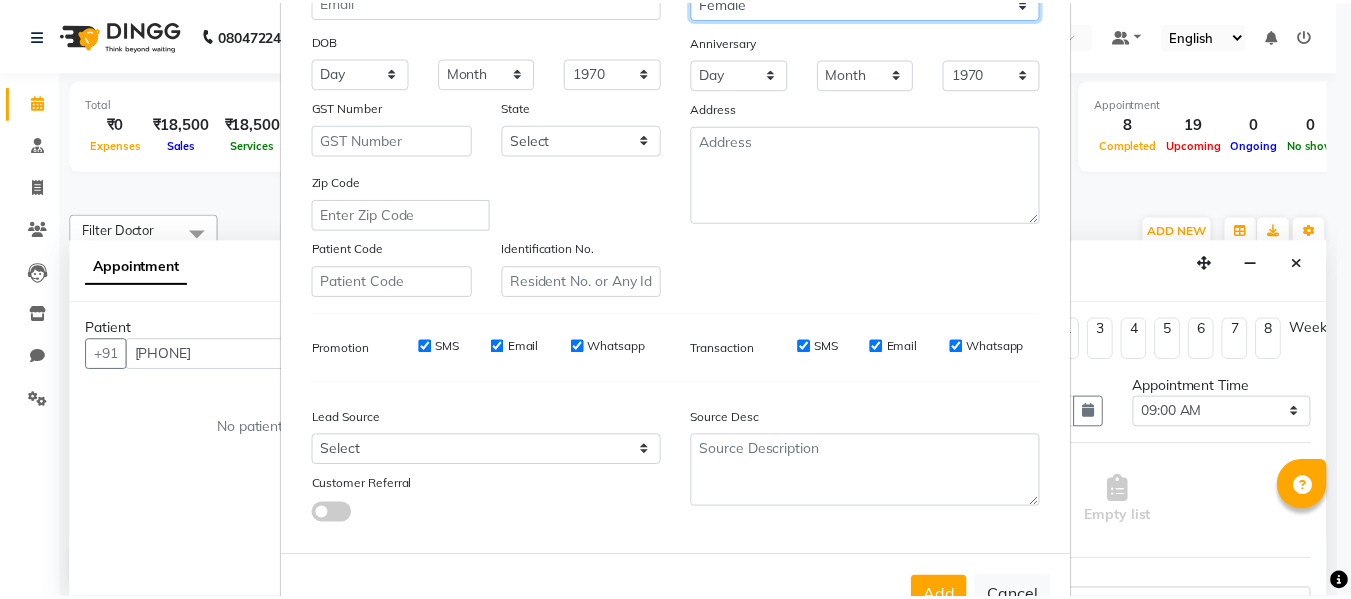 scroll, scrollTop: 324, scrollLeft: 0, axis: vertical 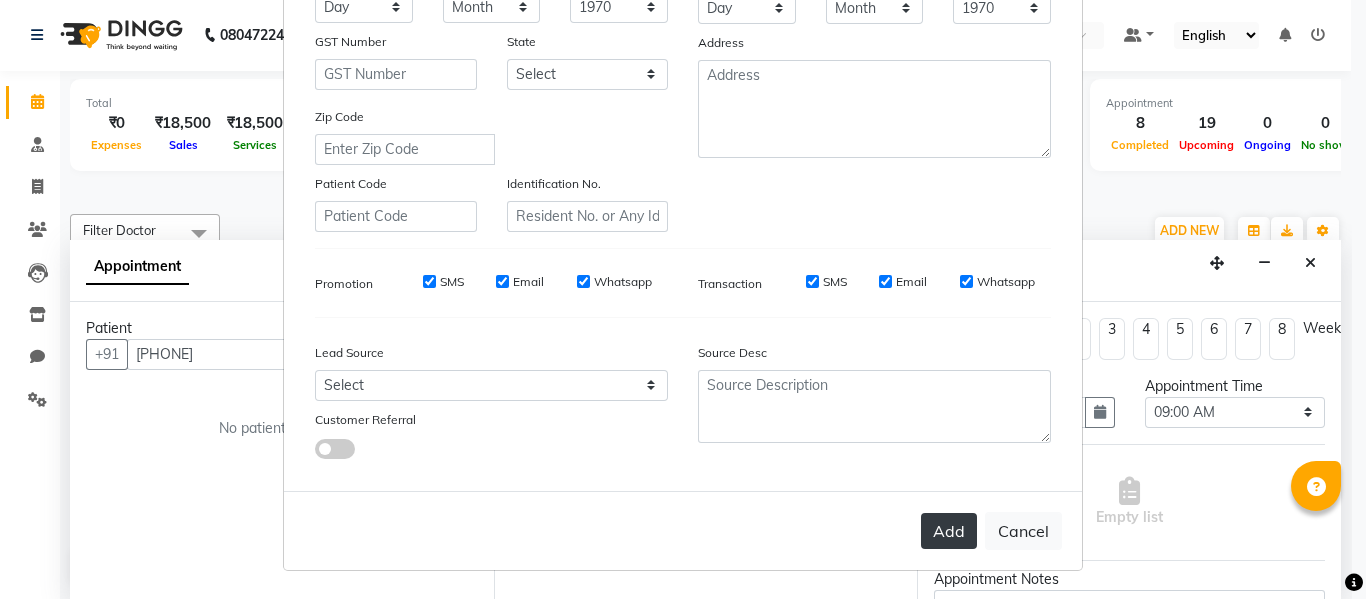 click on "Add" at bounding box center [949, 531] 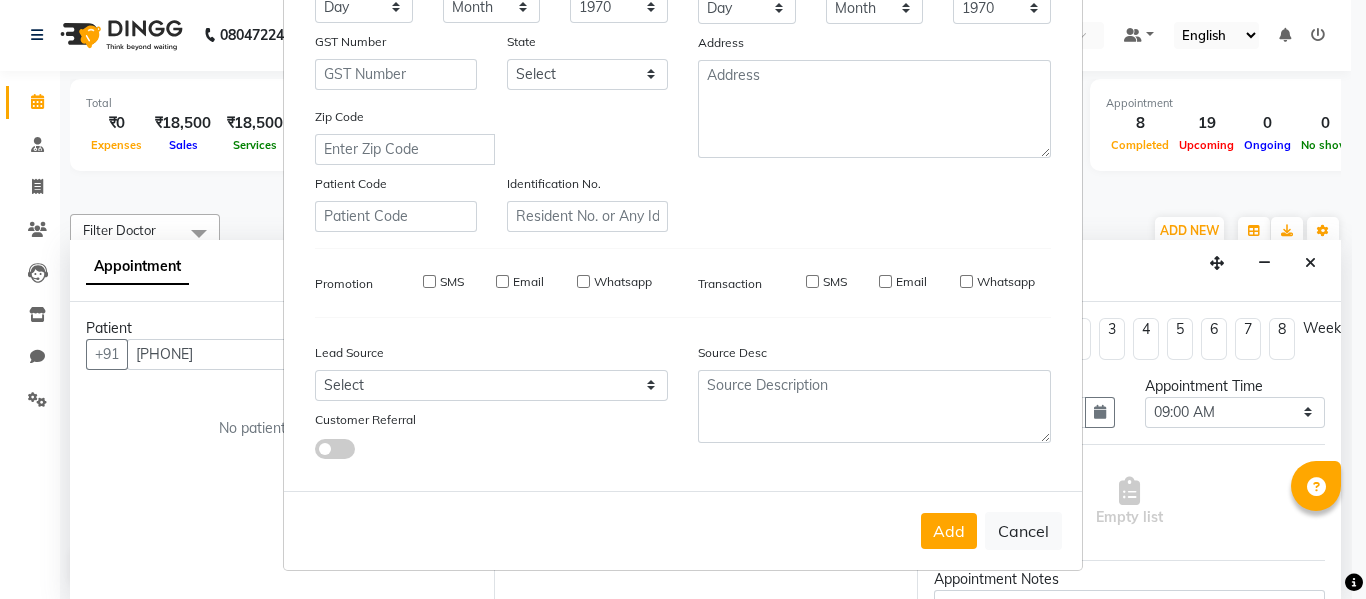 type 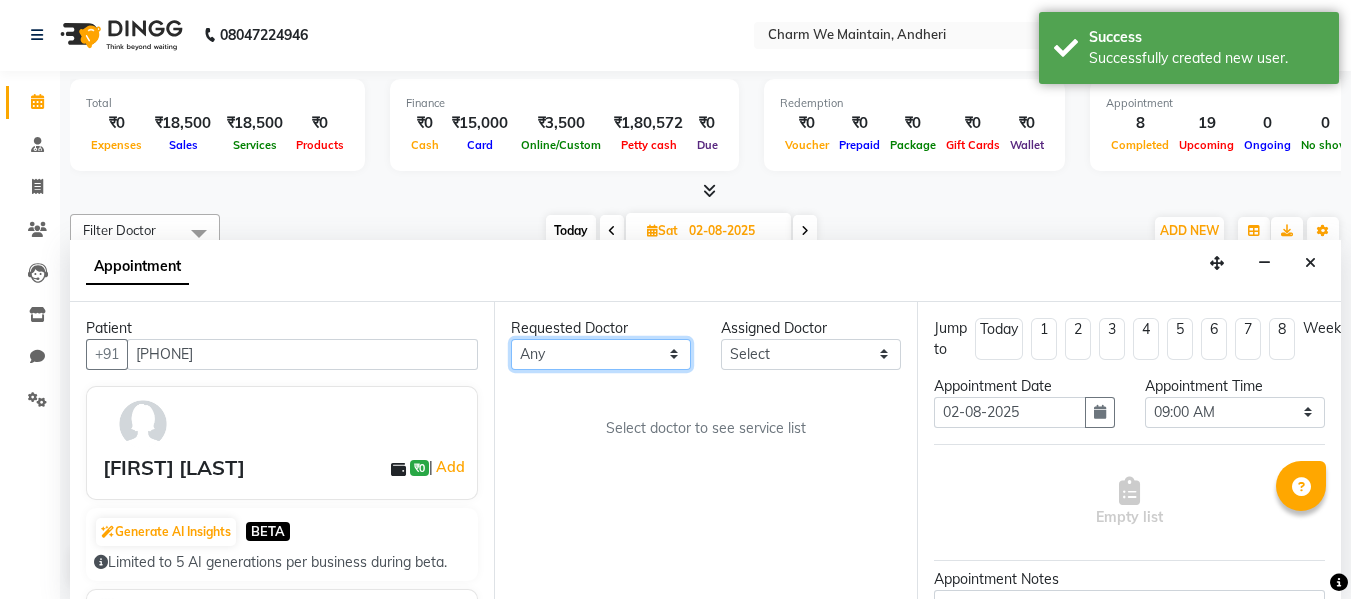 drag, startPoint x: 531, startPoint y: 352, endPoint x: 540, endPoint y: 364, distance: 15 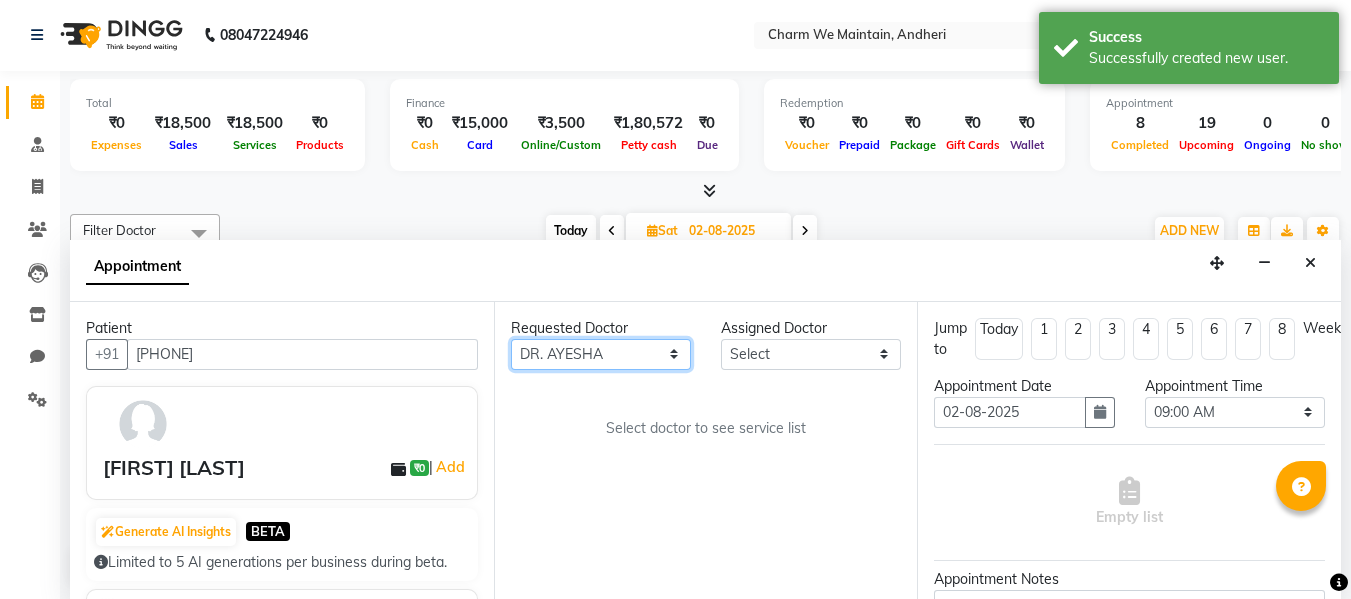click on "Any DR. [LAST] DR. [LAST] DR. [LAST]" at bounding box center (601, 354) 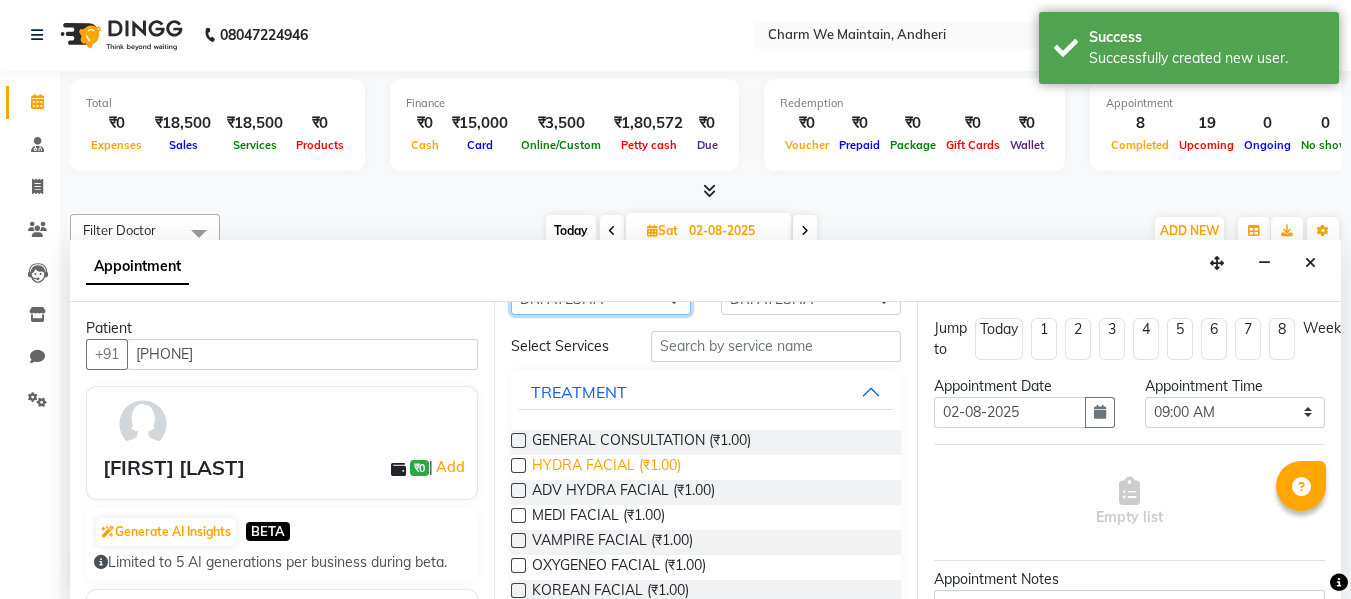 scroll, scrollTop: 100, scrollLeft: 0, axis: vertical 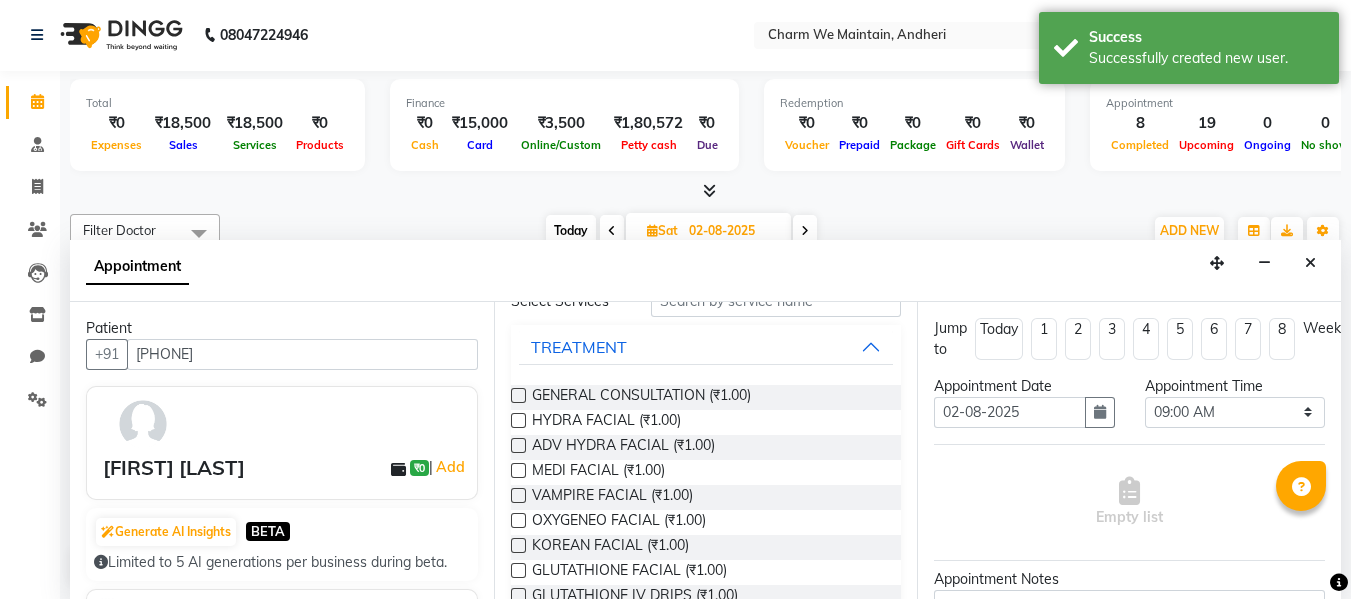 click at bounding box center [518, 395] 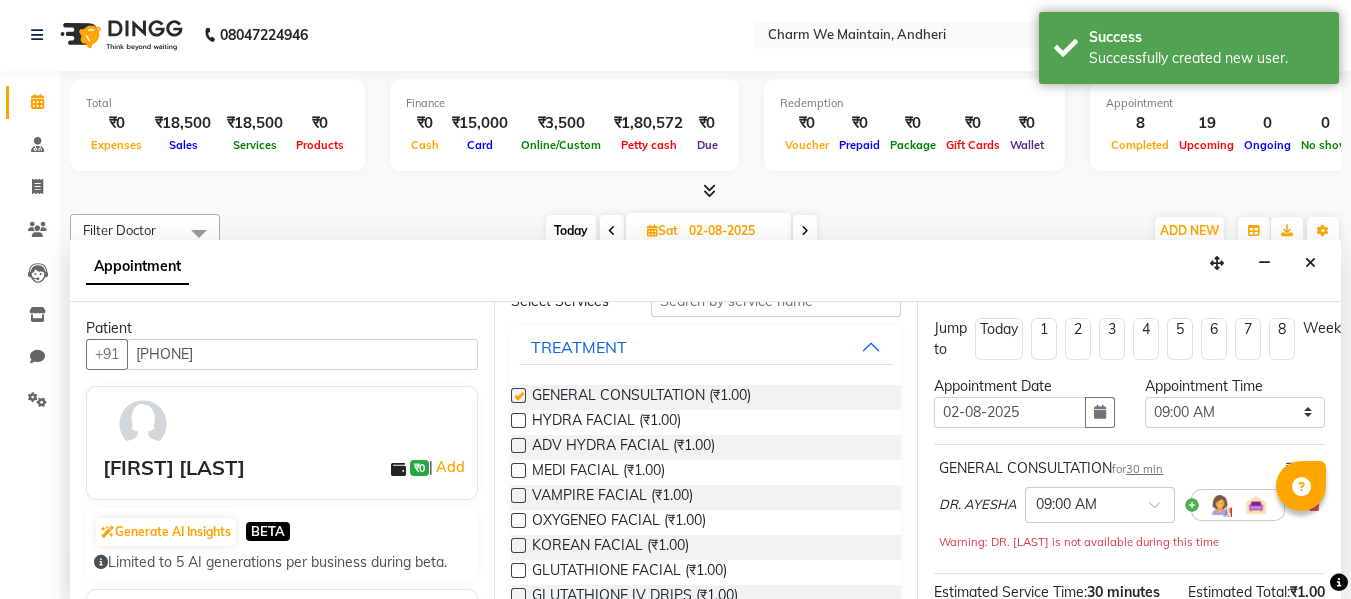 checkbox on "false" 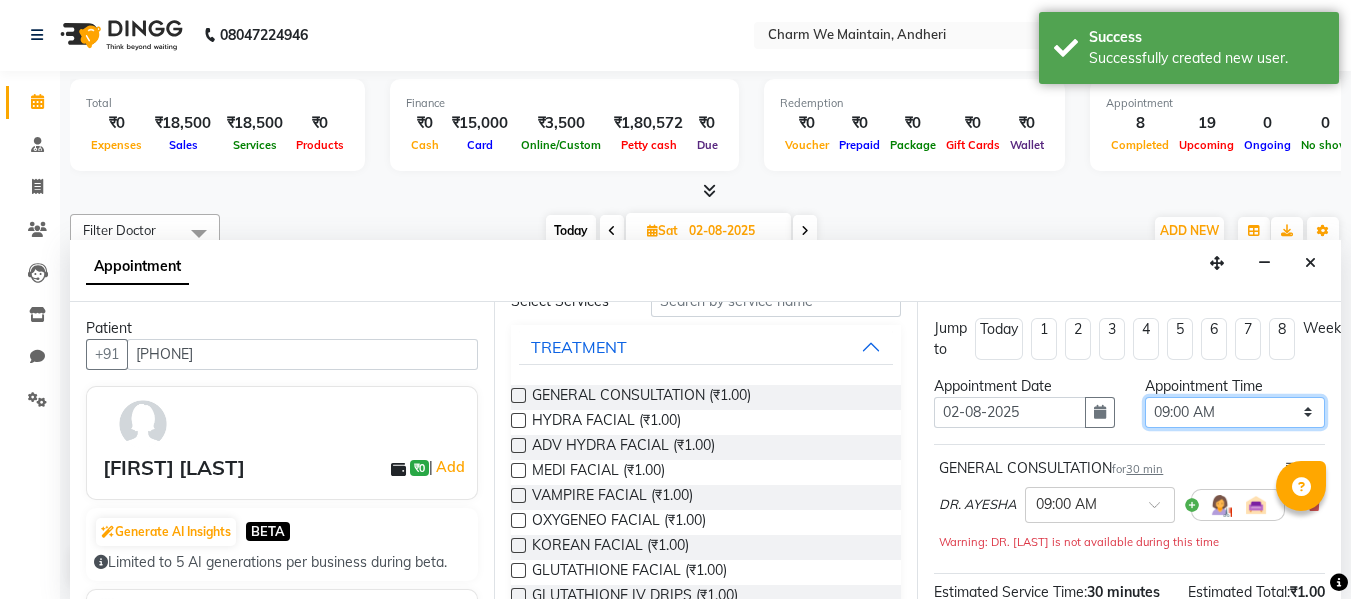 click on "Select 09:00 AM 09:15 AM 09:30 AM 09:45 AM 10:00 AM 10:15 AM 10:30 AM 10:45 AM 11:00 AM 11:15 AM 11:30 AM 11:45 AM 12:00 PM 12:15 PM 12:30 PM 12:45 PM 01:00 PM 01:15 PM 01:30 PM 01:45 PM 02:00 PM 02:15 PM 02:30 PM 02:45 PM 03:00 PM 03:15 PM 03:30 PM 03:45 PM 04:00 PM 04:15 PM 04:30 PM 04:45 PM 05:00 PM 05:15 PM 05:30 PM 05:45 PM 06:00 PM 06:15 PM 06:30 PM 06:45 PM 07:00 PM 07:15 PM 07:30 PM 07:45 PM 08:00 PM 08:15 PM 08:30 PM 08:45 PM 09:00 PM 09:15 PM 09:30 PM 09:45 PM 10:00 PM" at bounding box center [1235, 412] 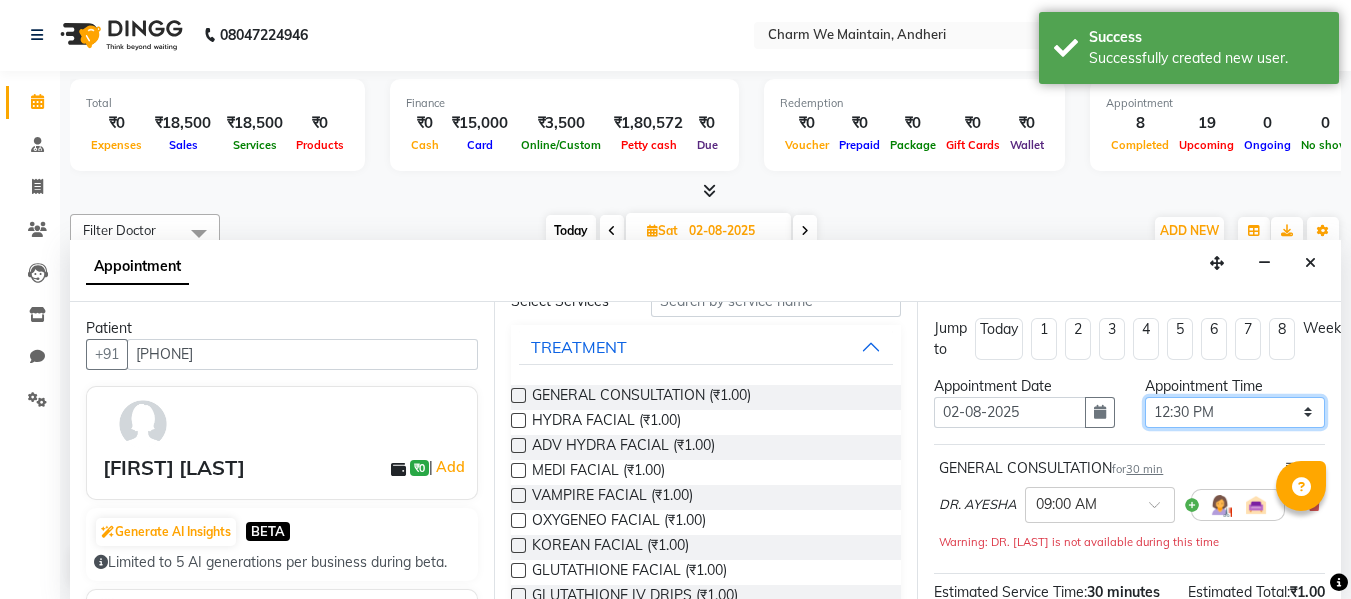 click on "Select 09:00 AM 09:15 AM 09:30 AM 09:45 AM 10:00 AM 10:15 AM 10:30 AM 10:45 AM 11:00 AM 11:15 AM 11:30 AM 11:45 AM 12:00 PM 12:15 PM 12:30 PM 12:45 PM 01:00 PM 01:15 PM 01:30 PM 01:45 PM 02:00 PM 02:15 PM 02:30 PM 02:45 PM 03:00 PM 03:15 PM 03:30 PM 03:45 PM 04:00 PM 04:15 PM 04:30 PM 04:45 PM 05:00 PM 05:15 PM 05:30 PM 05:45 PM 06:00 PM 06:15 PM 06:30 PM 06:45 PM 07:00 PM 07:15 PM 07:30 PM 07:45 PM 08:00 PM 08:15 PM 08:30 PM 08:45 PM 09:00 PM 09:15 PM 09:30 PM 09:45 PM 10:00 PM" at bounding box center (1235, 412) 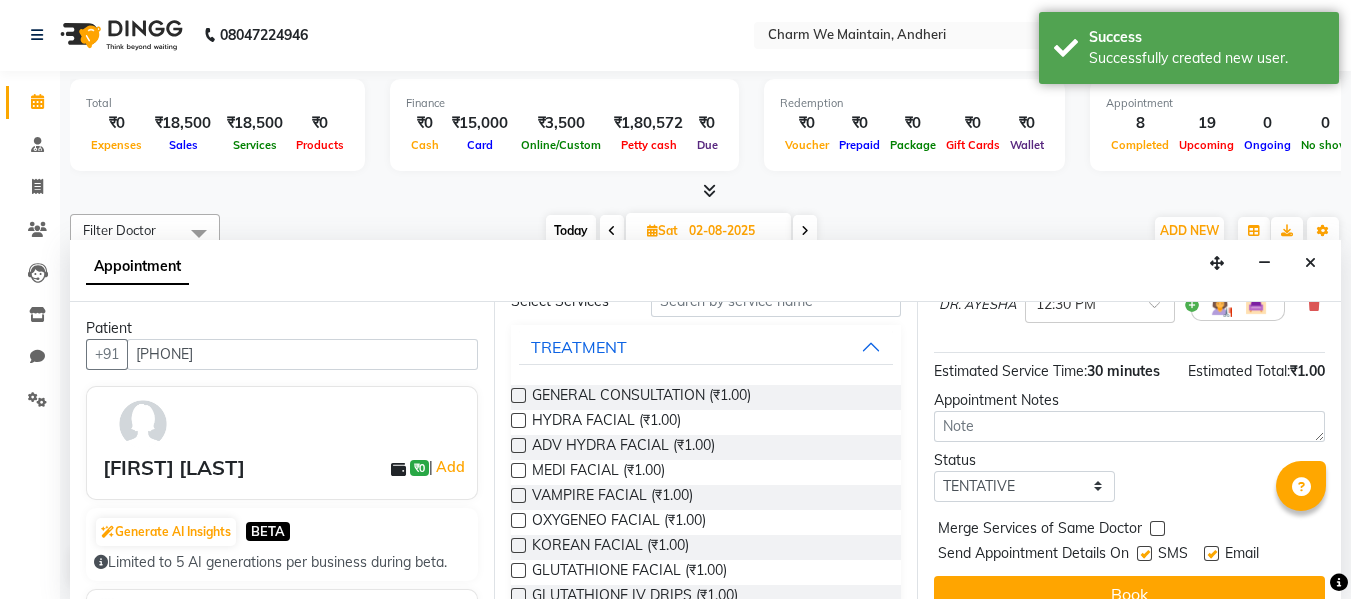 scroll, scrollTop: 265, scrollLeft: 0, axis: vertical 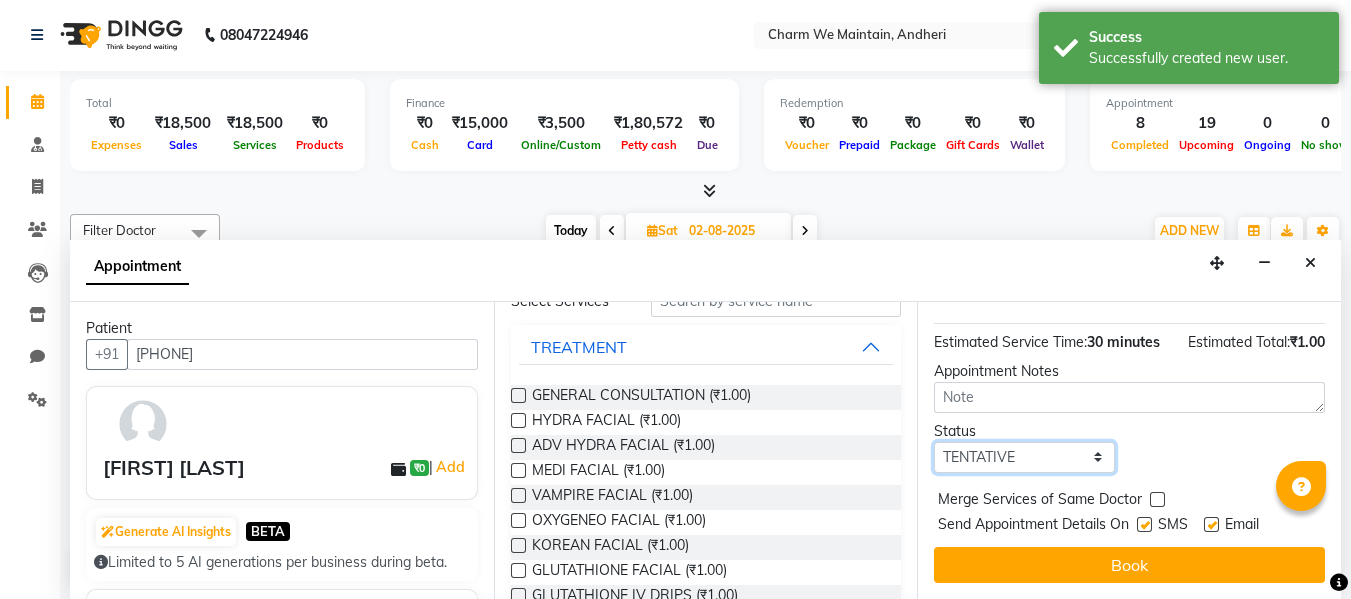 click on "Select TENTATIVE CONFIRM UPCOMING" at bounding box center (1024, 457) 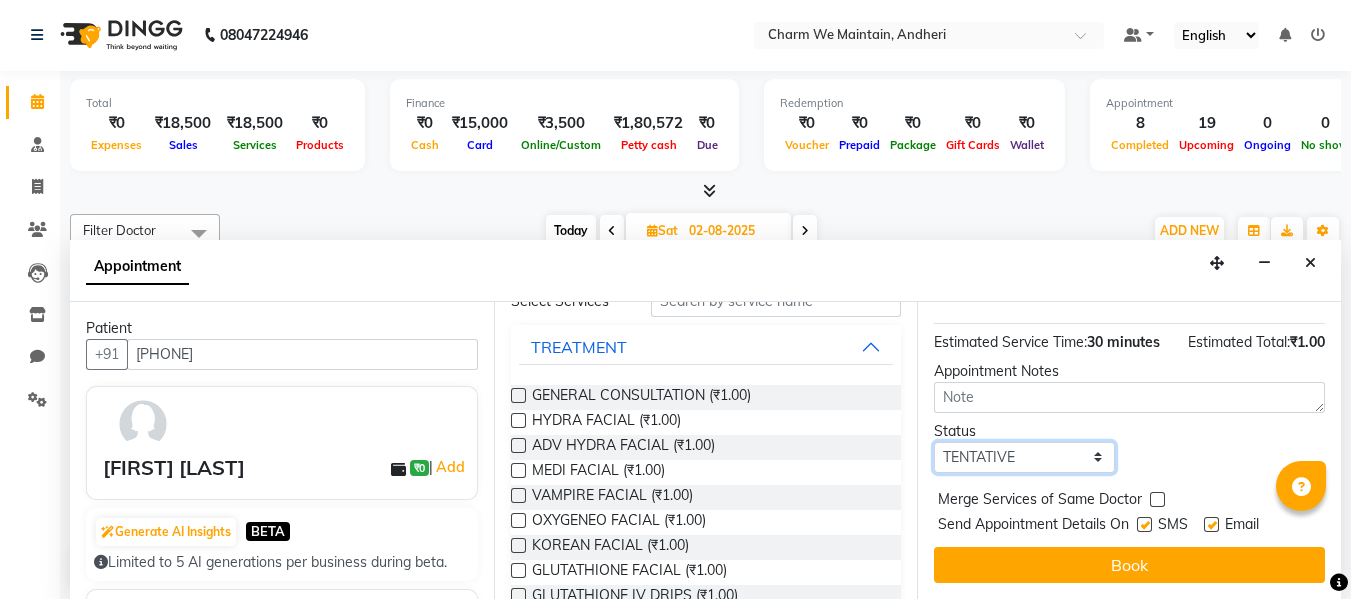 select on "confirm booking" 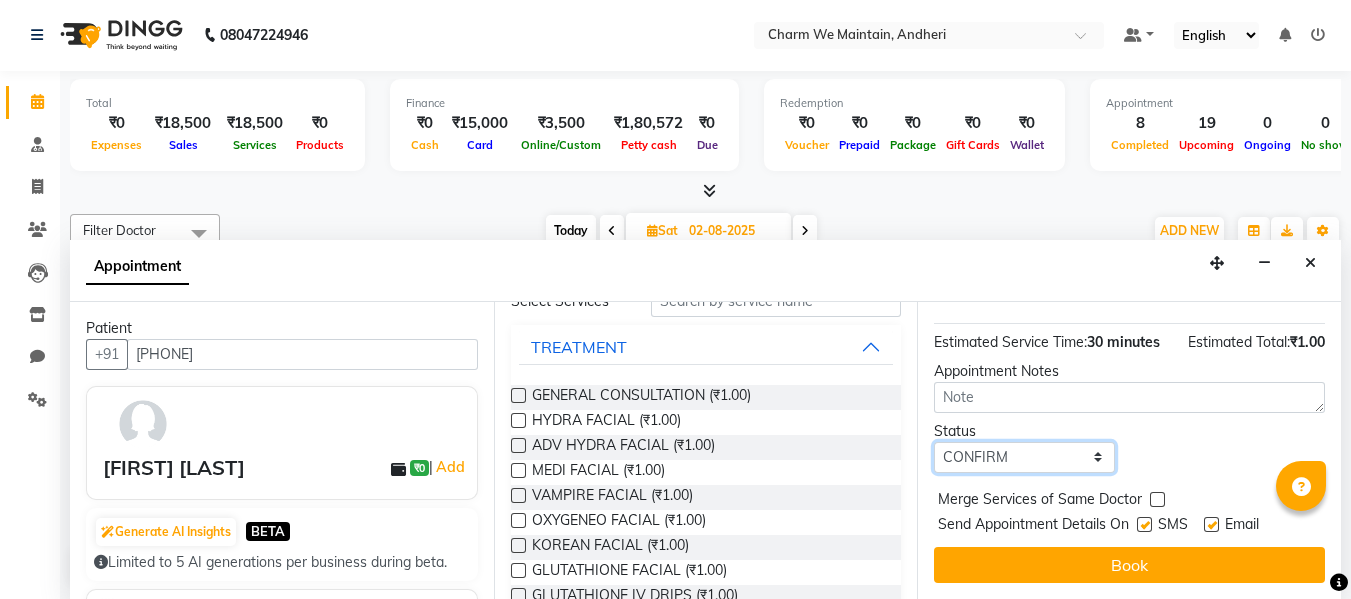 click on "Select TENTATIVE CONFIRM UPCOMING" at bounding box center [1024, 457] 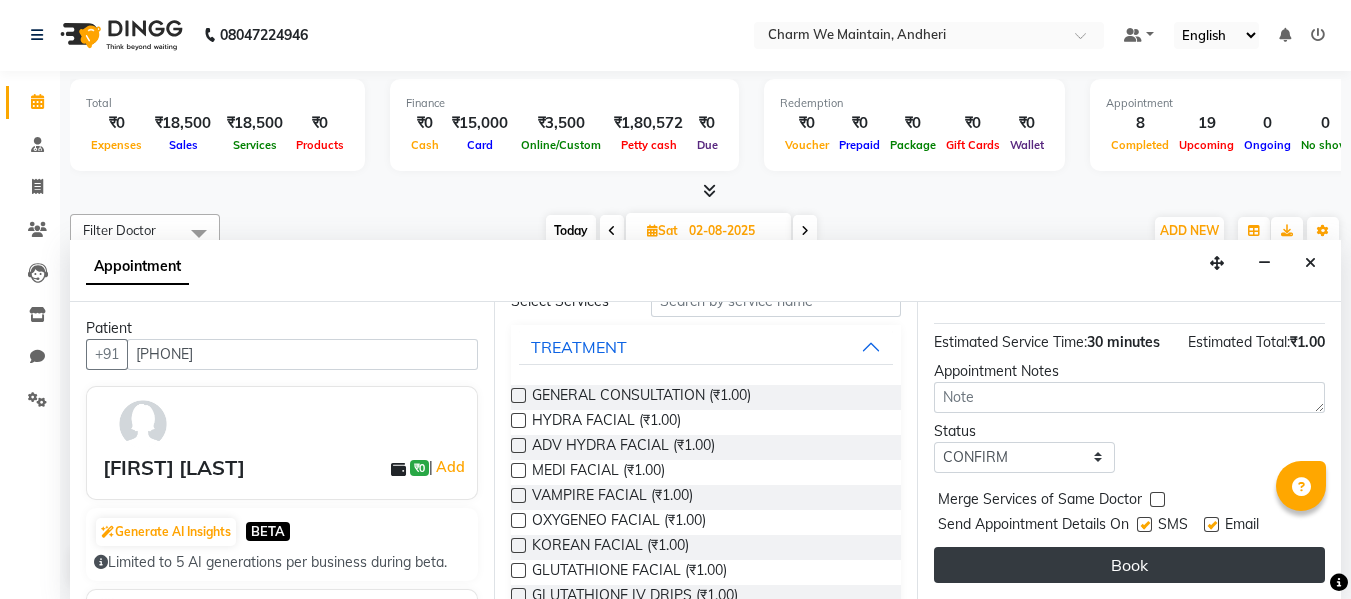 click on "Book" at bounding box center [1129, 565] 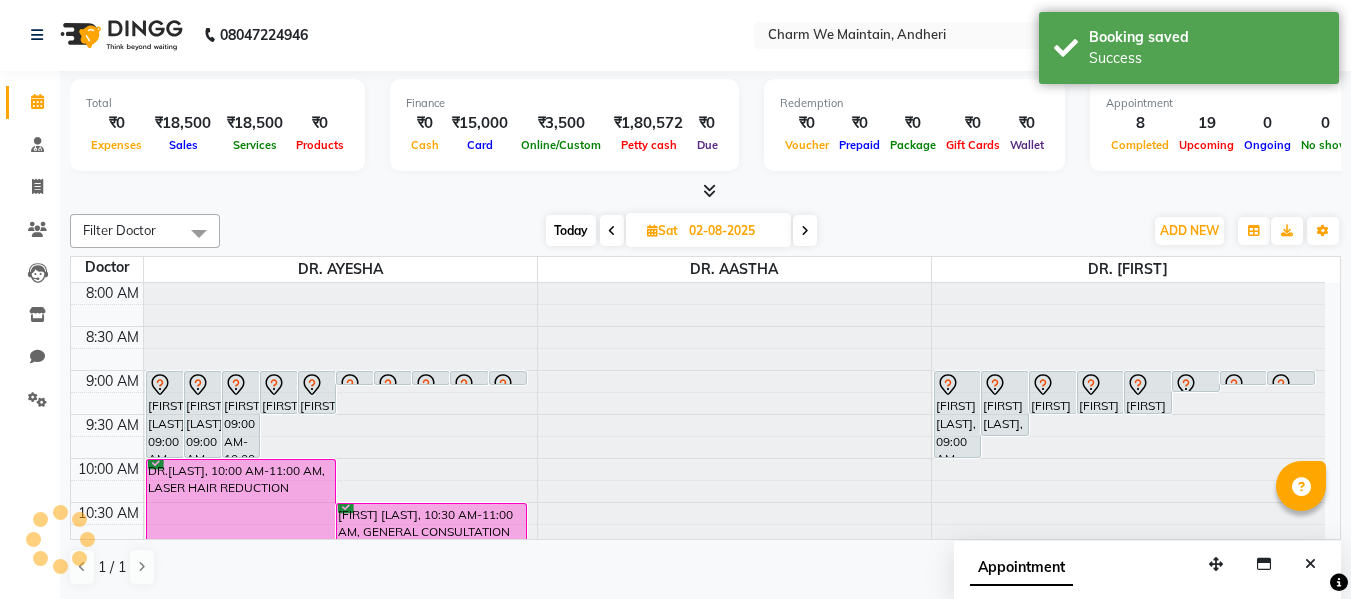 scroll, scrollTop: 0, scrollLeft: 0, axis: both 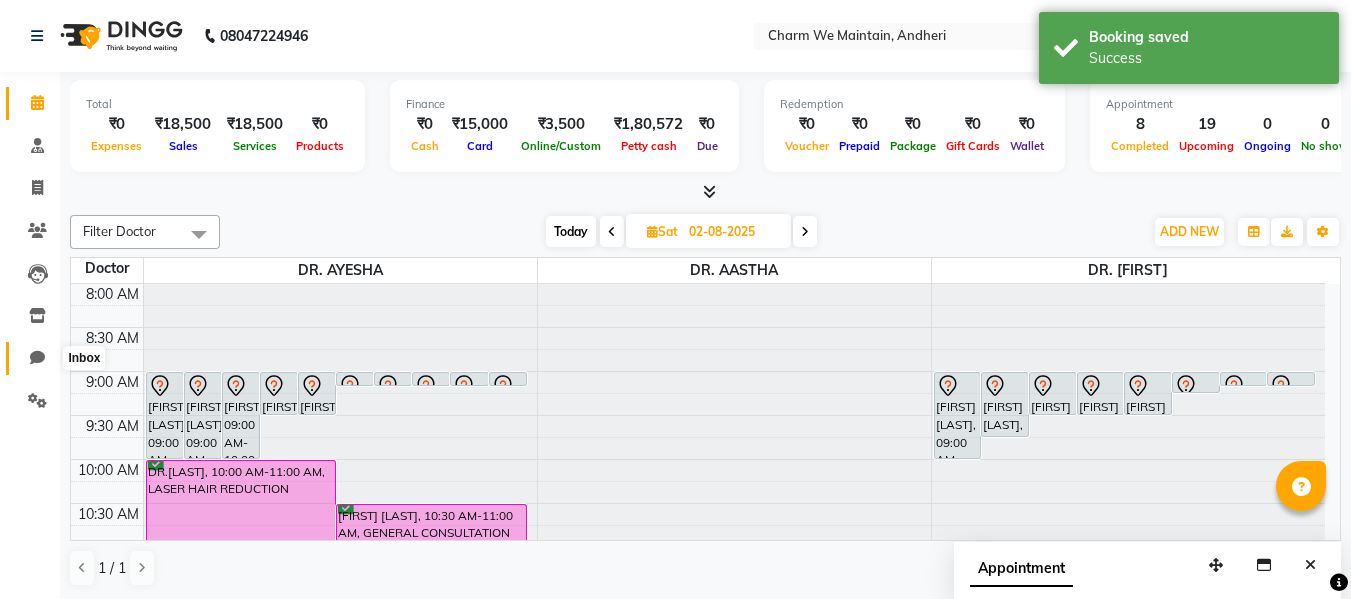 click 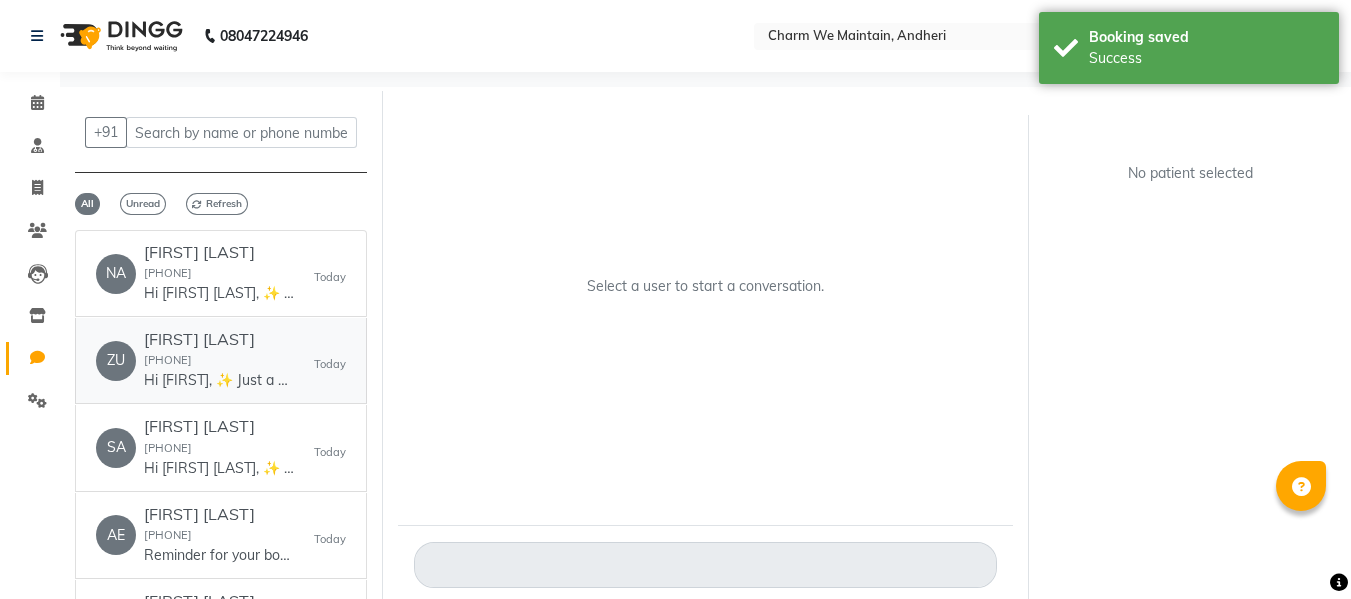 click on "[FIRST] [LAST]" 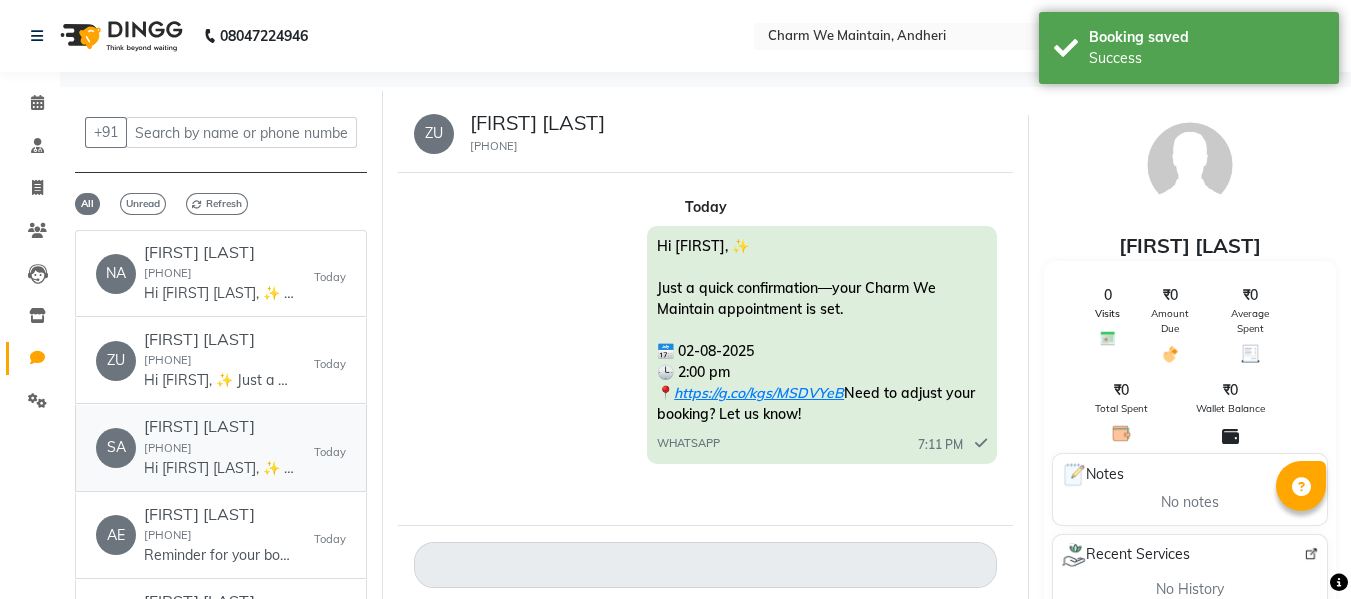 click on "[FIRST] [LAST] [PHONE] Hi [FIRST] [LAST], ✨
Just a quick confirmation—your Charm We Maintain appointment is set.
📅 02-08-2025
🕒 10:30 am
📍 https://g.co/kgs/MSDVYeB
Need to adjust your booking? Let us know!" 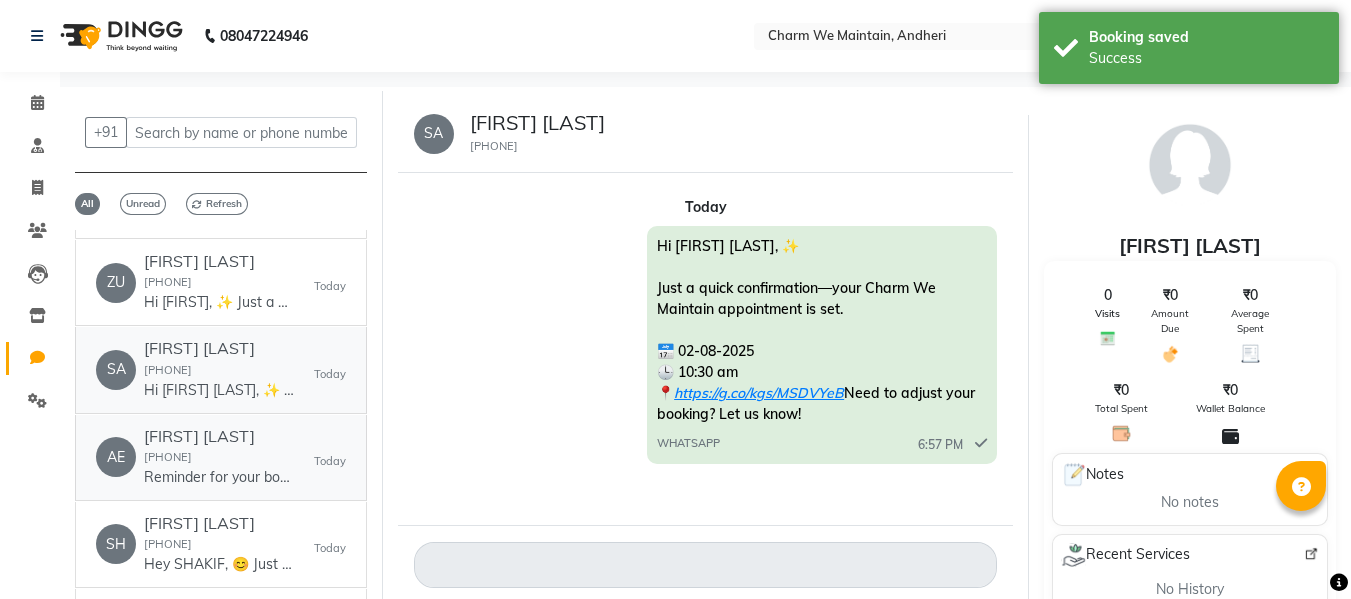 scroll, scrollTop: 100, scrollLeft: 0, axis: vertical 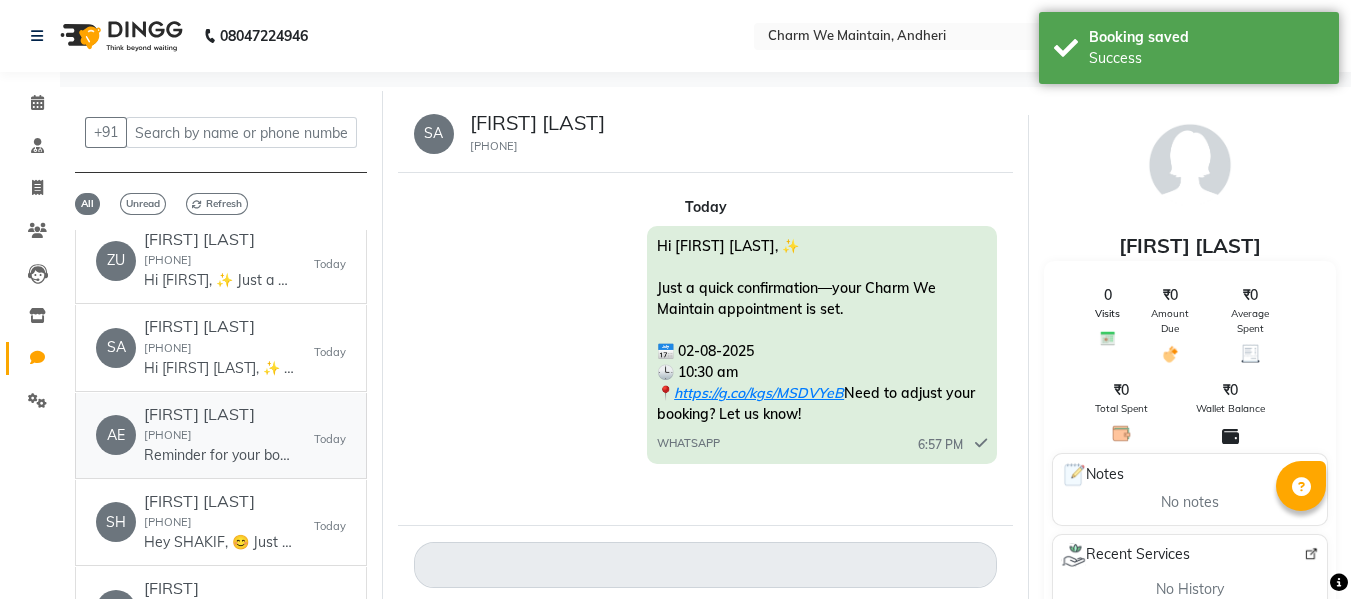 click on "[FIRST] [LAST] [PHONE] Reminder for your booking for GENERAL CONSULTATION at Charm We Maintain, [CITY], on 02-08-2025 at 07:00 PM. Call [PHONE] Address ww4.in/a?c=rwvqkJ - DINGG" 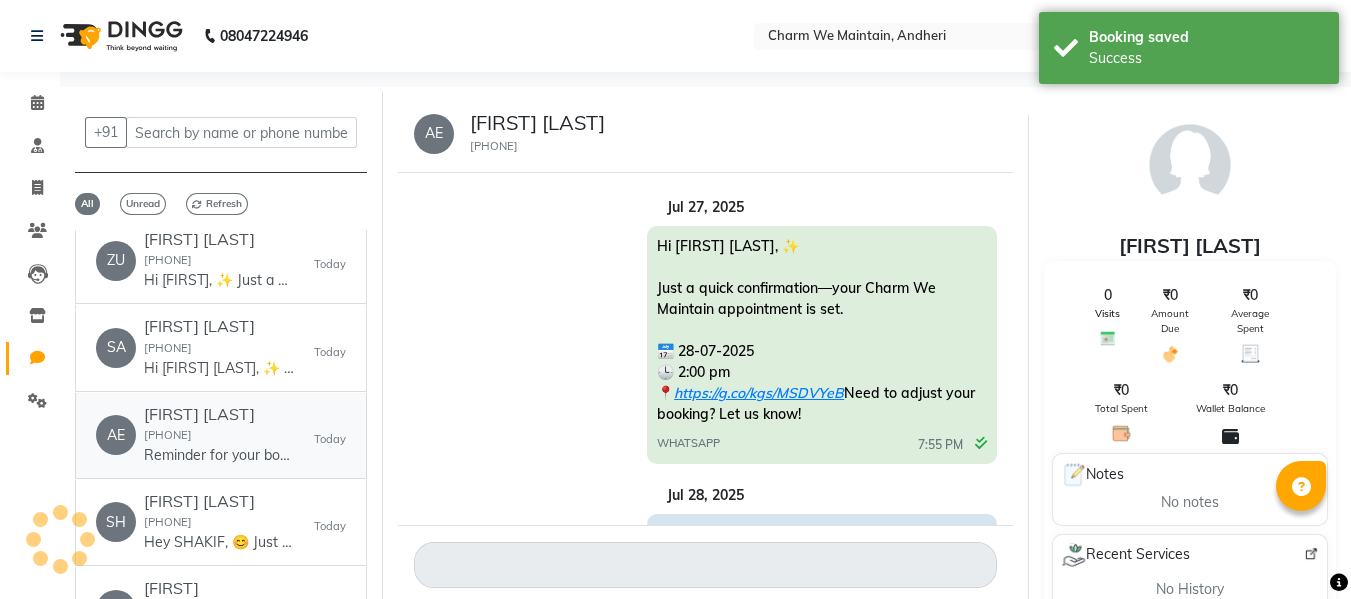 scroll, scrollTop: 640, scrollLeft: 0, axis: vertical 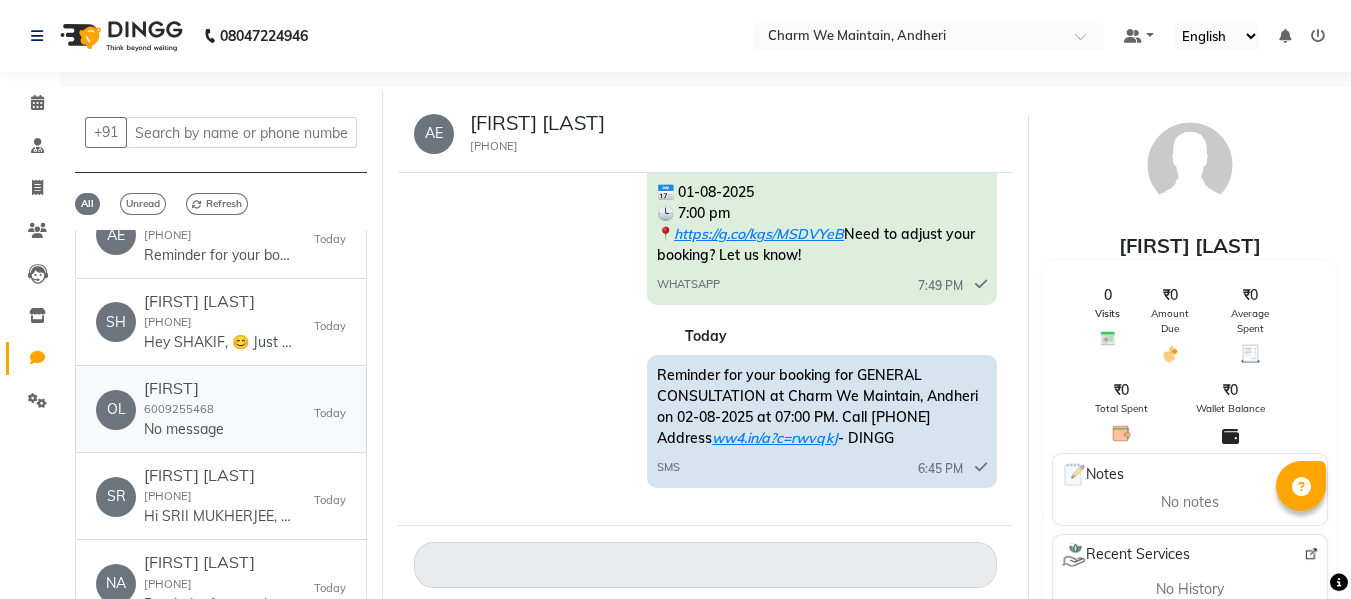 click on "No message" 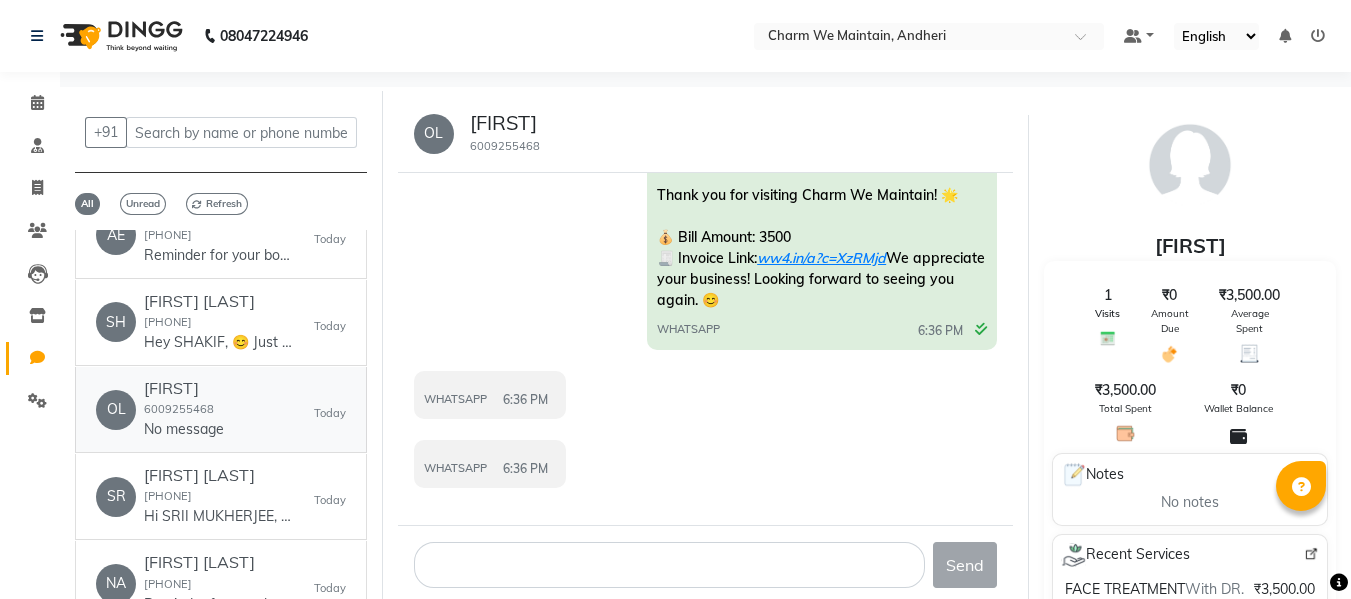 scroll, scrollTop: 294, scrollLeft: 0, axis: vertical 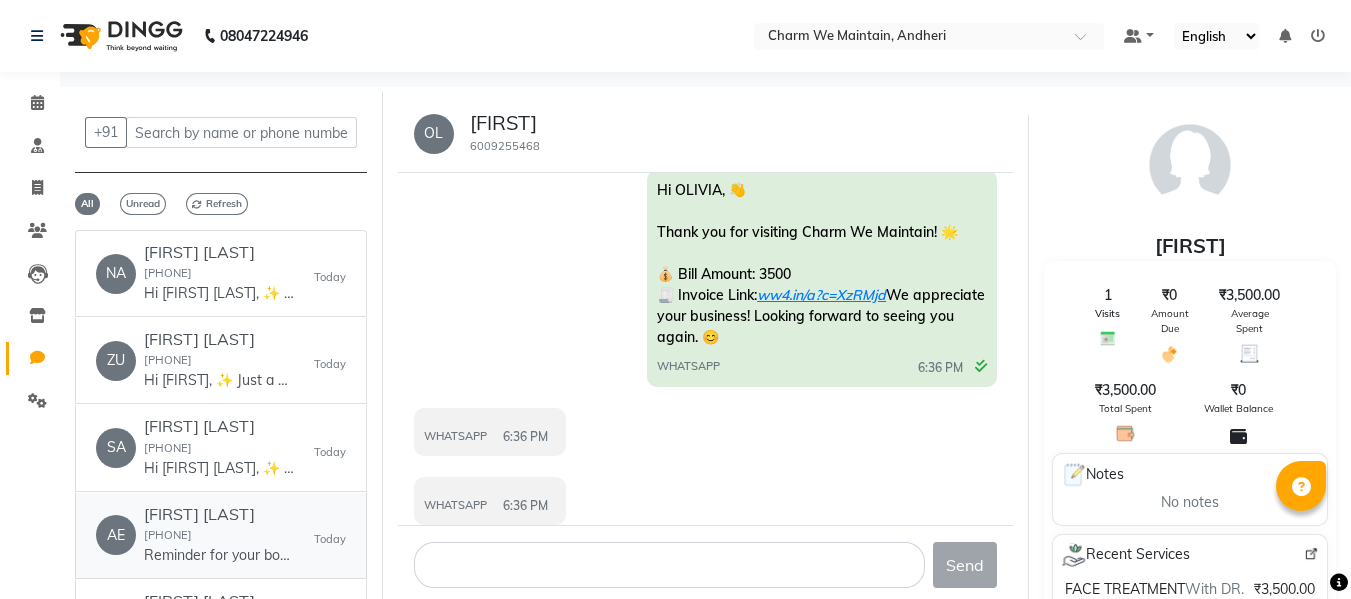 click on "[FIRST] [LAST]" 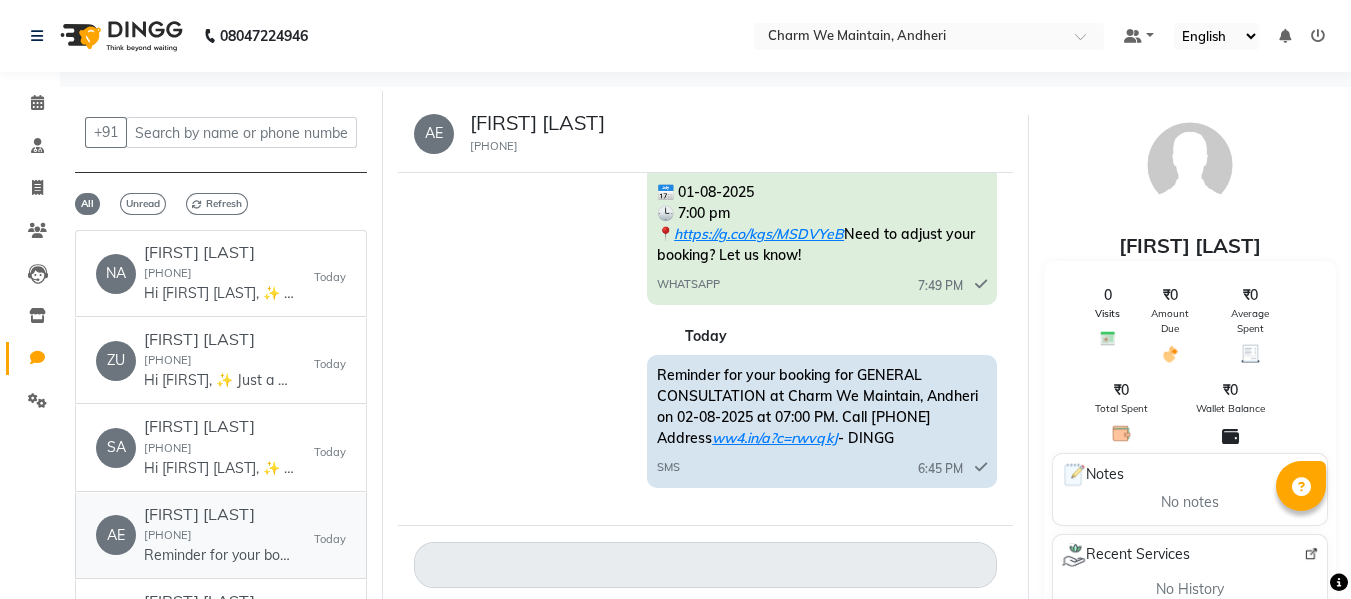 scroll, scrollTop: 672, scrollLeft: 0, axis: vertical 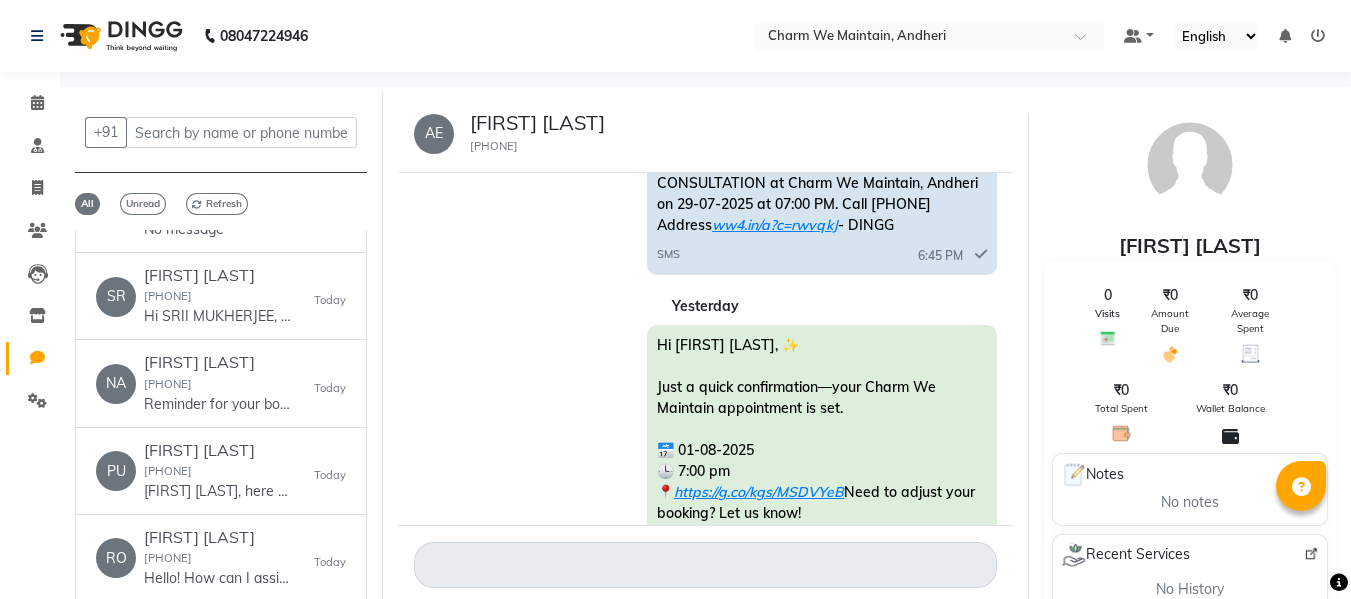 drag, startPoint x: 541, startPoint y: 146, endPoint x: 465, endPoint y: 157, distance: 76.79192 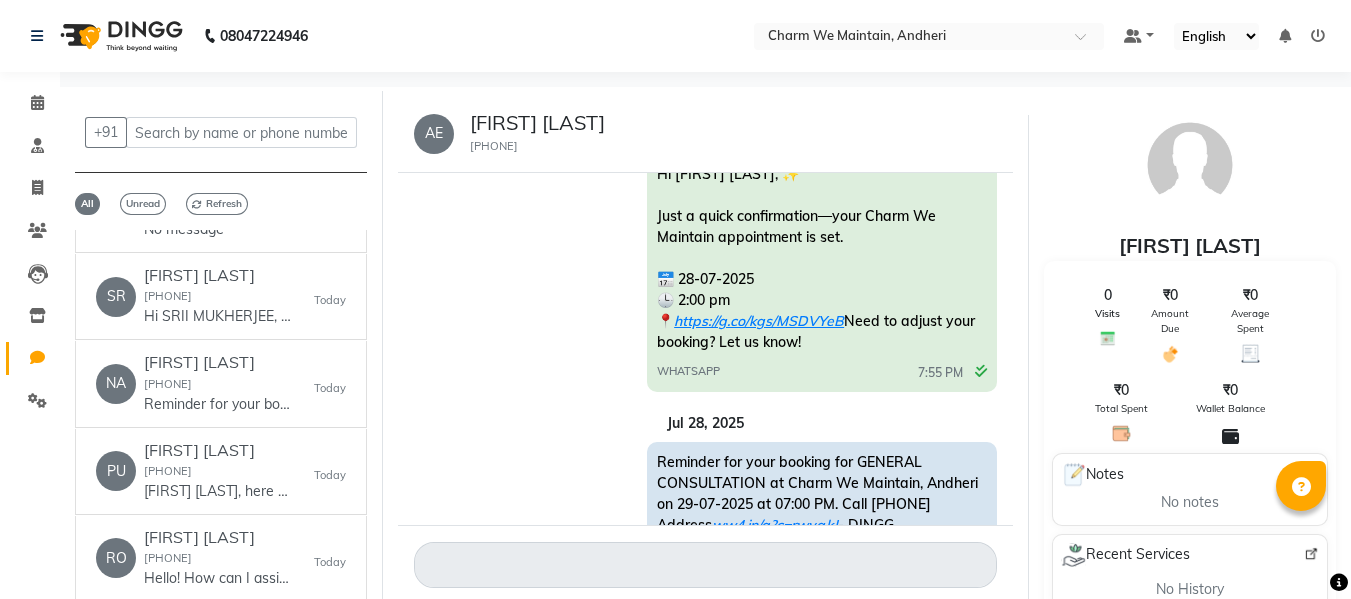scroll, scrollTop: 0, scrollLeft: 0, axis: both 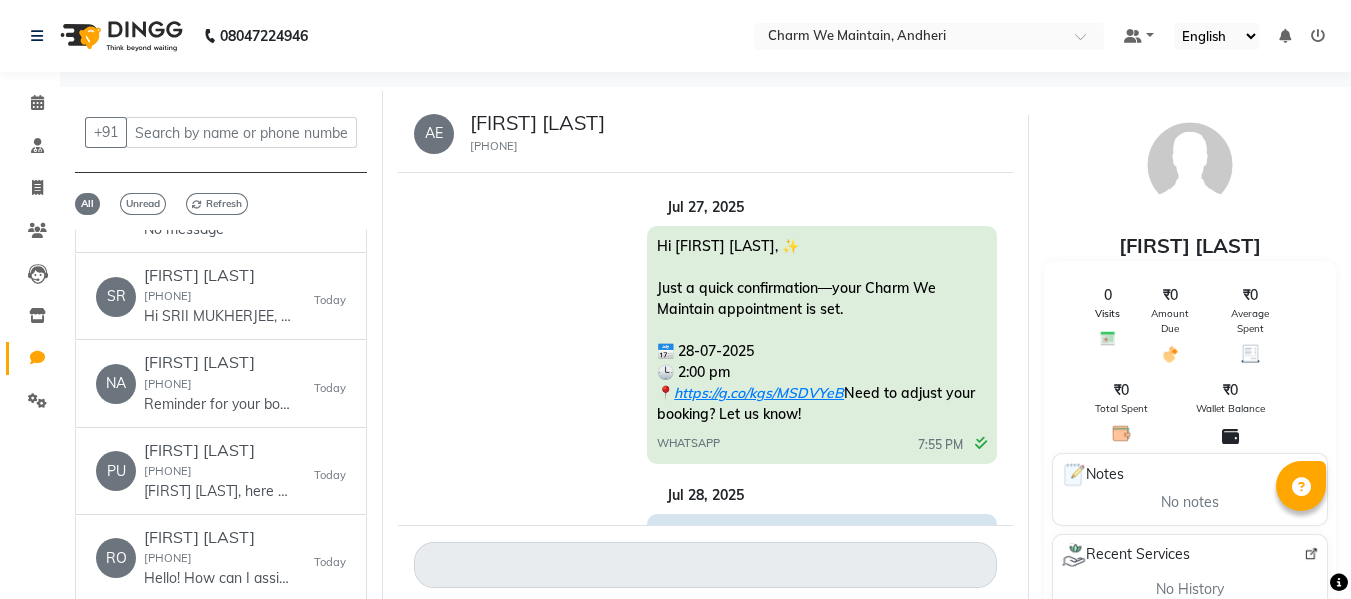 copy on "[PHONE]" 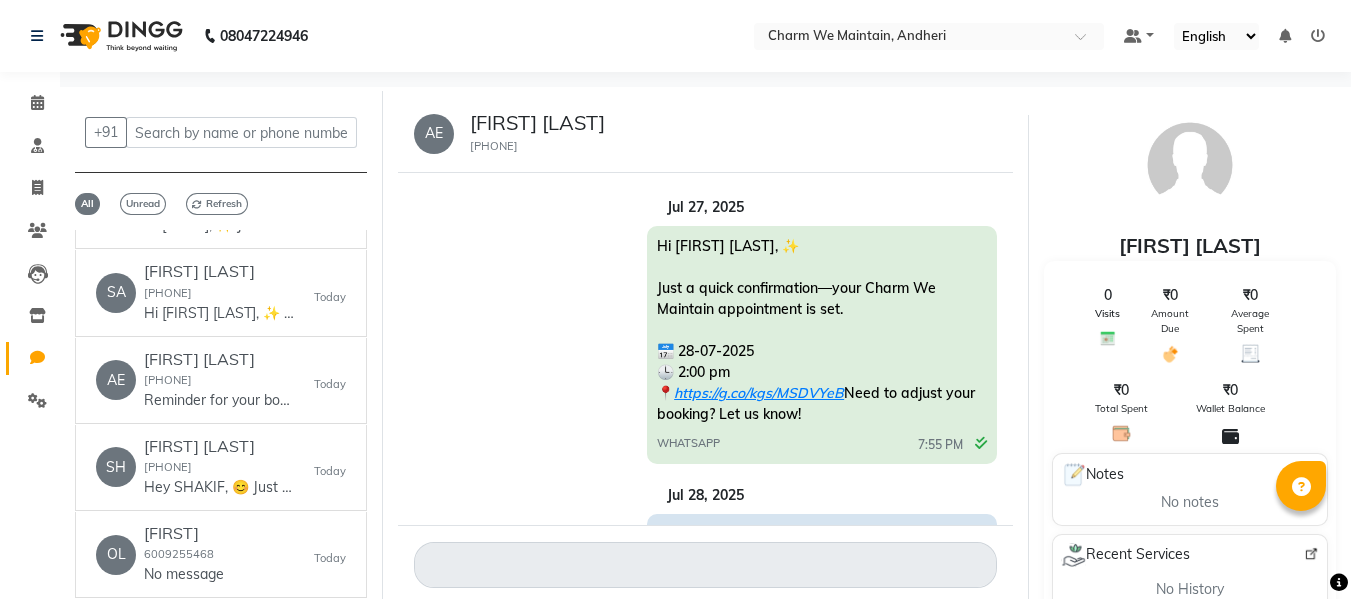 scroll, scrollTop: 0, scrollLeft: 0, axis: both 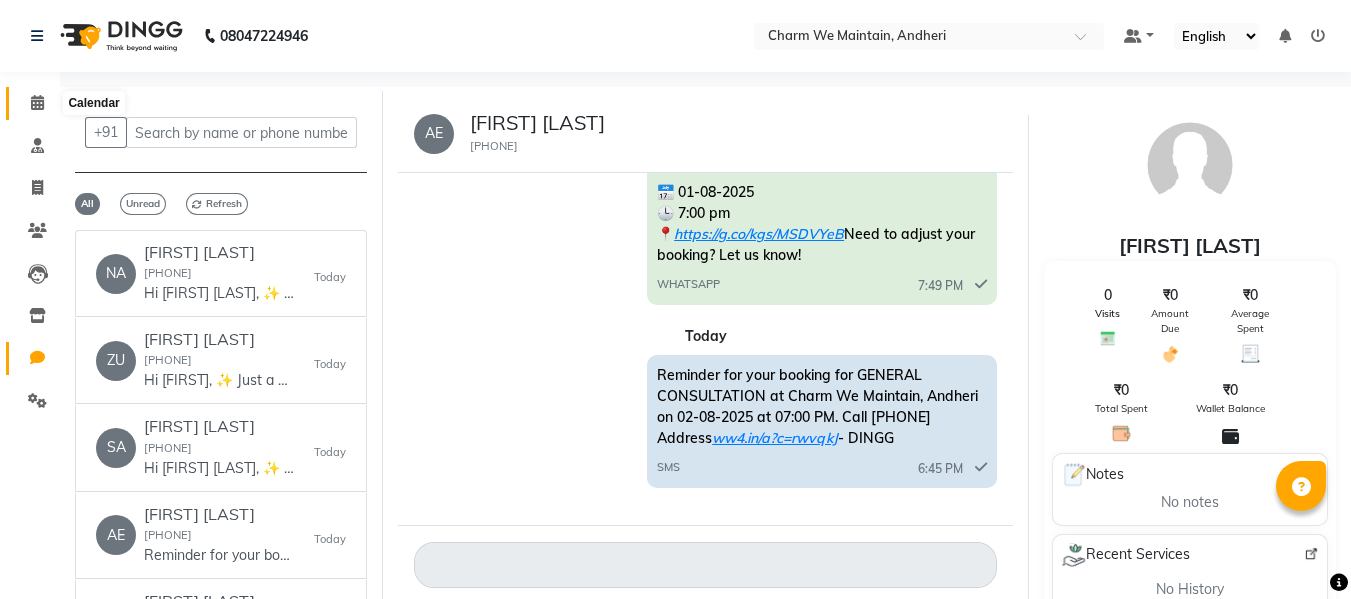 click 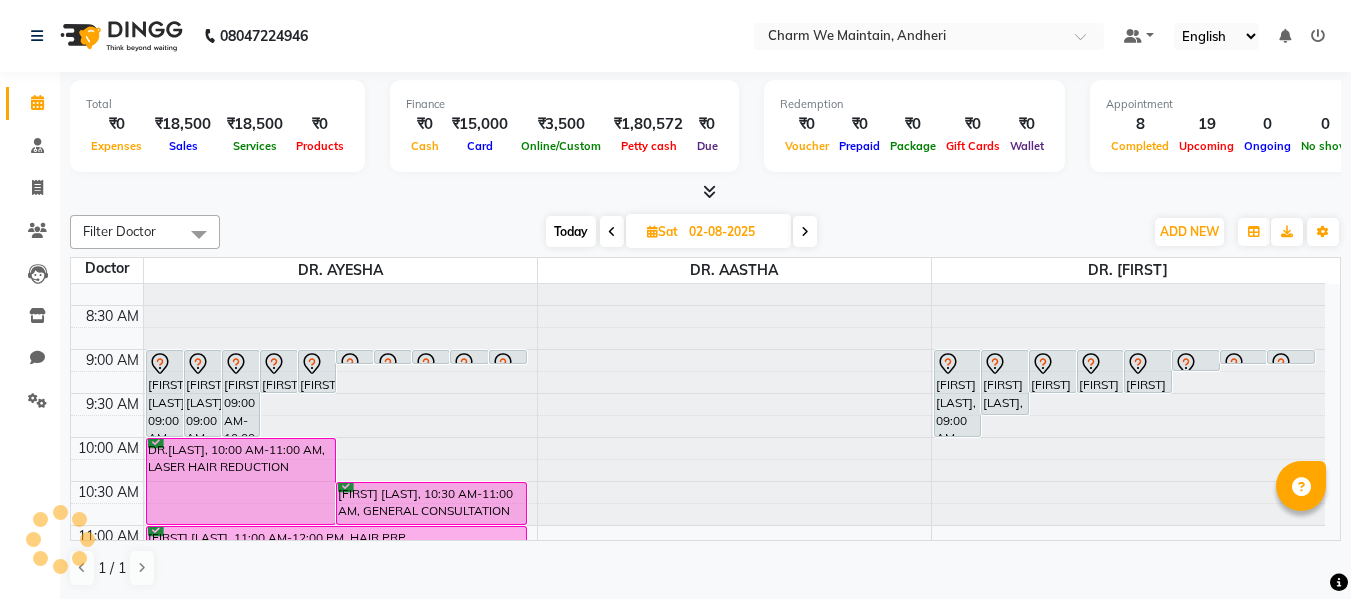 scroll, scrollTop: 0, scrollLeft: 0, axis: both 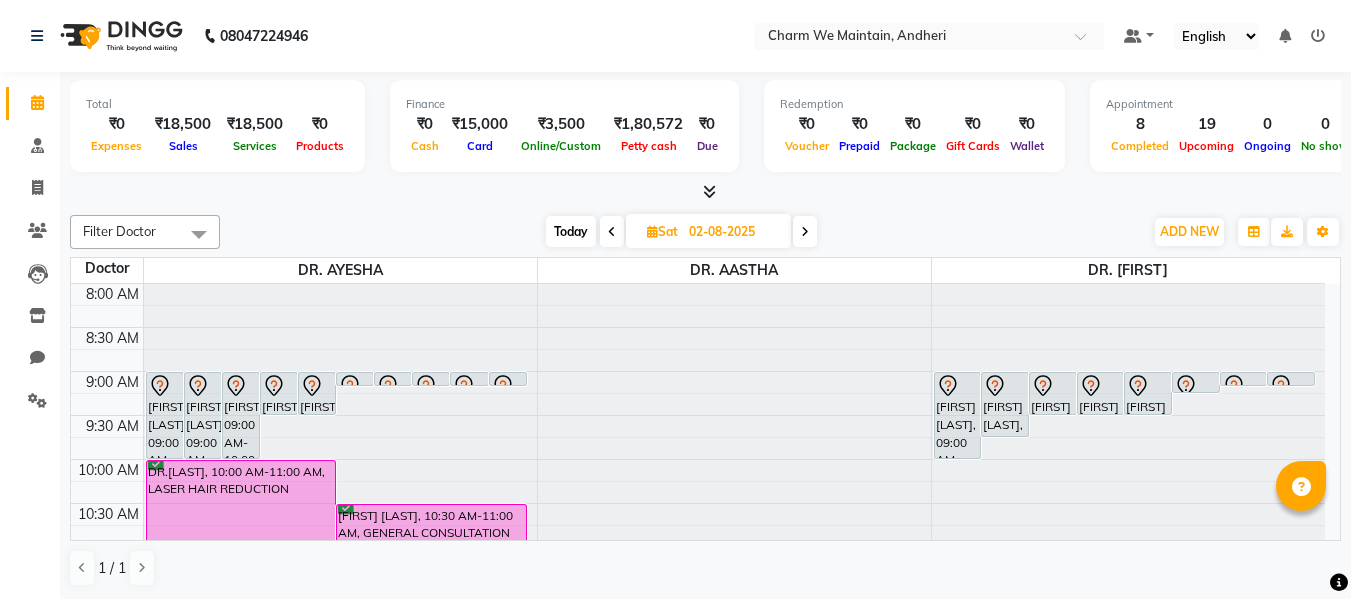 click at bounding box center [805, 232] 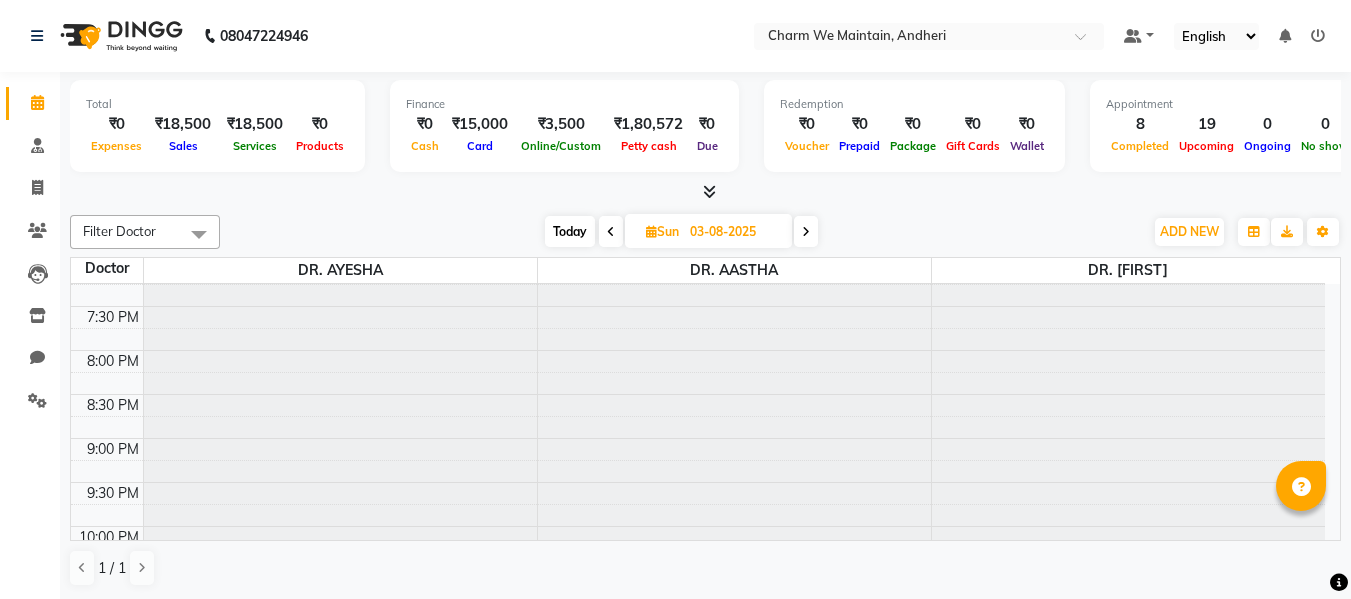 scroll, scrollTop: 1063, scrollLeft: 0, axis: vertical 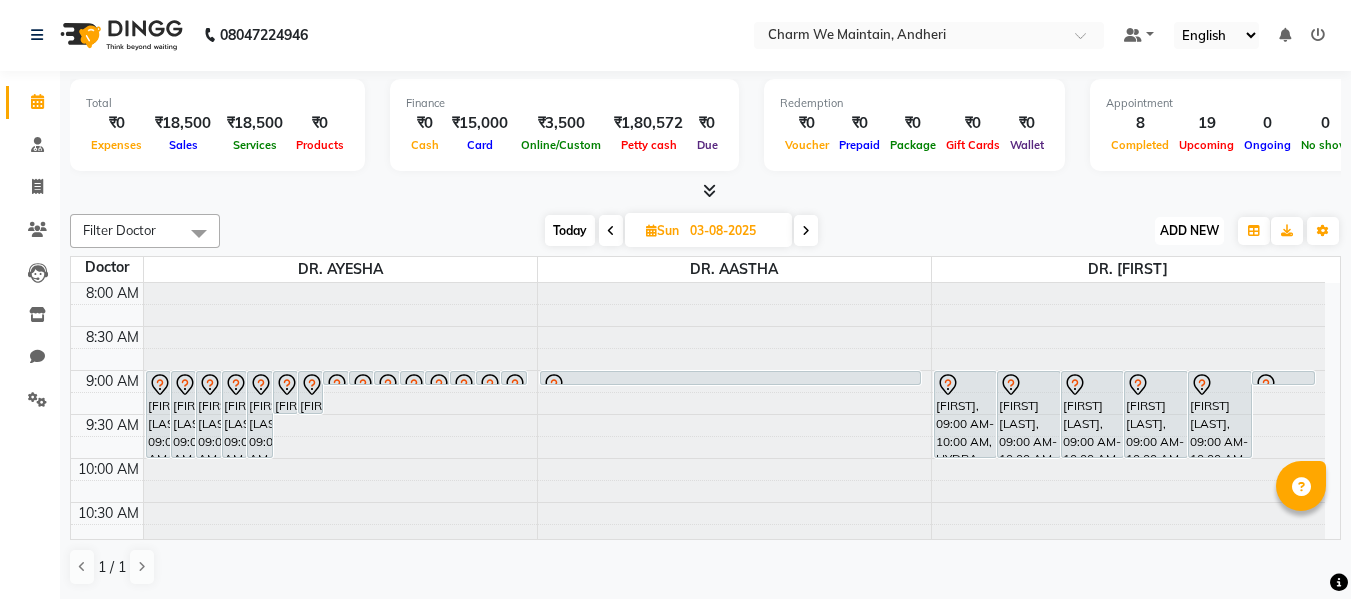 click on "ADD NEW" at bounding box center [1189, 230] 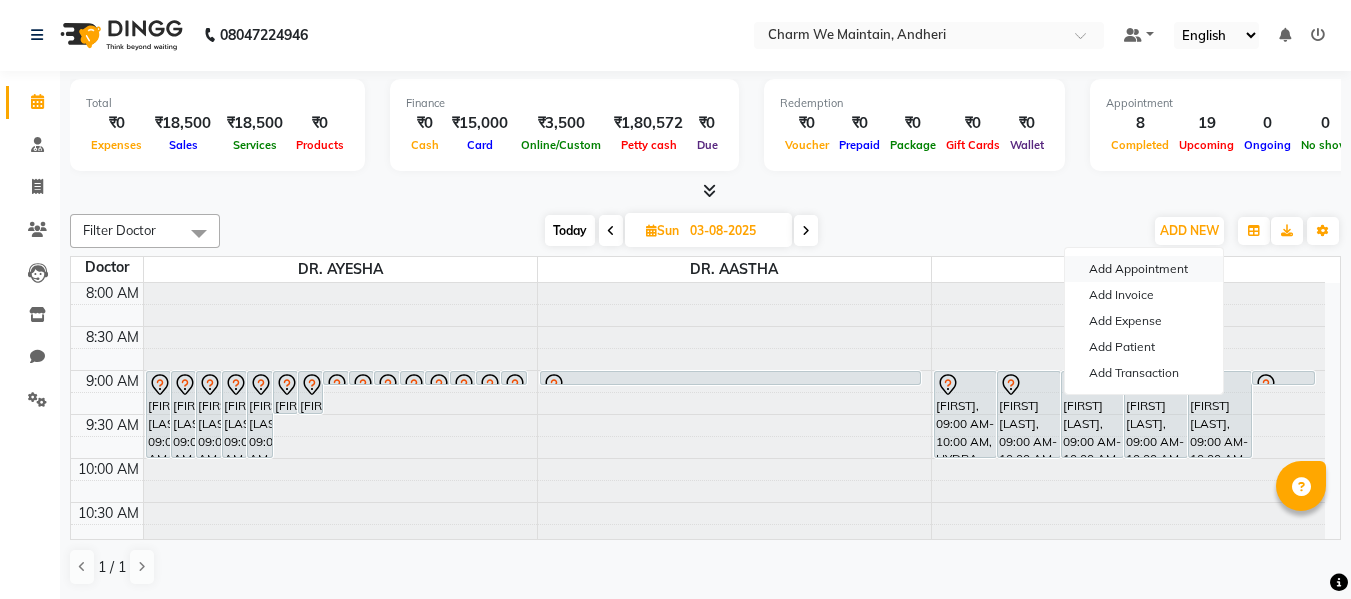 click on "Add Appointment" at bounding box center (1144, 269) 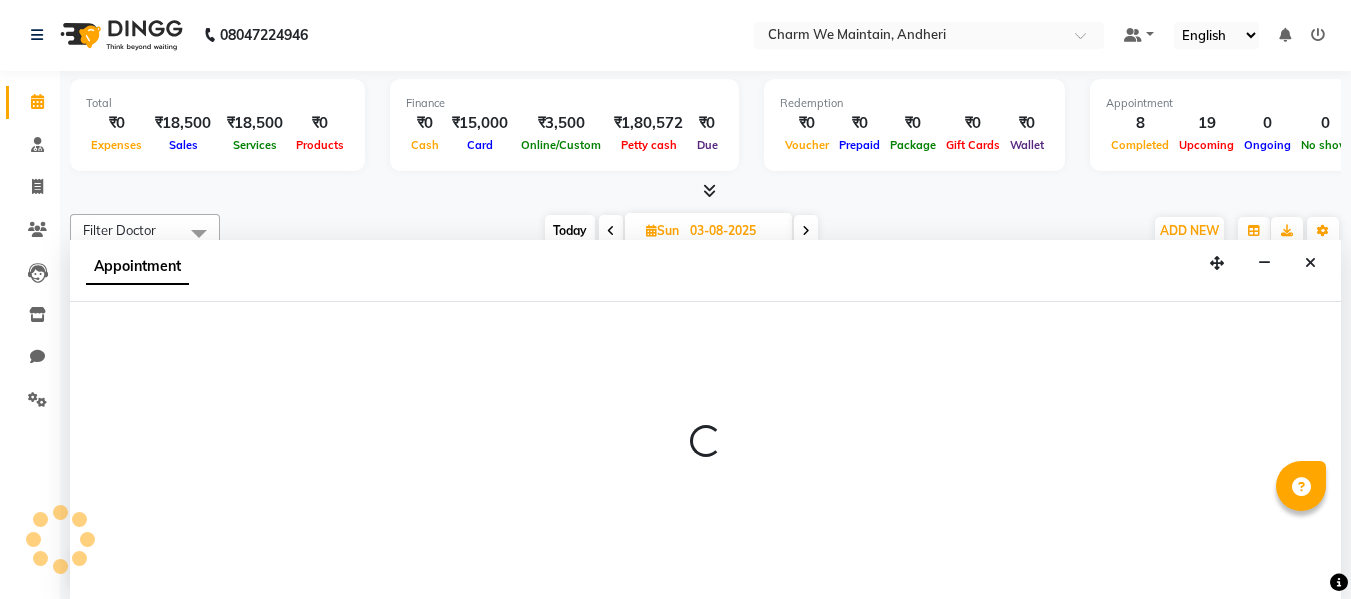 select on "540" 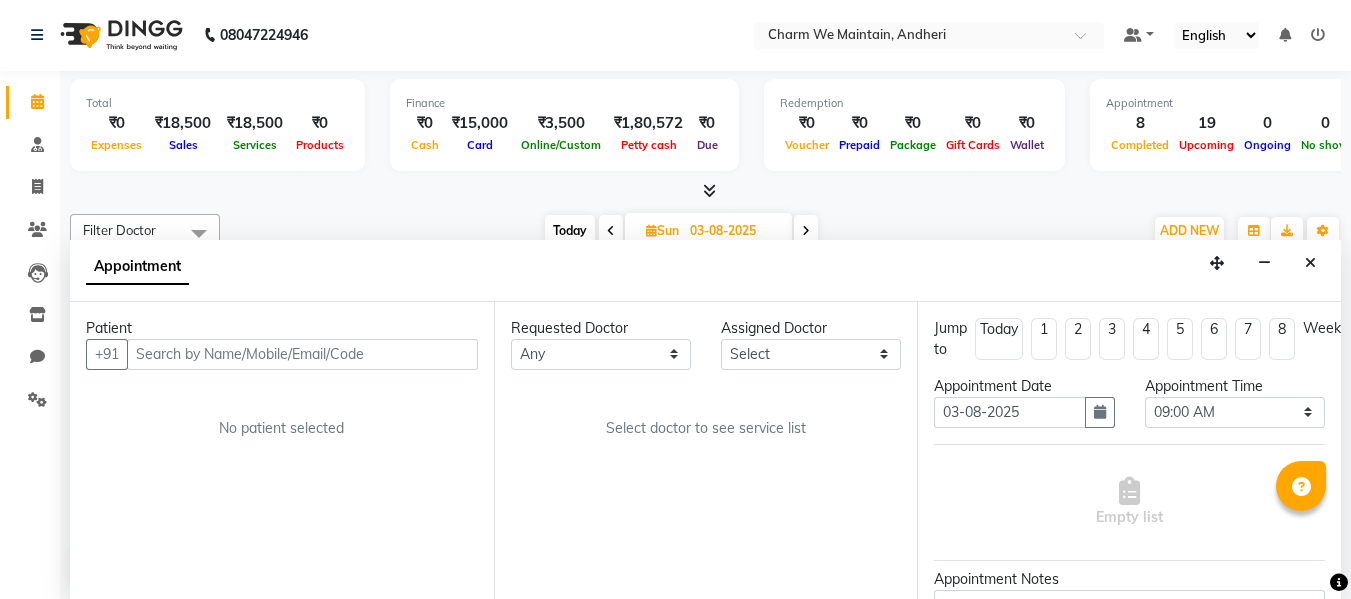 click at bounding box center (302, 354) 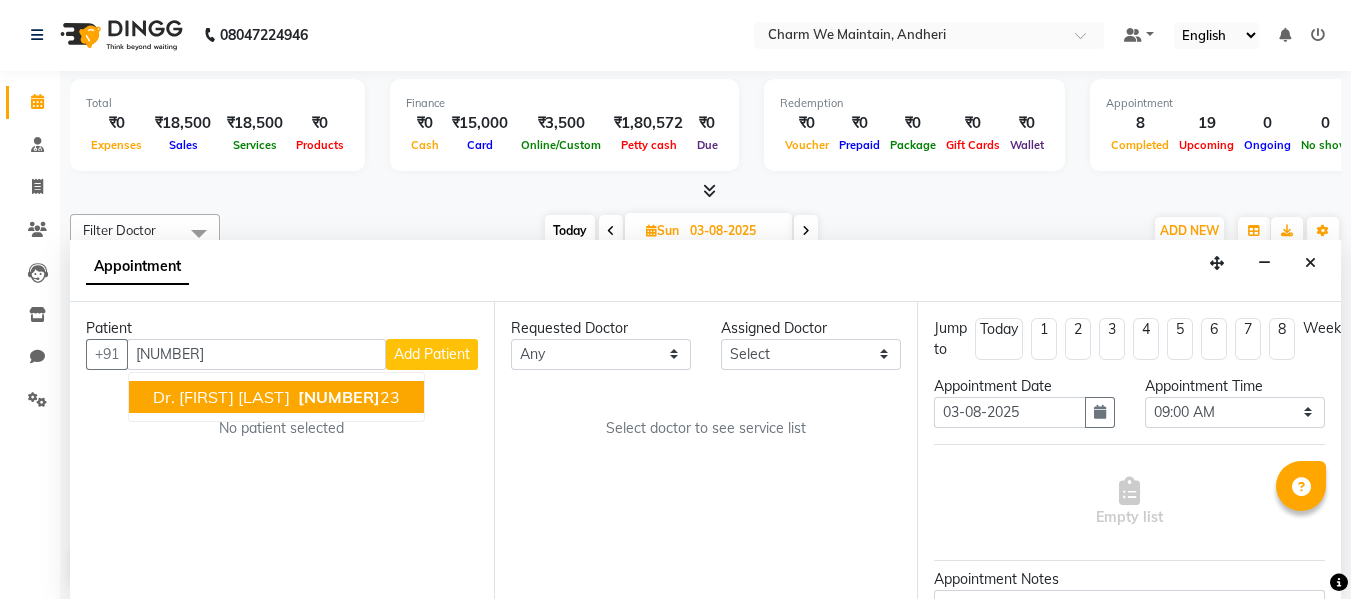 click on "Dr. [FIRST] [LAST]" at bounding box center [221, 397] 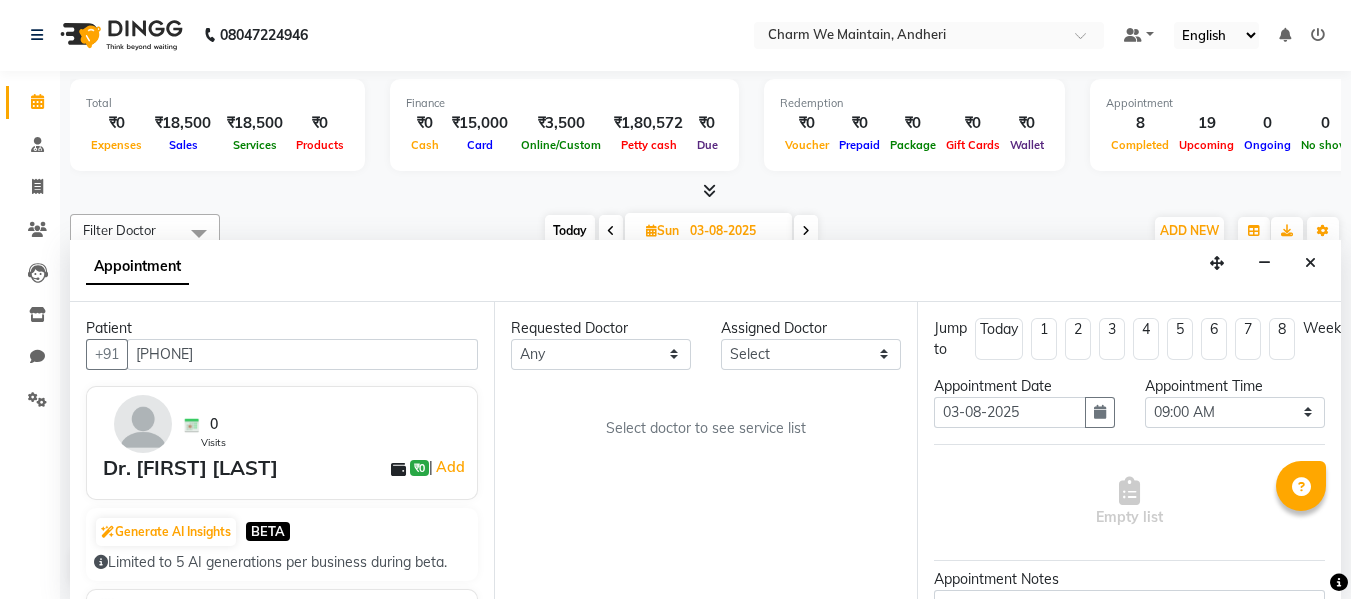 type on "[PHONE]" 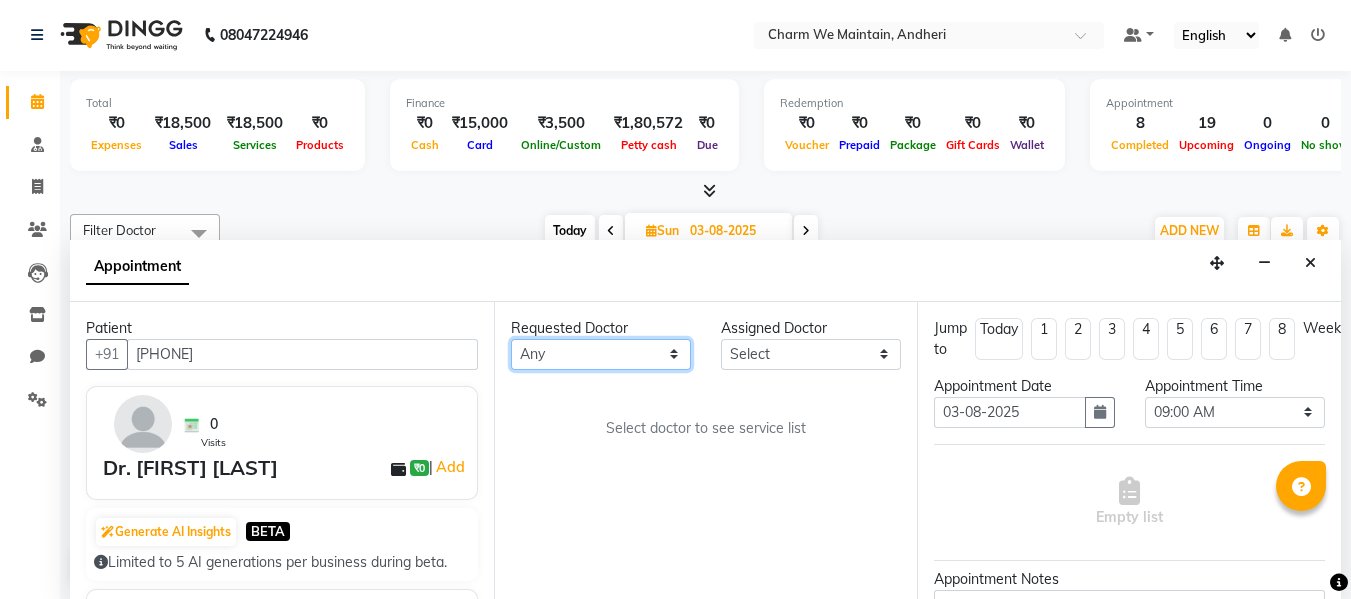 click on "Any DR. [LAST] DR. [LAST] DR. [LAST]" at bounding box center [601, 354] 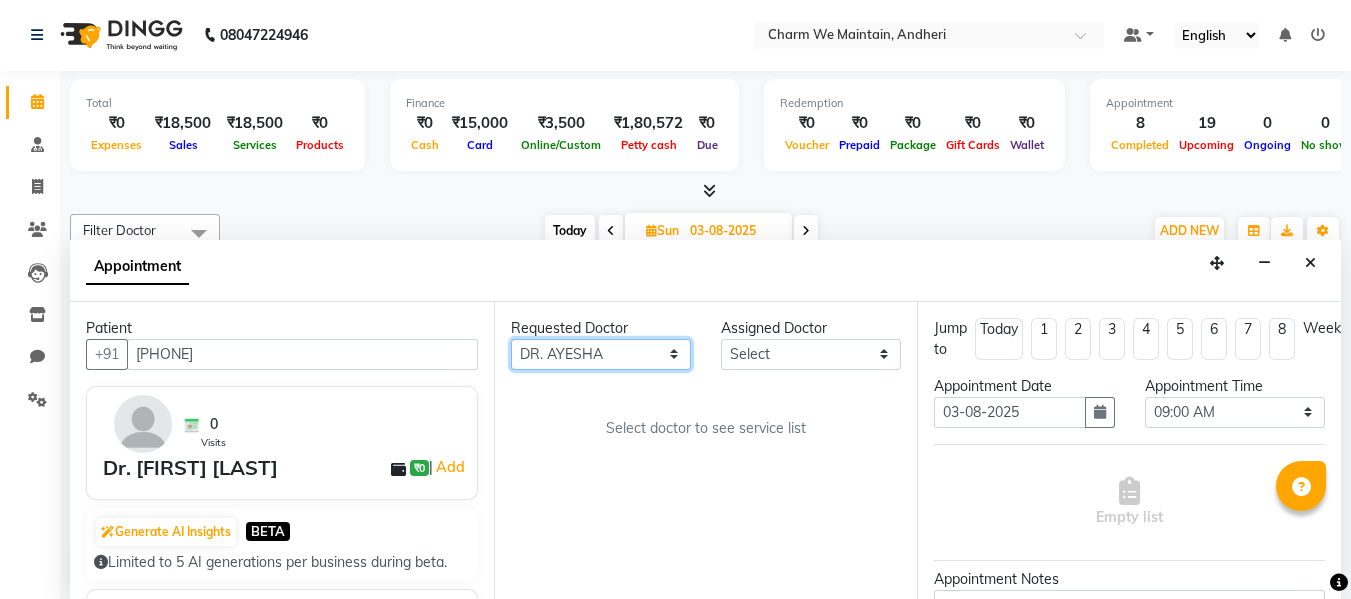 click on "Any DR. [LAST] DR. [LAST] DR. [LAST]" at bounding box center (601, 354) 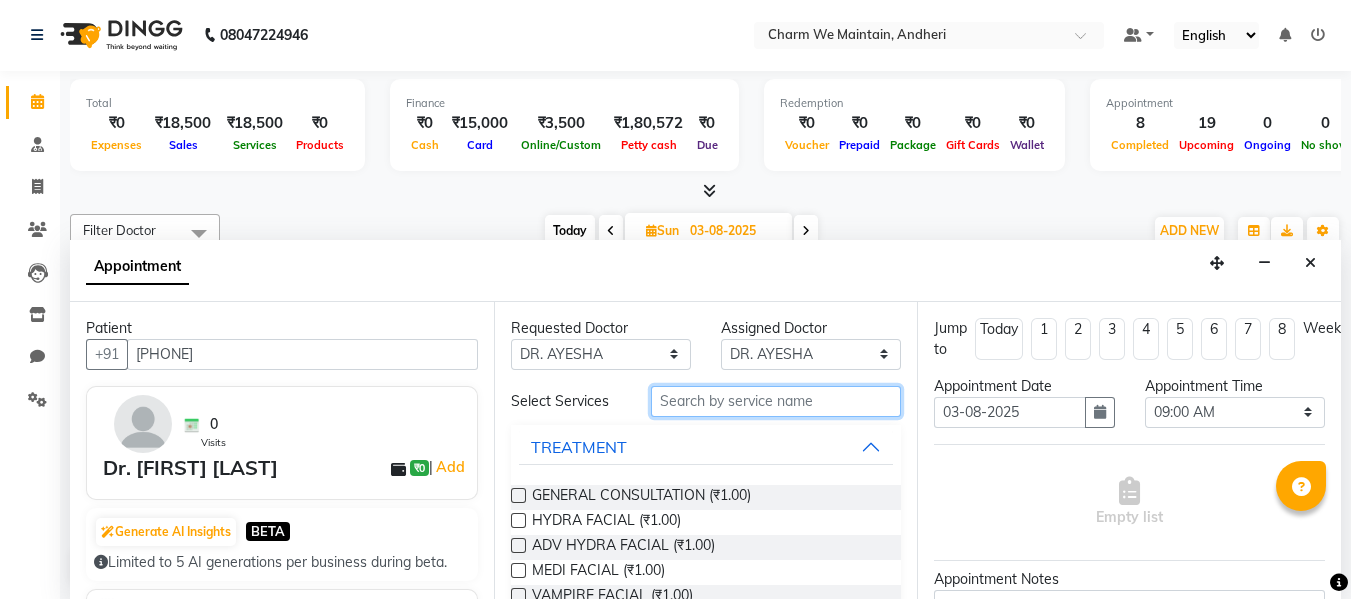 click at bounding box center [776, 401] 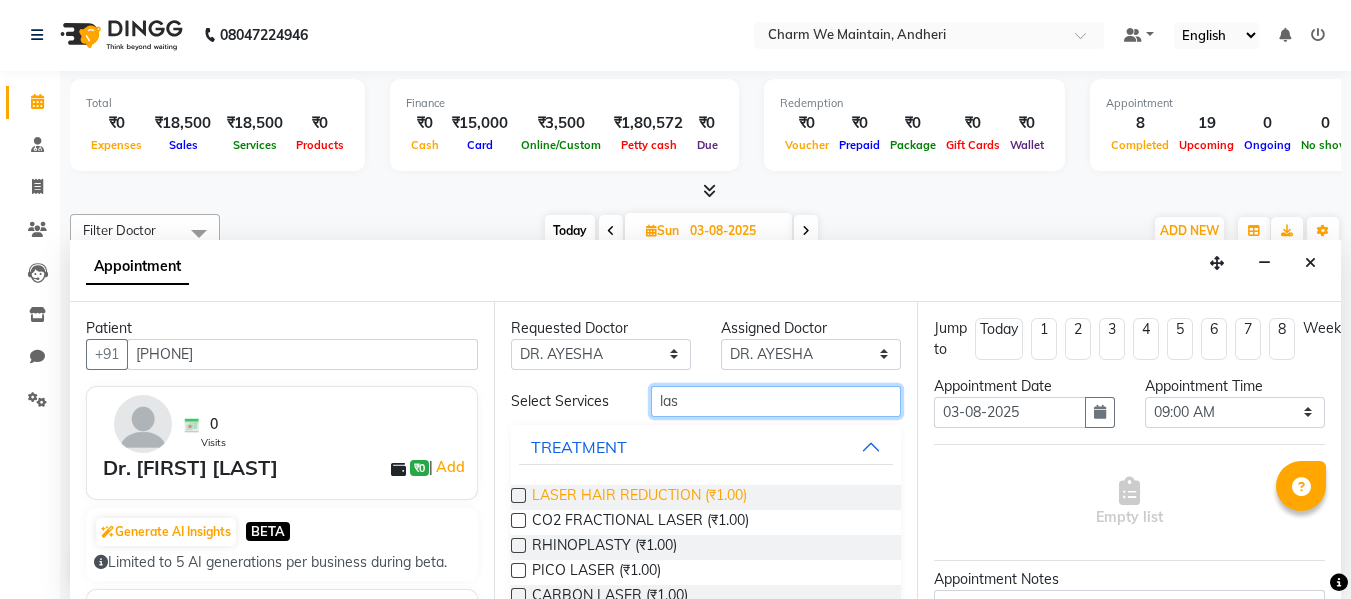 type on "las" 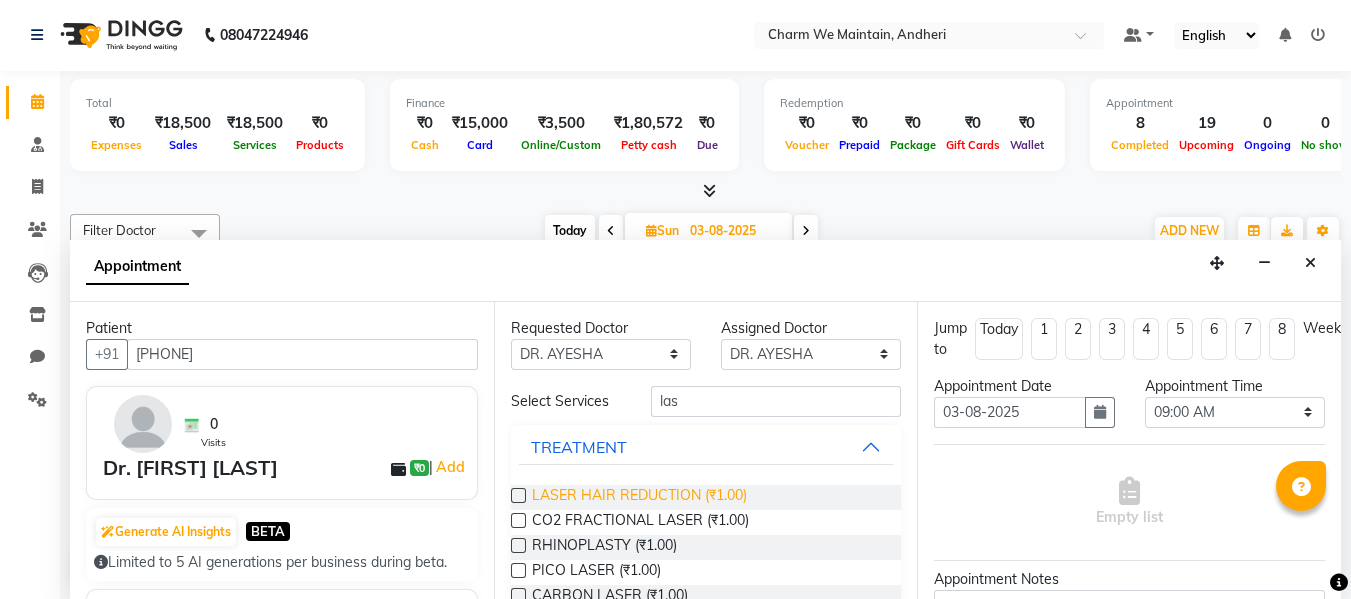 click on "LASER HAIR REDUCTION (₹1.00)" at bounding box center (639, 497) 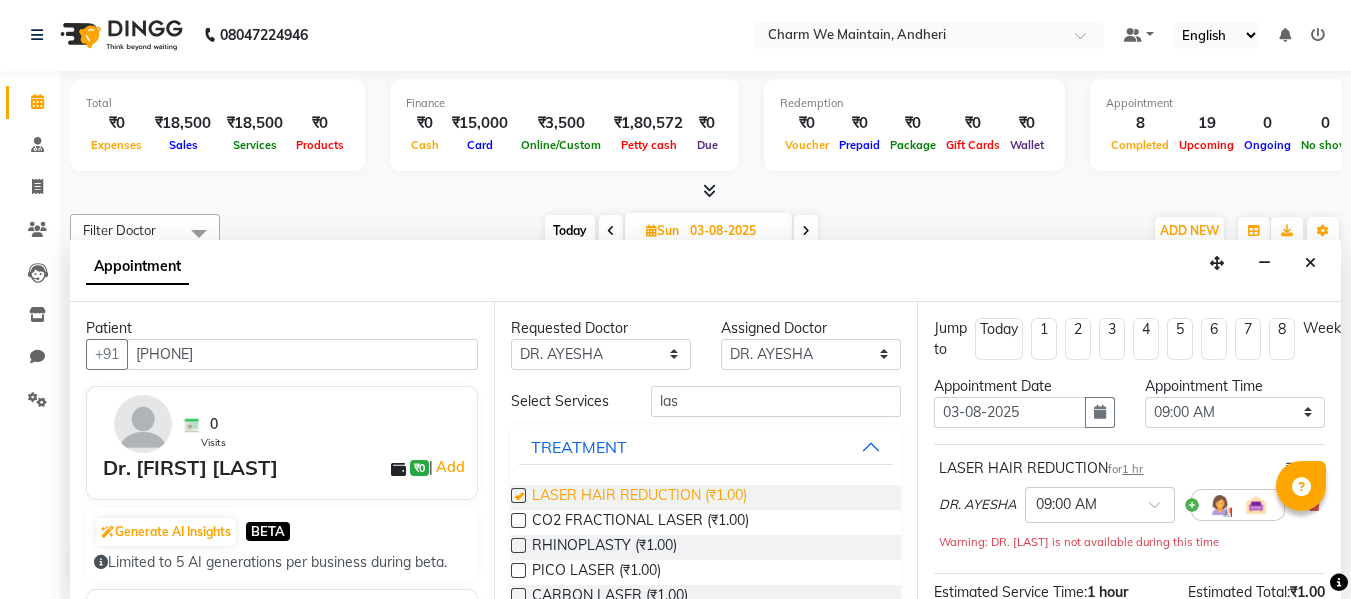 checkbox on "false" 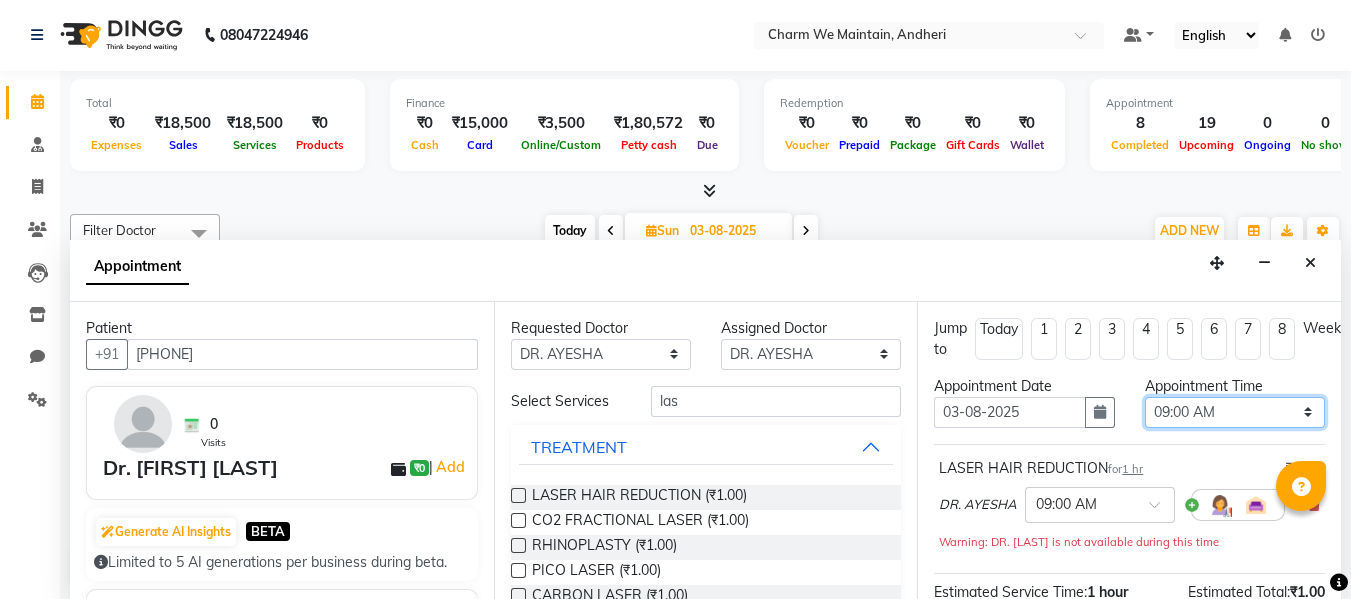 click on "Select 09:00 AM 09:15 AM 09:30 AM 09:45 AM 10:00 AM 10:15 AM 10:30 AM 10:45 AM 11:00 AM 11:15 AM 11:30 AM 11:45 AM 12:00 PM 12:15 PM 12:30 PM 12:45 PM 01:00 PM 01:15 PM 01:30 PM 01:45 PM 02:00 PM 02:15 PM 02:30 PM 02:45 PM 03:00 PM 03:15 PM 03:30 PM 03:45 PM 04:00 PM 04:15 PM 04:30 PM 04:45 PM 05:00 PM 05:15 PM 05:30 PM 05:45 PM 06:00 PM 06:15 PM 06:30 PM 06:45 PM 07:00 PM 07:15 PM 07:30 PM 07:45 PM 08:00 PM 08:15 PM 08:30 PM 08:45 PM 09:00 PM 09:15 PM 09:30 PM 09:45 PM 10:00 PM" at bounding box center (1235, 412) 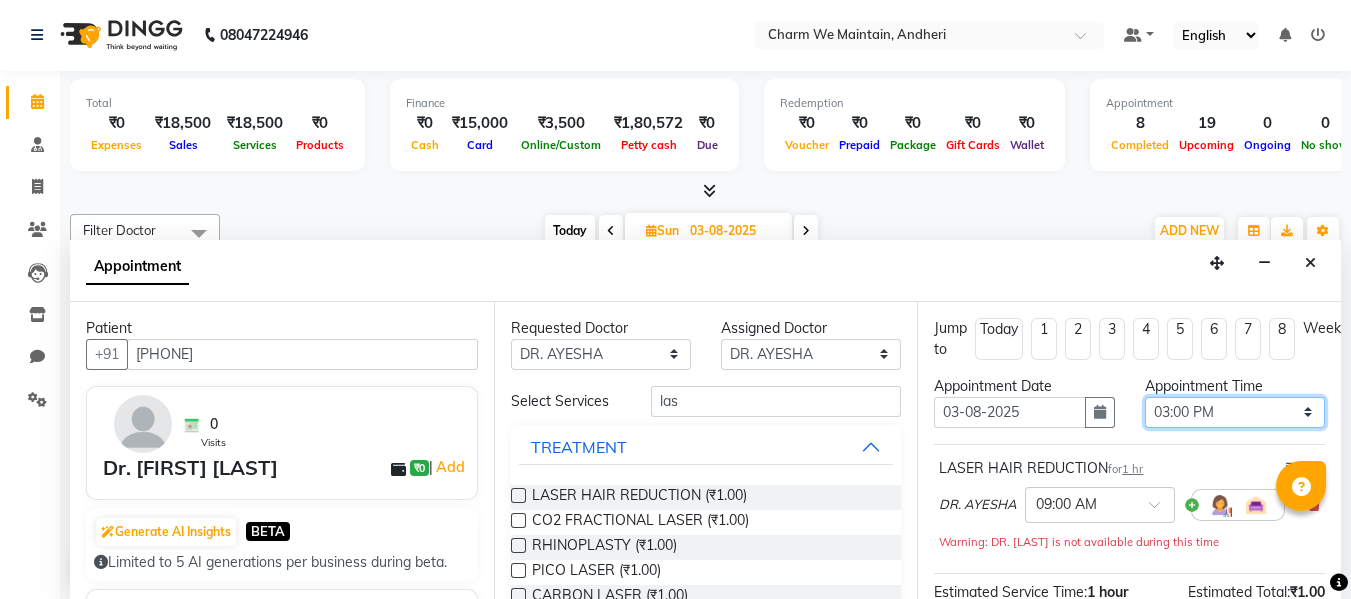 click on "Select 09:00 AM 09:15 AM 09:30 AM 09:45 AM 10:00 AM 10:15 AM 10:30 AM 10:45 AM 11:00 AM 11:15 AM 11:30 AM 11:45 AM 12:00 PM 12:15 PM 12:30 PM 12:45 PM 01:00 PM 01:15 PM 01:30 PM 01:45 PM 02:00 PM 02:15 PM 02:30 PM 02:45 PM 03:00 PM 03:15 PM 03:30 PM 03:45 PM 04:00 PM 04:15 PM 04:30 PM 04:45 PM 05:00 PM 05:15 PM 05:30 PM 05:45 PM 06:00 PM 06:15 PM 06:30 PM 06:45 PM 07:00 PM 07:15 PM 07:30 PM 07:45 PM 08:00 PM 08:15 PM 08:30 PM 08:45 PM 09:00 PM 09:15 PM 09:30 PM 09:45 PM 10:00 PM" at bounding box center (1235, 412) 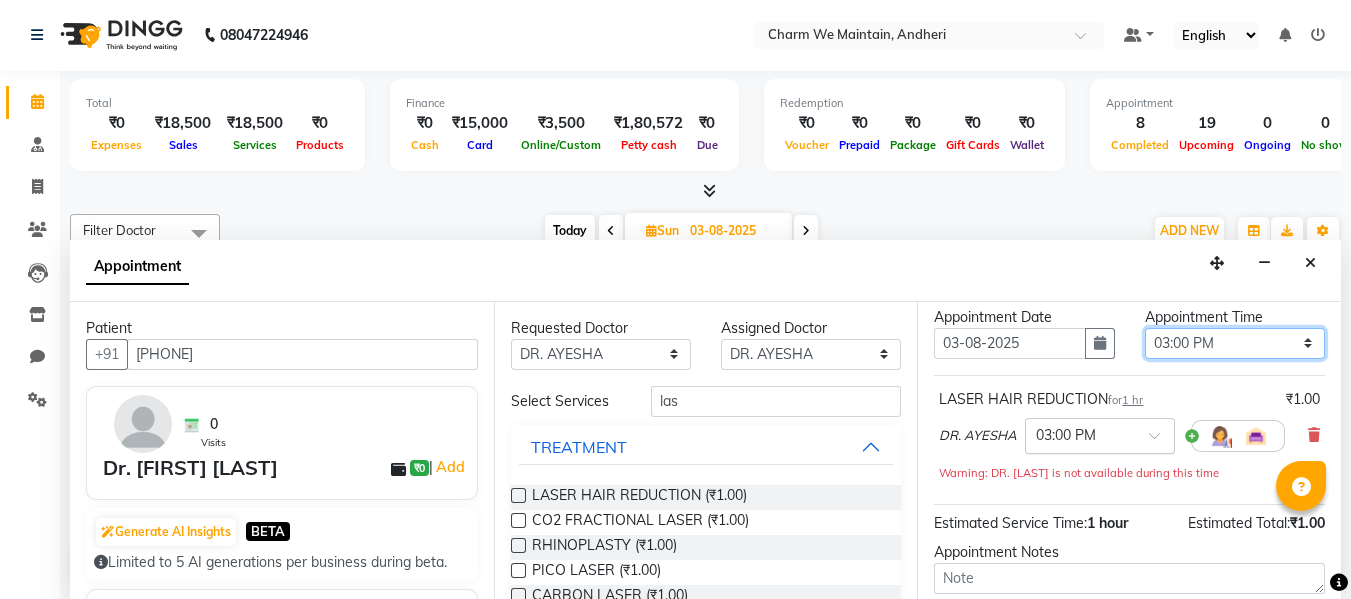 scroll, scrollTop: 200, scrollLeft: 0, axis: vertical 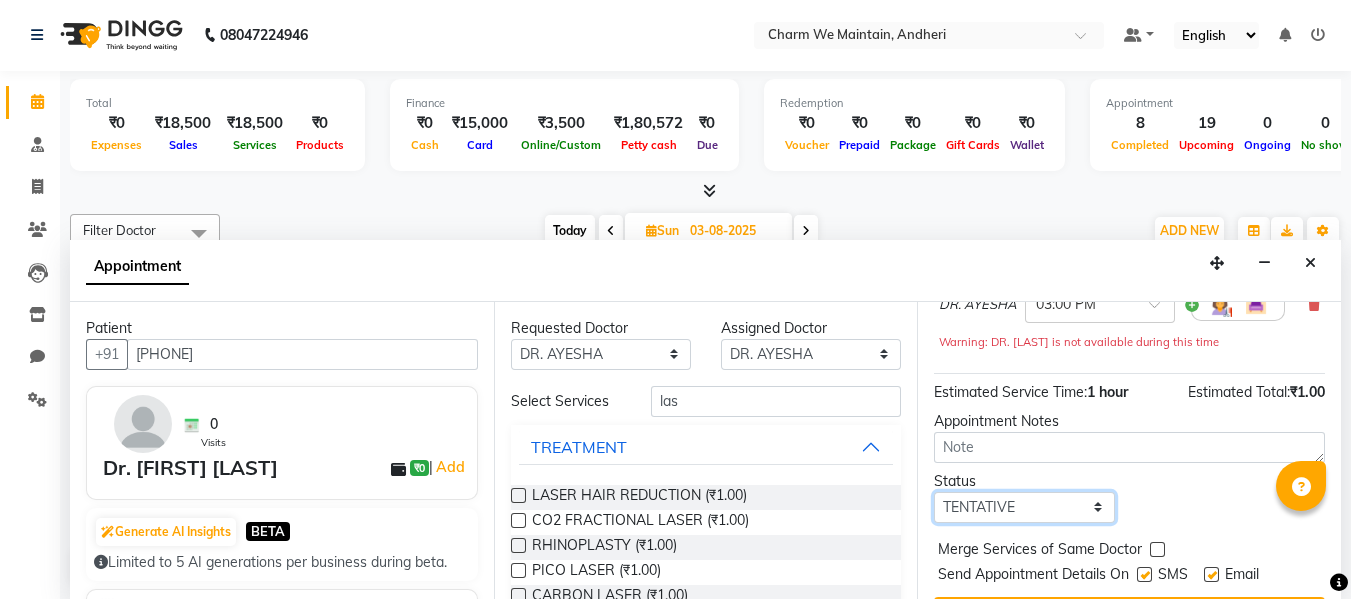 click on "Select TENTATIVE CONFIRM UPCOMING" at bounding box center [1024, 507] 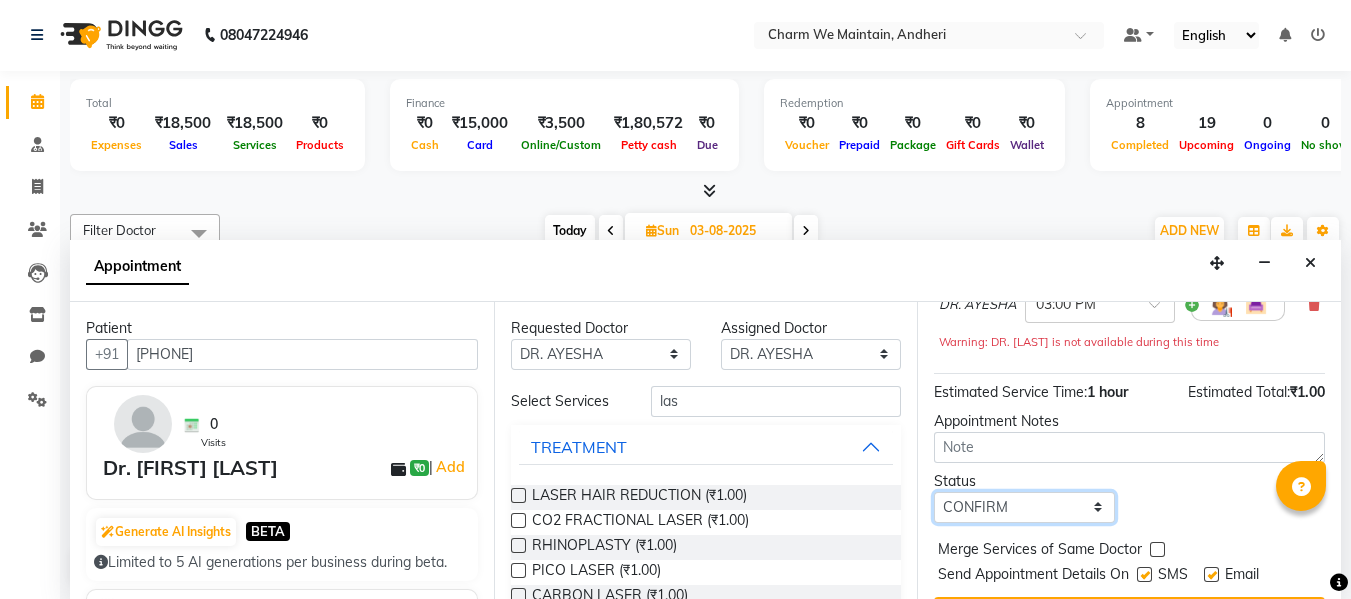 click on "Select TENTATIVE CONFIRM UPCOMING" at bounding box center (1024, 507) 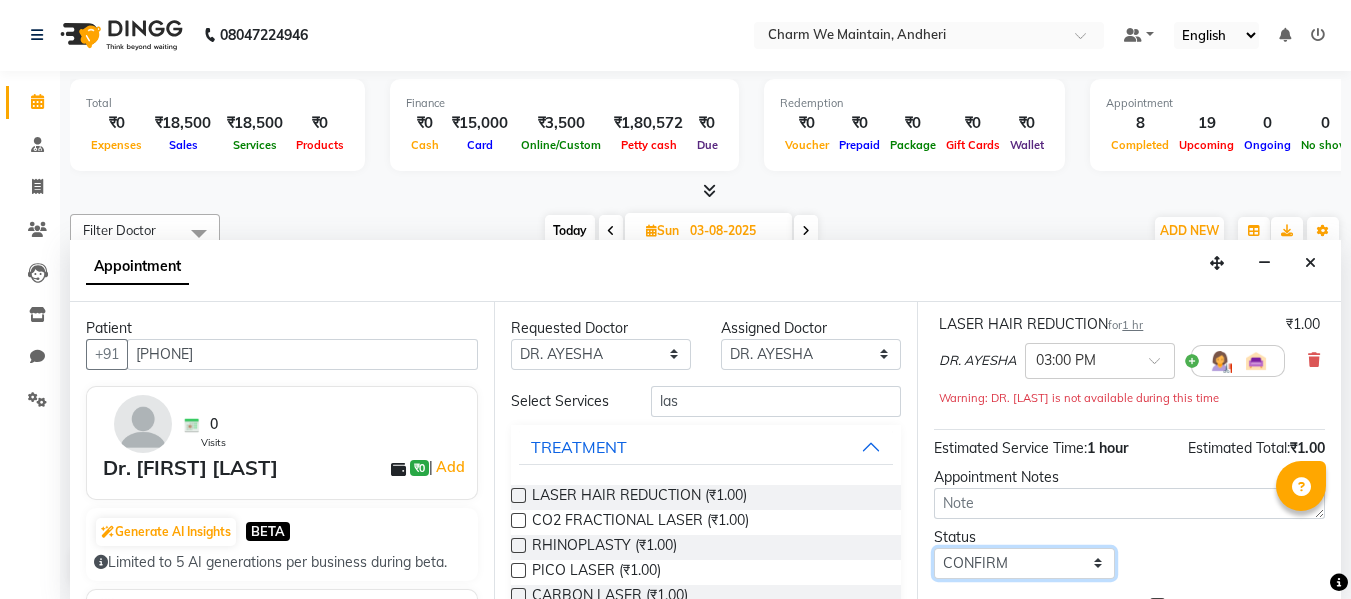 scroll, scrollTop: 100, scrollLeft: 0, axis: vertical 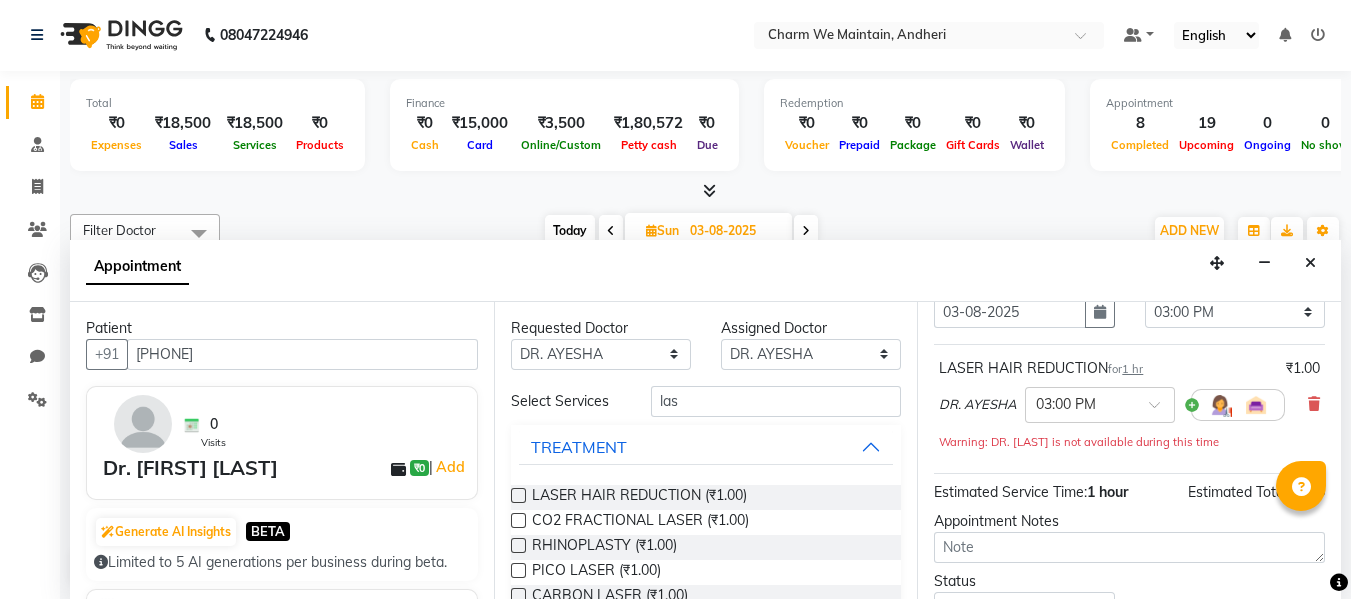 click on "1 hour" at bounding box center (1107, 492) 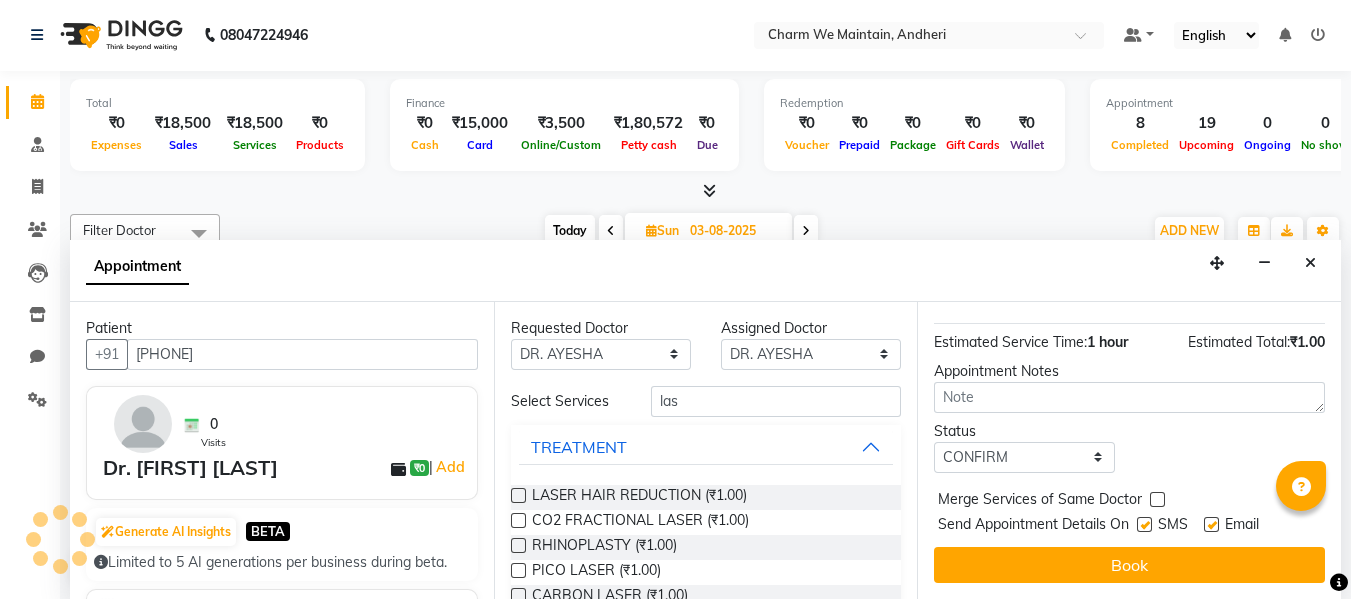 scroll, scrollTop: 265, scrollLeft: 0, axis: vertical 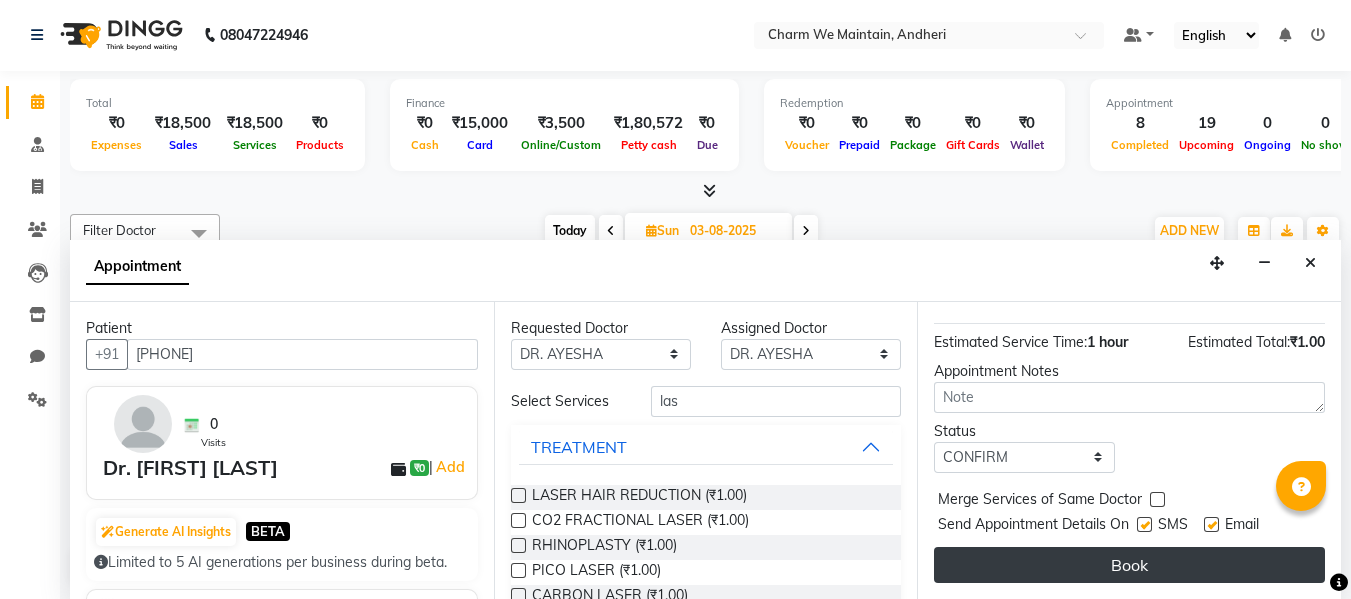 click on "Book" at bounding box center (1129, 565) 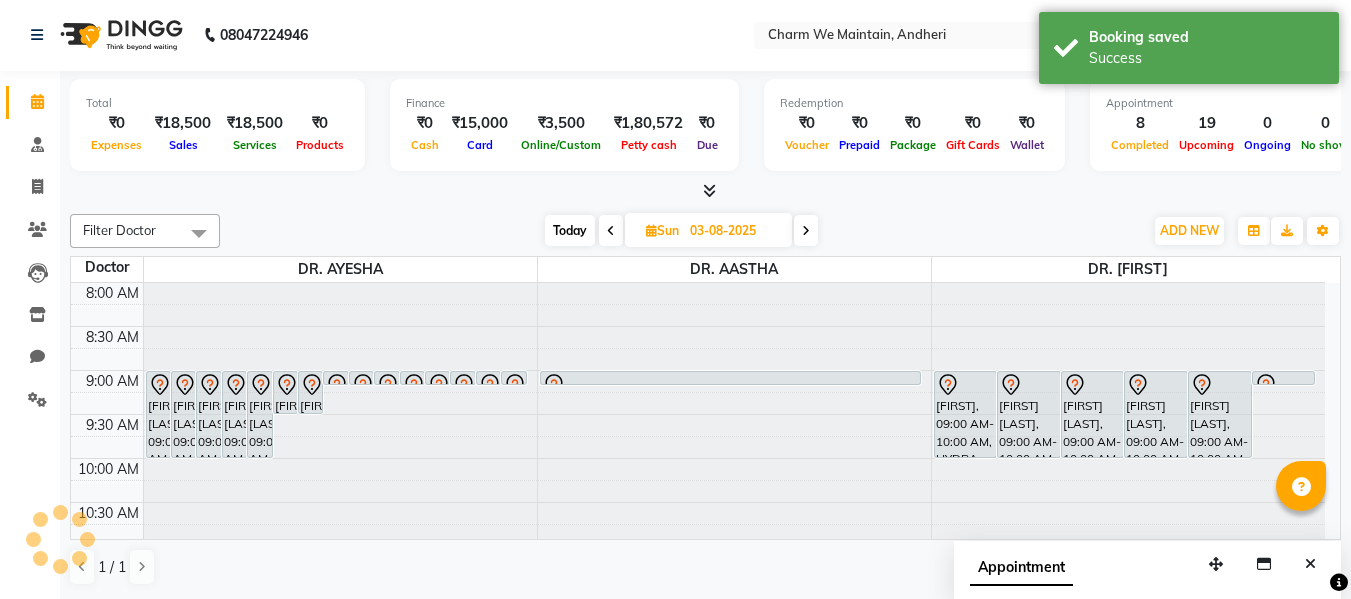 scroll, scrollTop: 0, scrollLeft: 0, axis: both 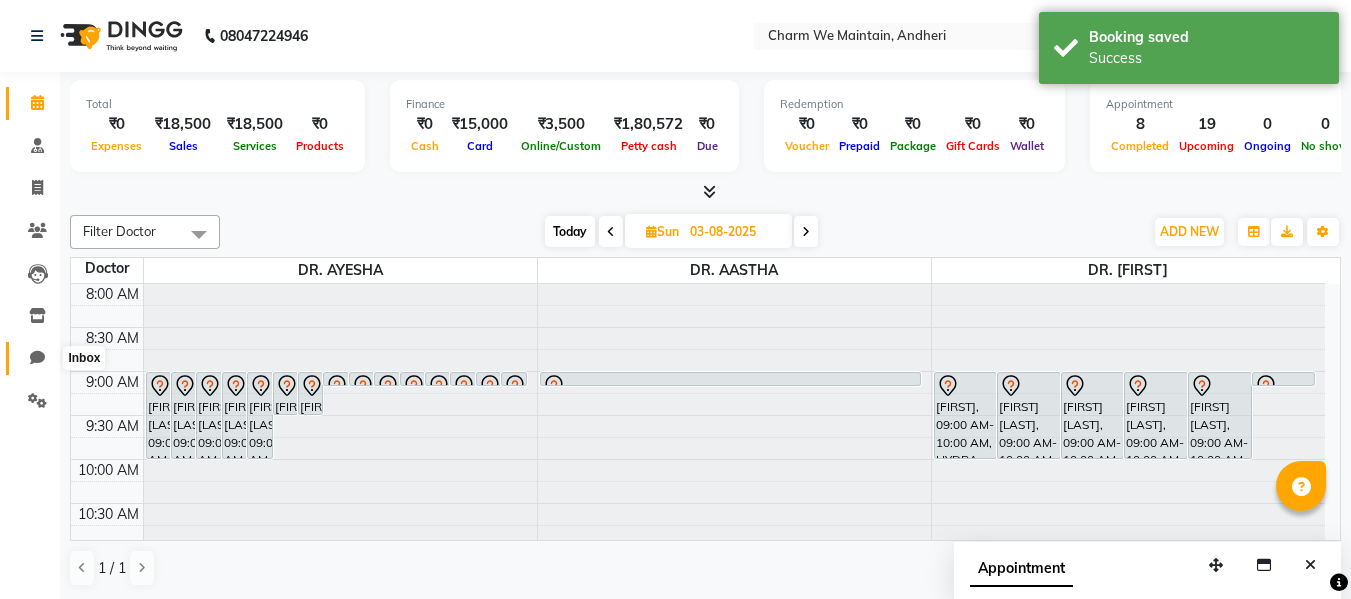 click 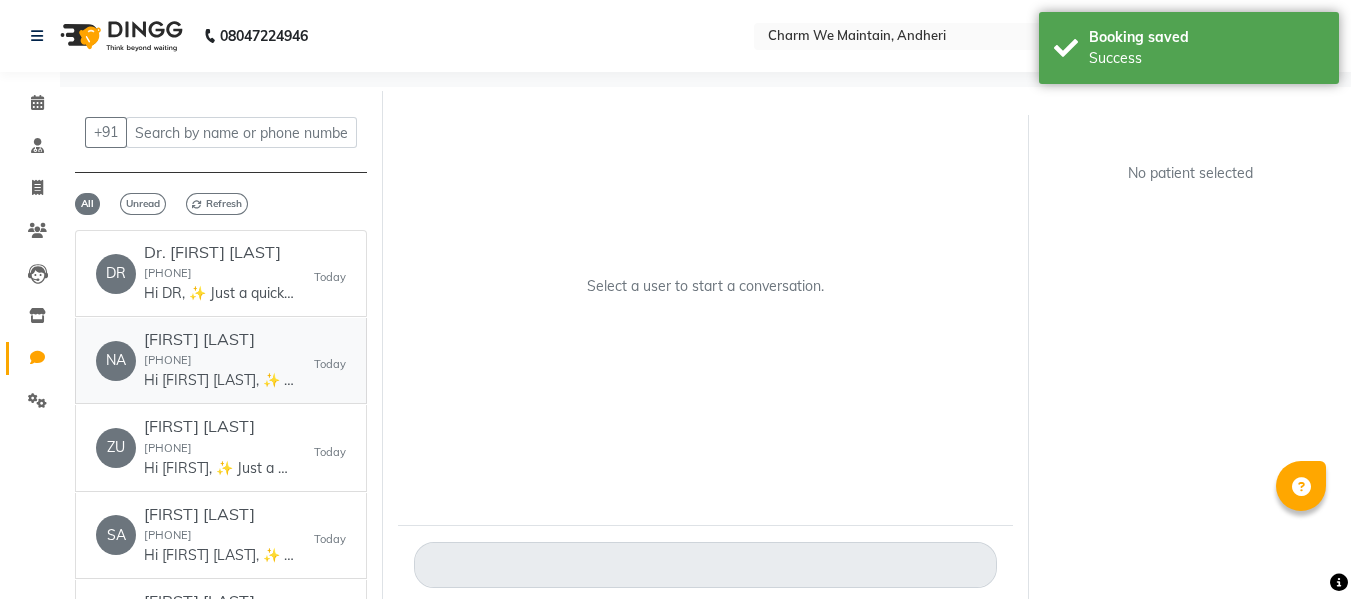 click on "[FIRST] [LAST]" 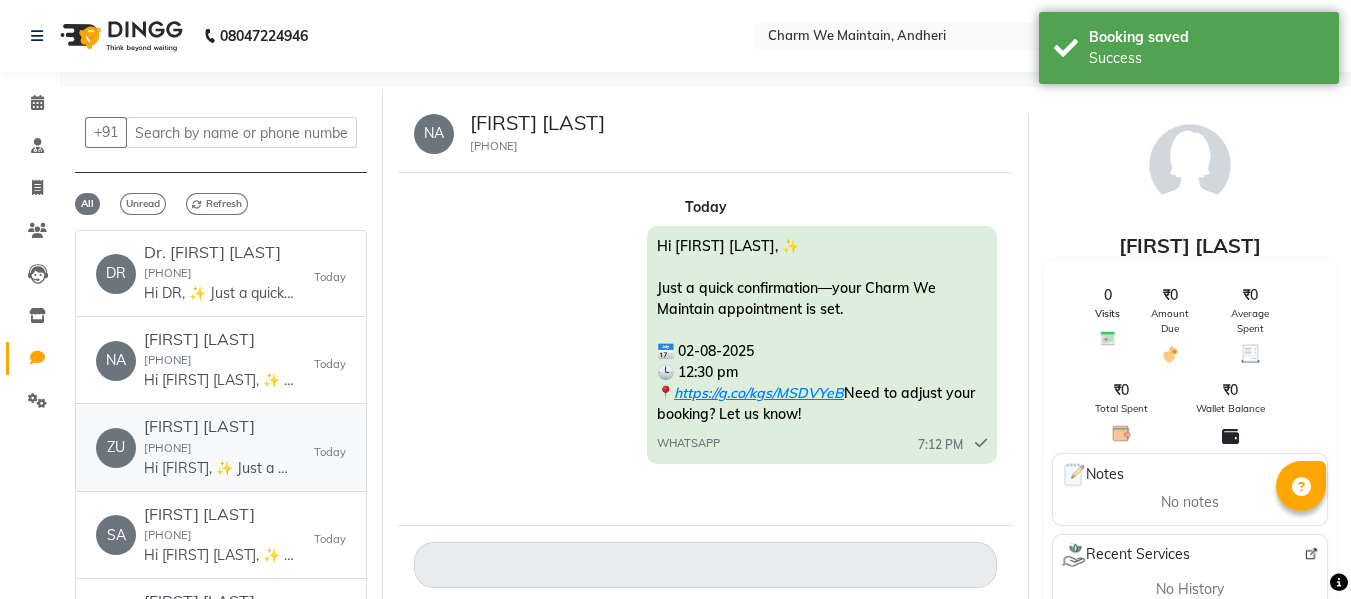click on "[FIRST] [LAST]" 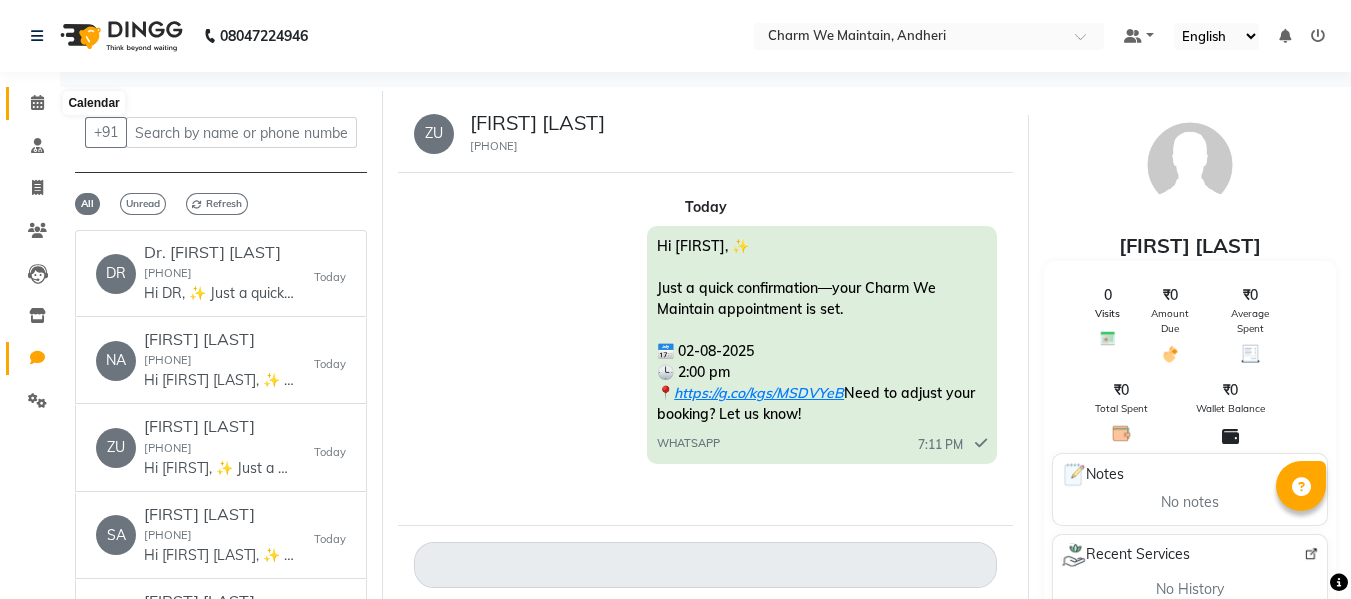 click 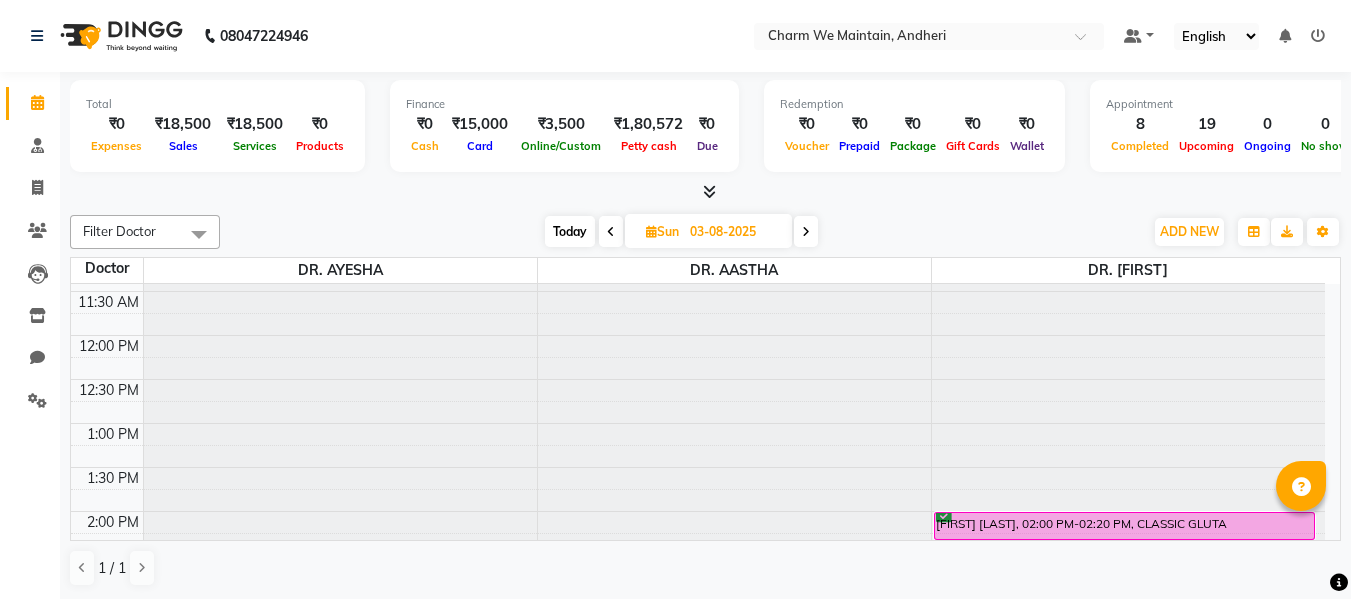 scroll, scrollTop: 500, scrollLeft: 0, axis: vertical 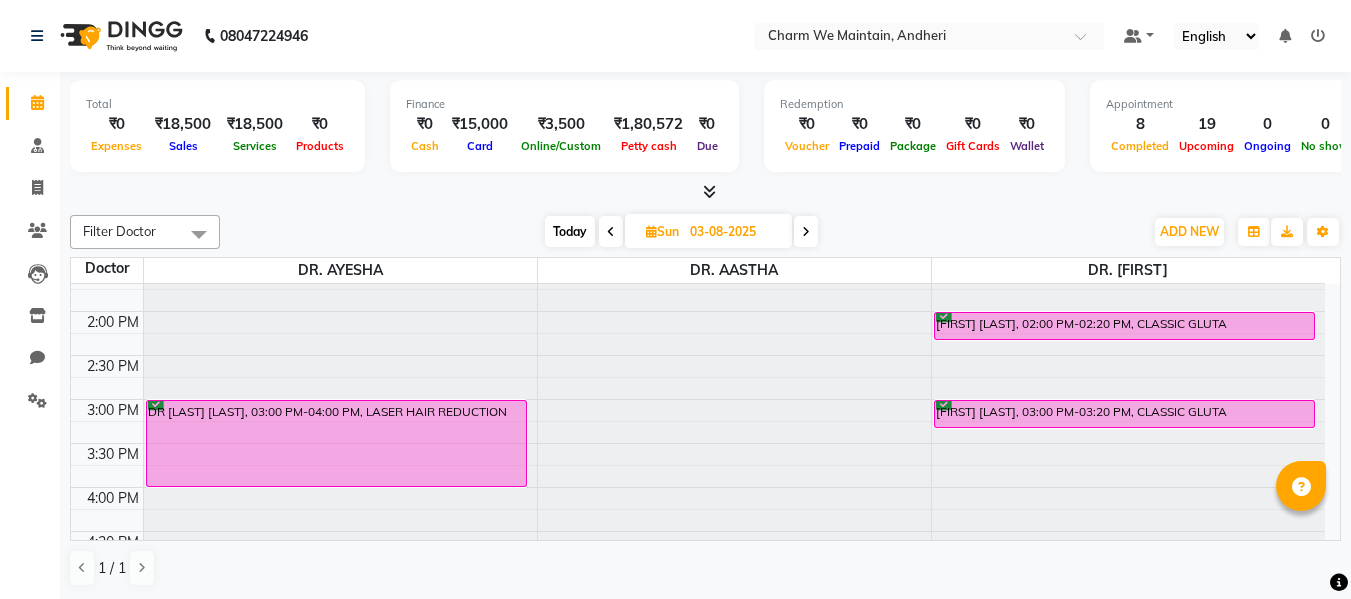 click at bounding box center [611, 232] 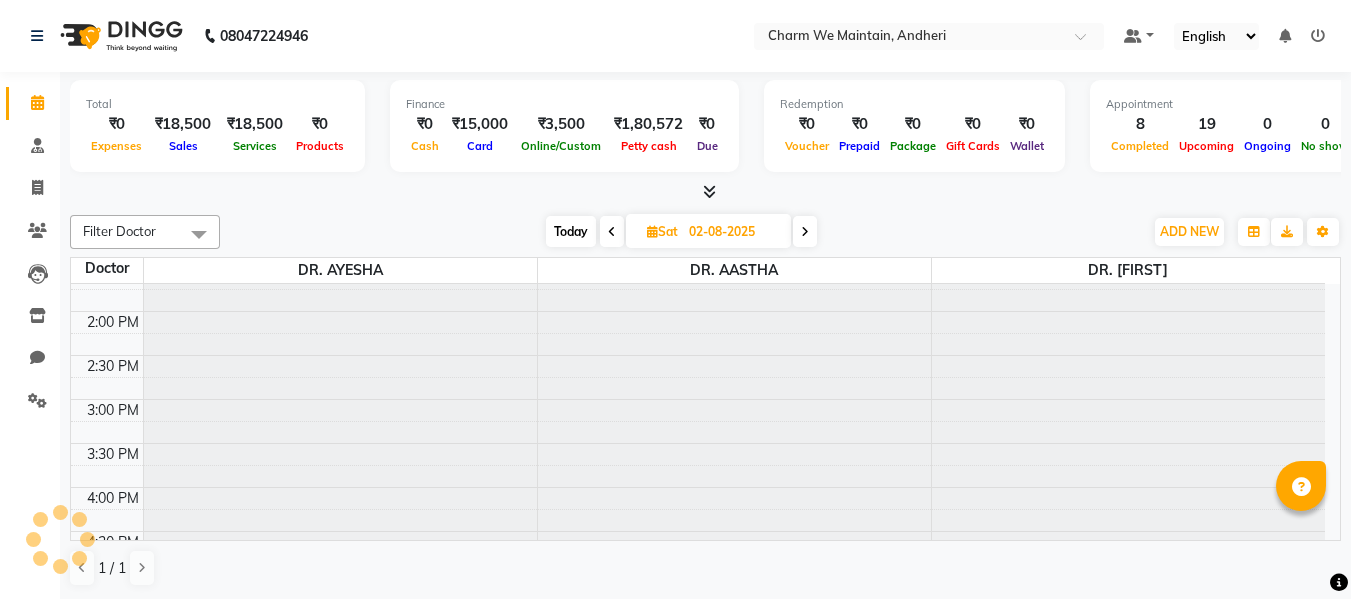 scroll, scrollTop: 969, scrollLeft: 0, axis: vertical 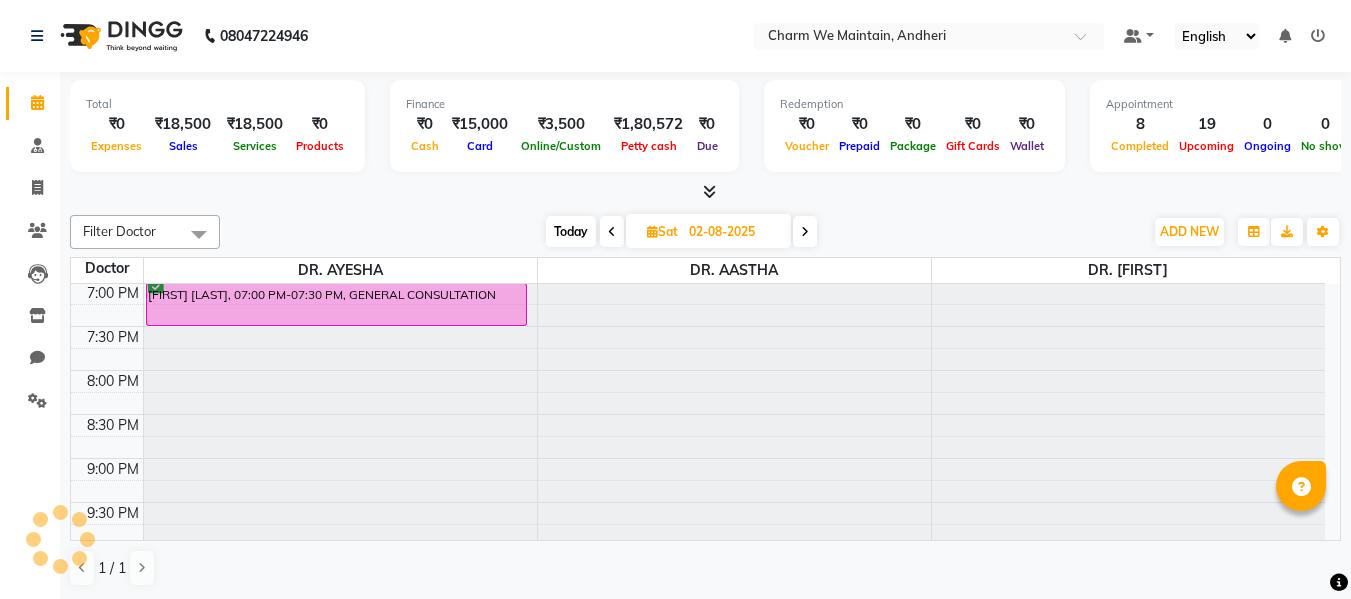 click at bounding box center [612, 232] 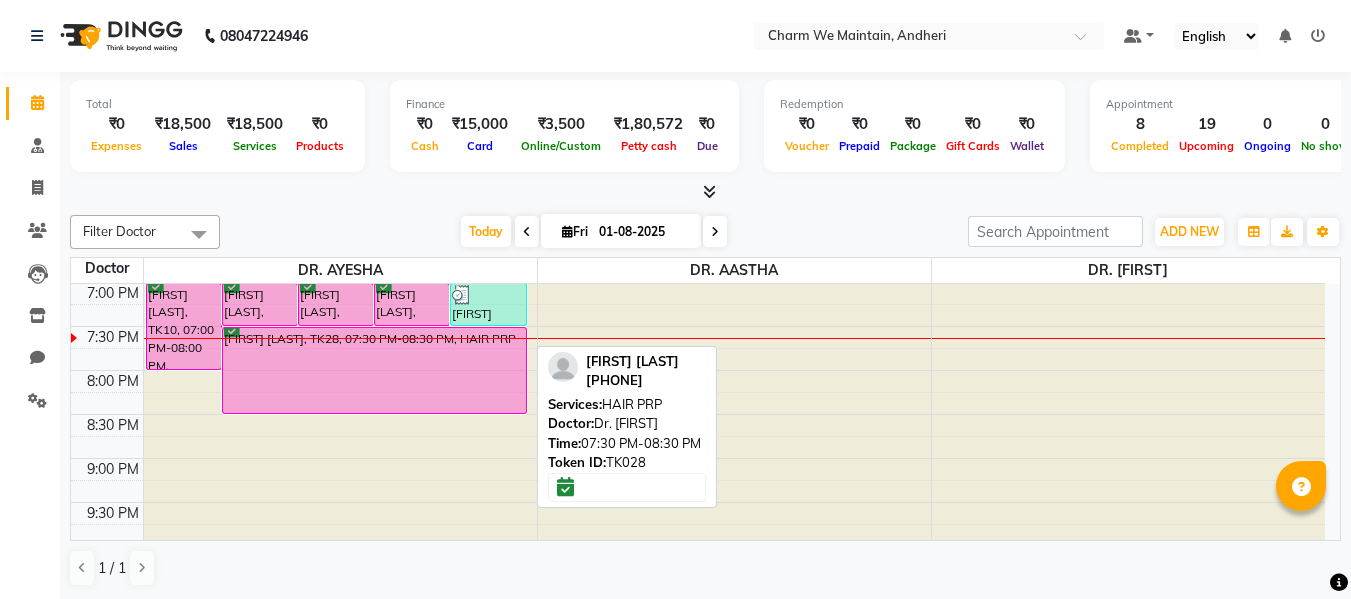 scroll, scrollTop: 869, scrollLeft: 0, axis: vertical 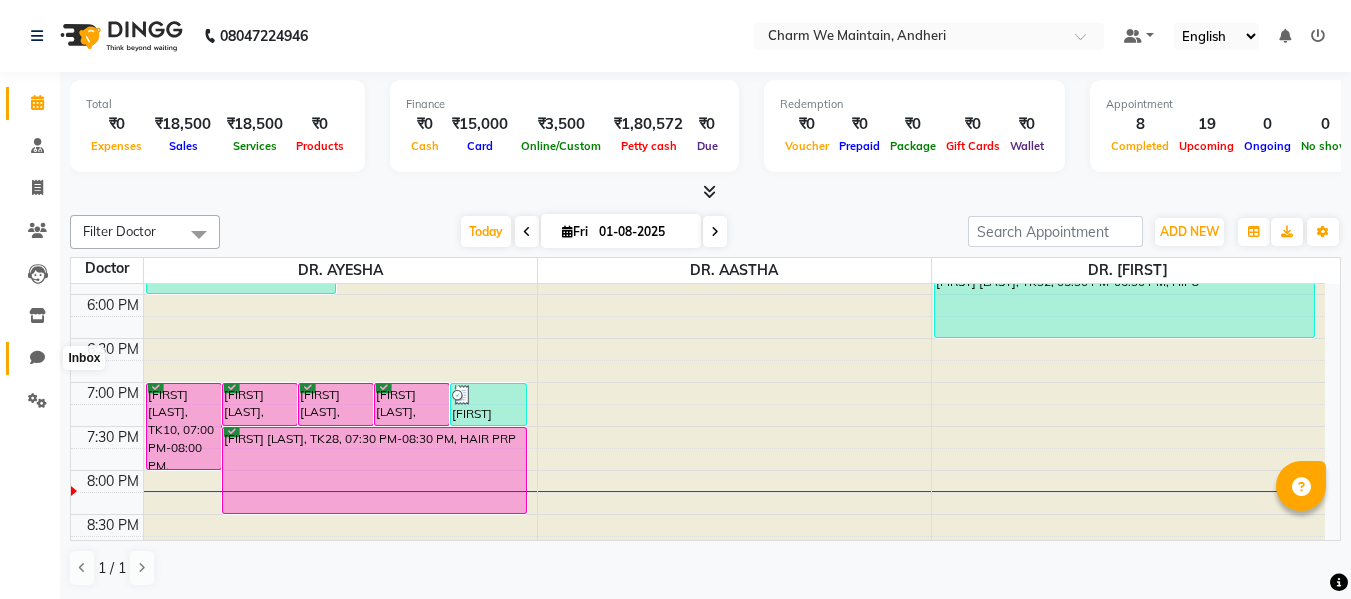 click 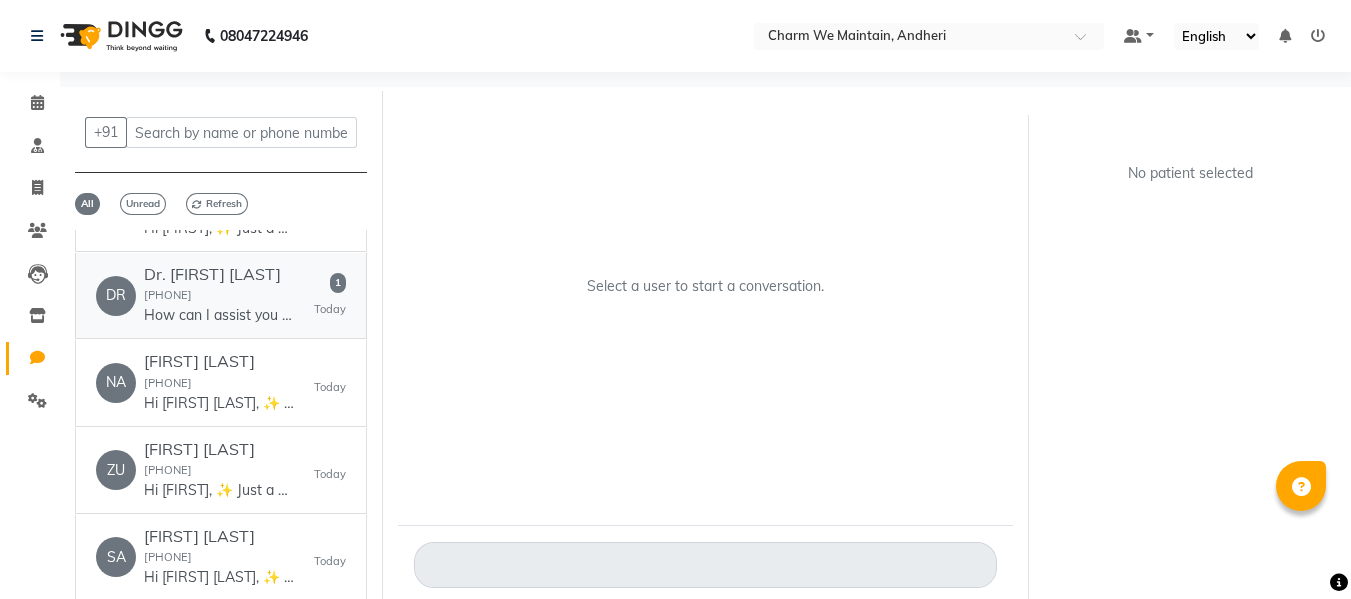 scroll, scrollTop: 100, scrollLeft: 0, axis: vertical 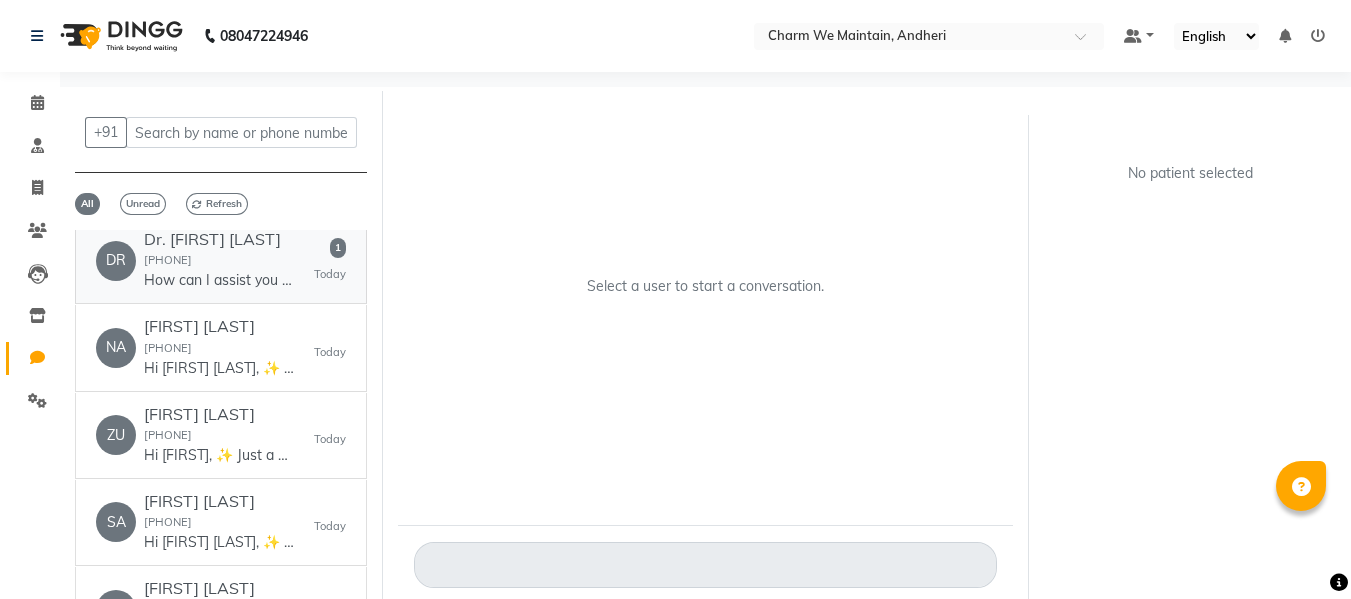click on "How can I assist you today? Would you like to:
1. Book an appointment
2. Cancel a future appointment
3. View your upcoming appointments
Please select an option by number." 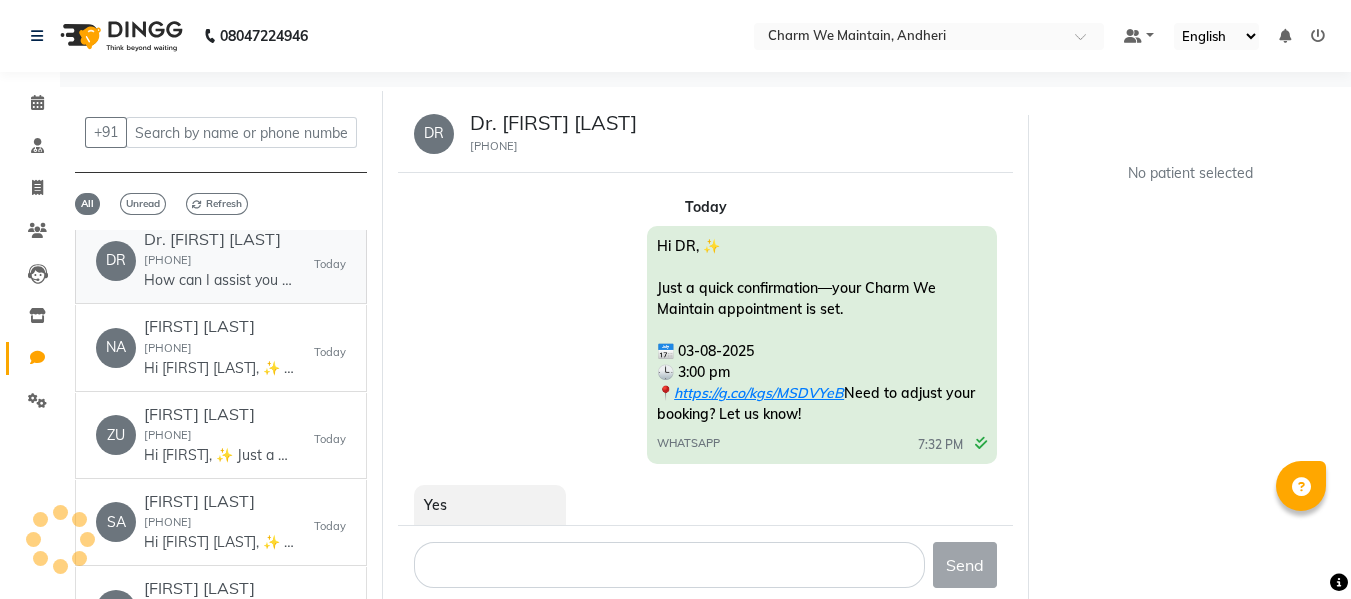 scroll, scrollTop: 272, scrollLeft: 0, axis: vertical 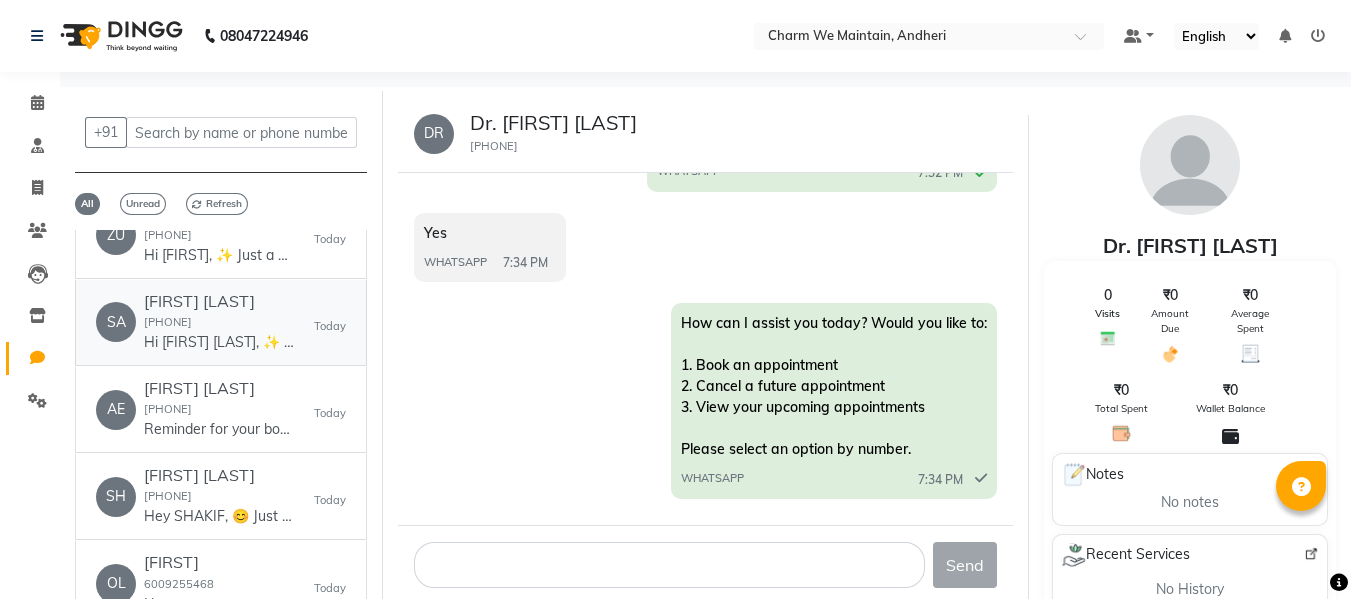 click on "Hi [FIRST] [LAST], ✨
Just a quick confirmation—your Charm We Maintain appointment is set.
📅 02-08-2025
🕒 10:30 am
📍 https://g.co/kgs/MSDVYeB
Need to adjust your booking? Let us know!" 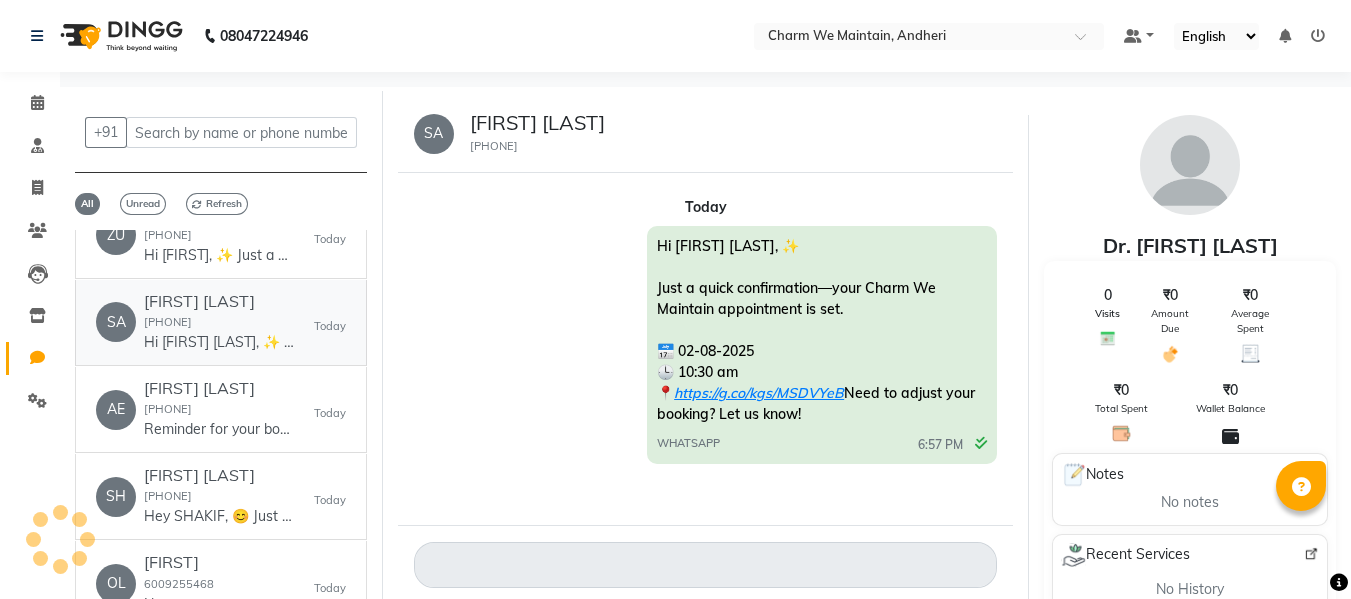 scroll, scrollTop: 0, scrollLeft: 0, axis: both 